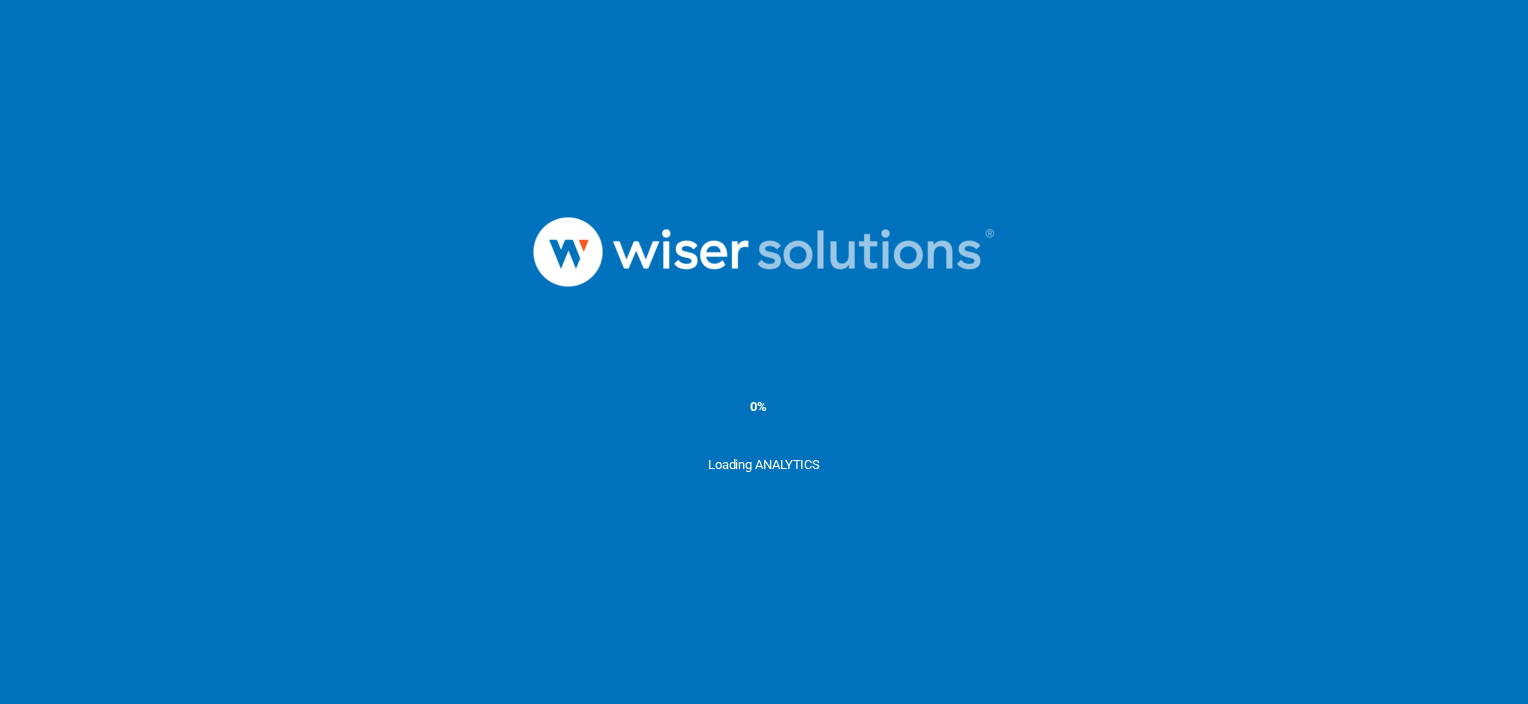 scroll, scrollTop: 0, scrollLeft: 0, axis: both 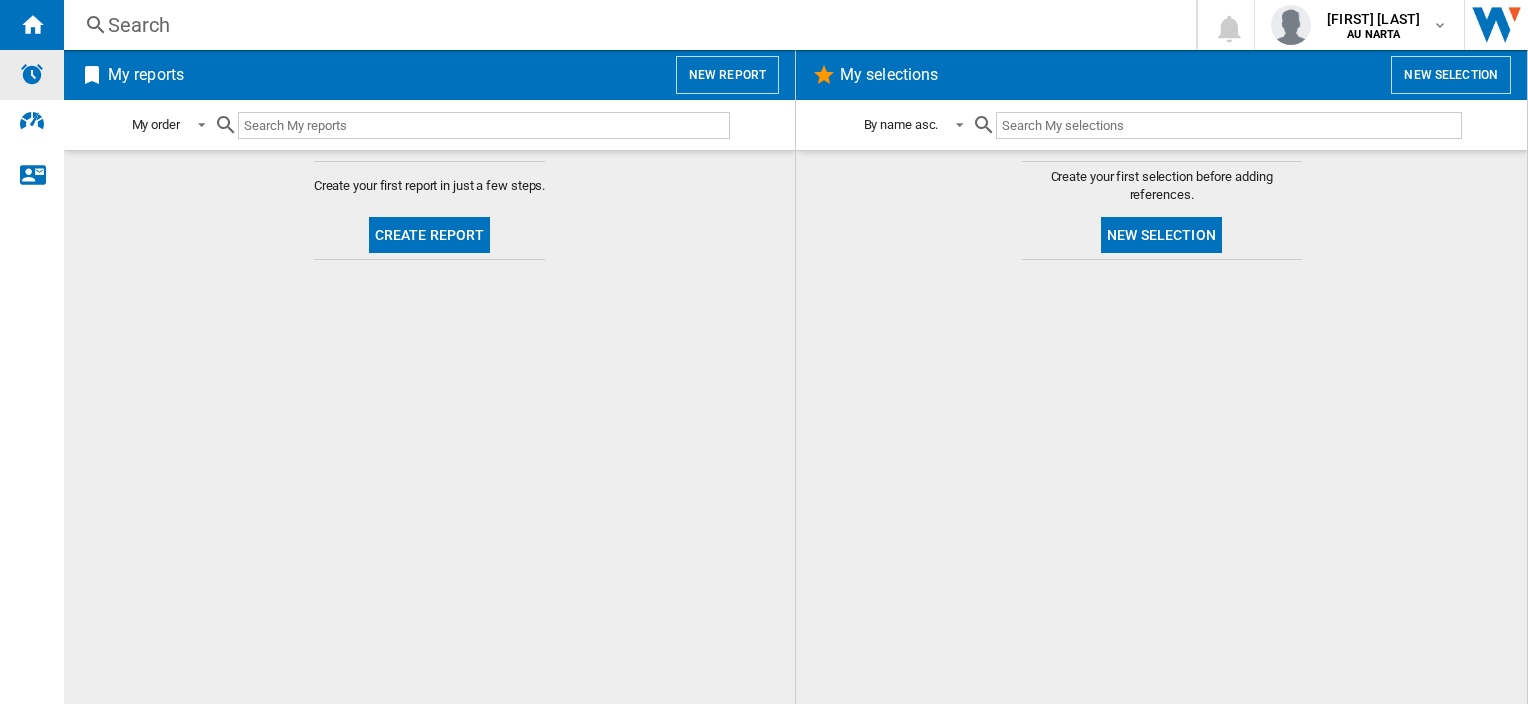 click at bounding box center (32, 75) 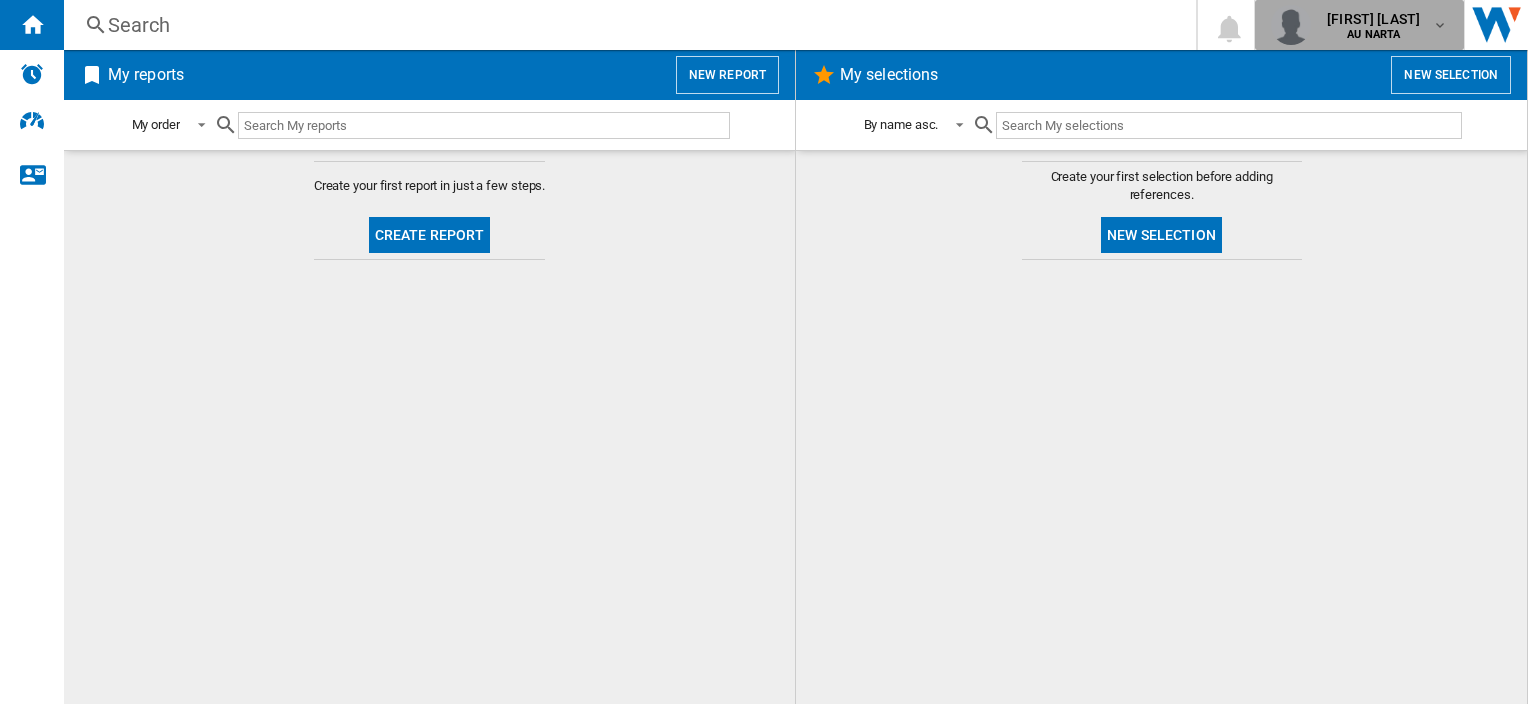 click at bounding box center [1440, 25] 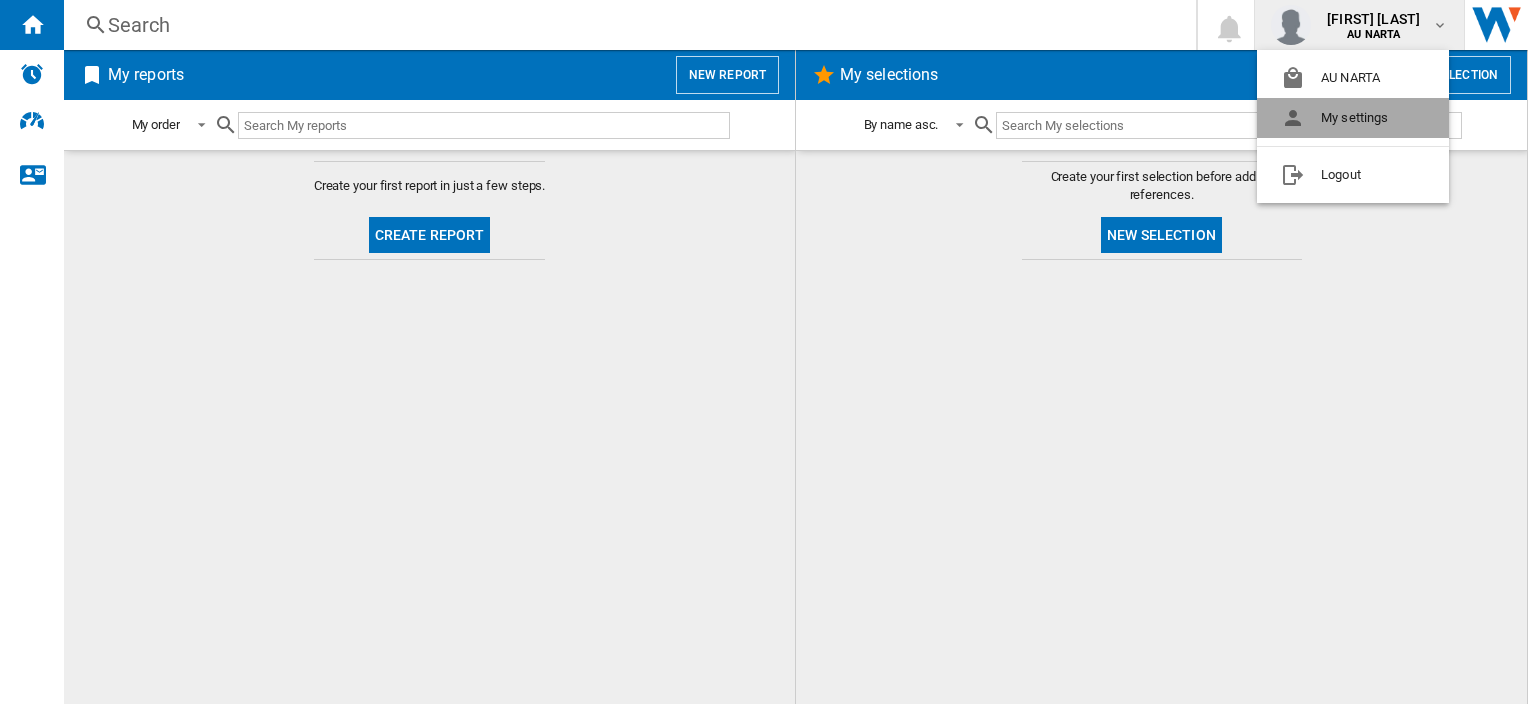 click on "My settings" at bounding box center [1353, 118] 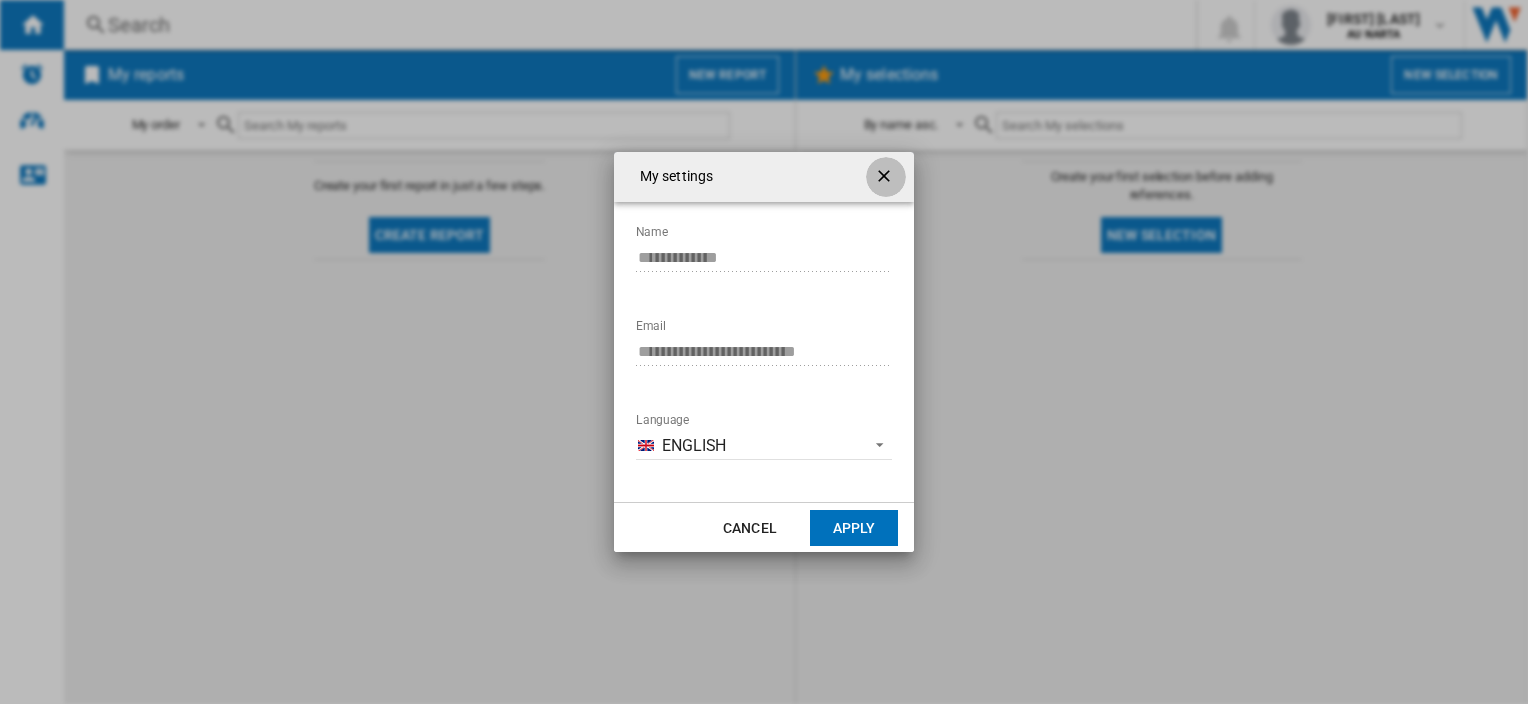 click at bounding box center [886, 178] 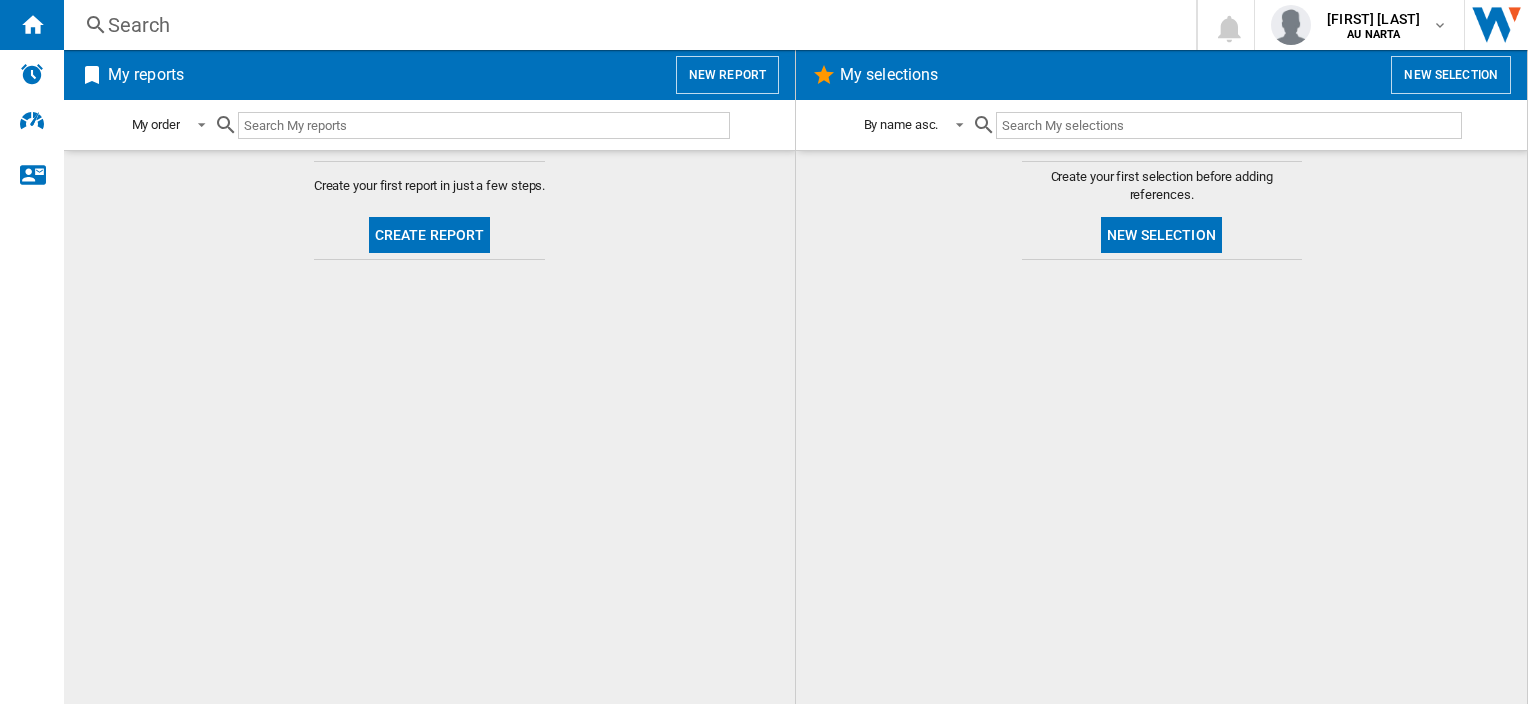 click at bounding box center [1228, 125] 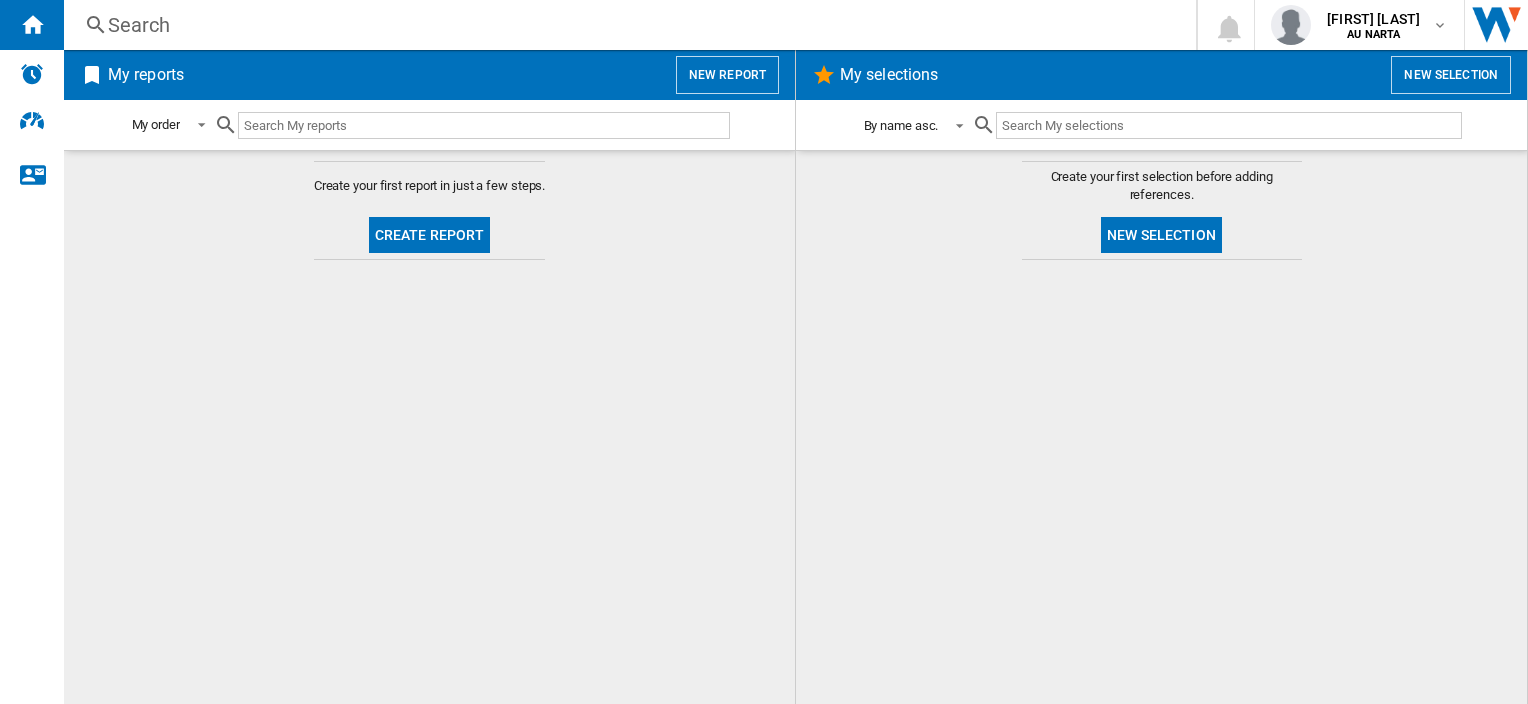 click at bounding box center [954, 124] 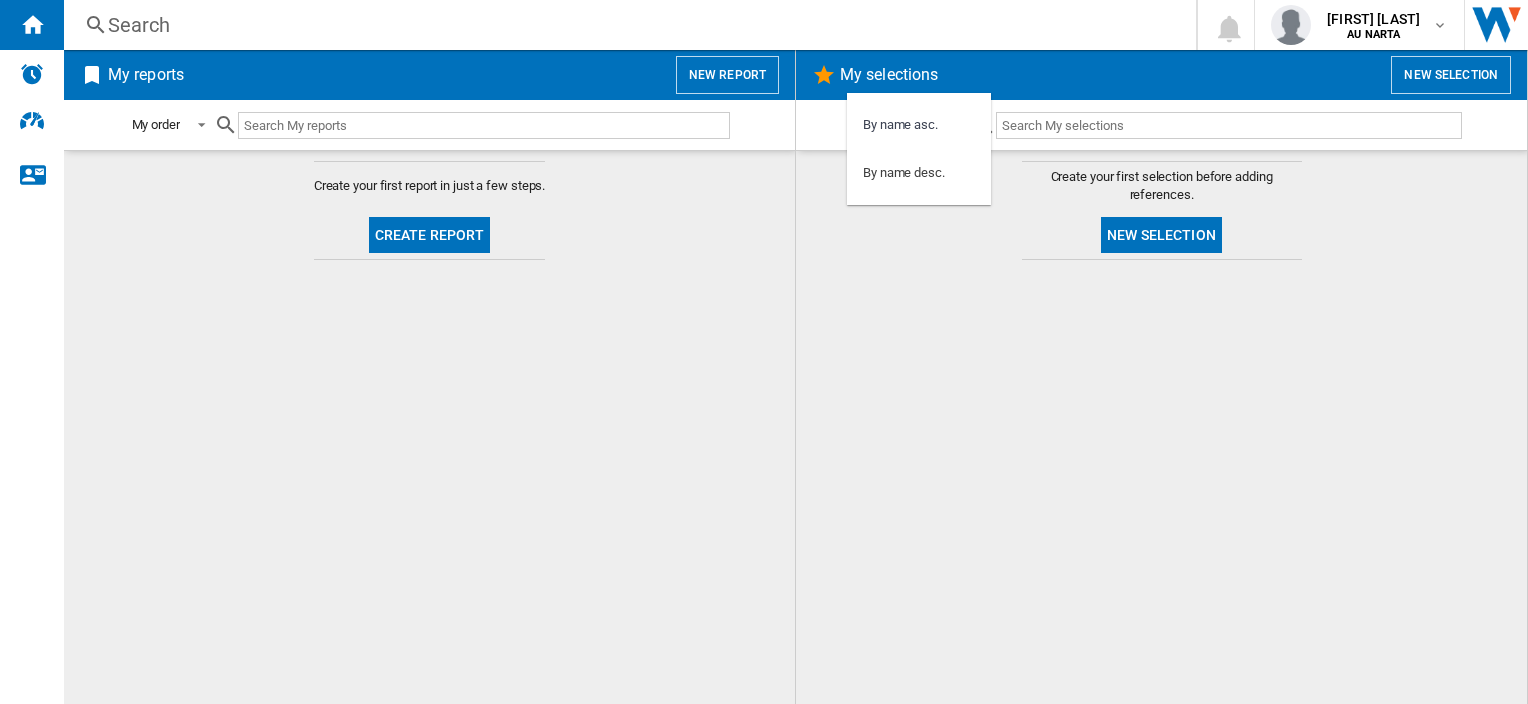 click on "By name asc." at bounding box center [919, 125] 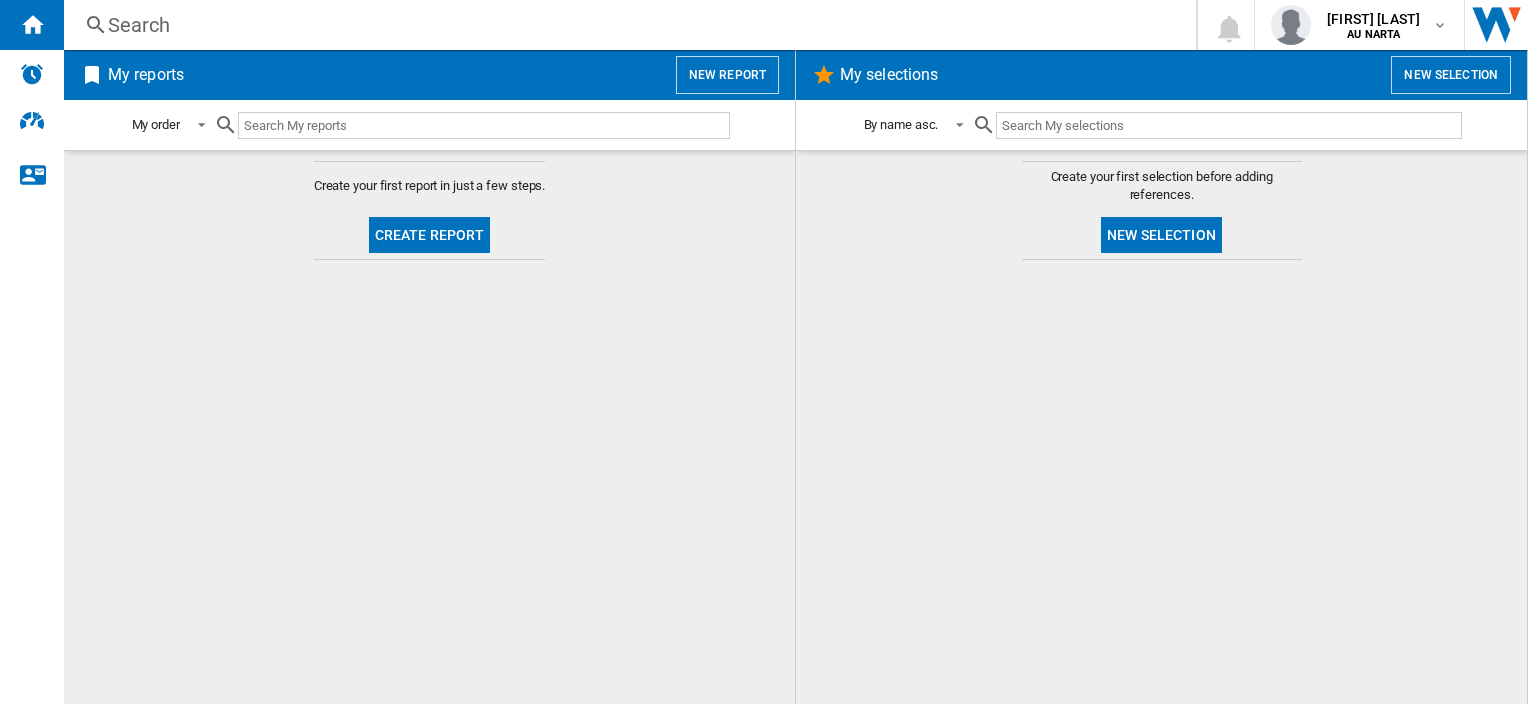 click at bounding box center (1228, 125) 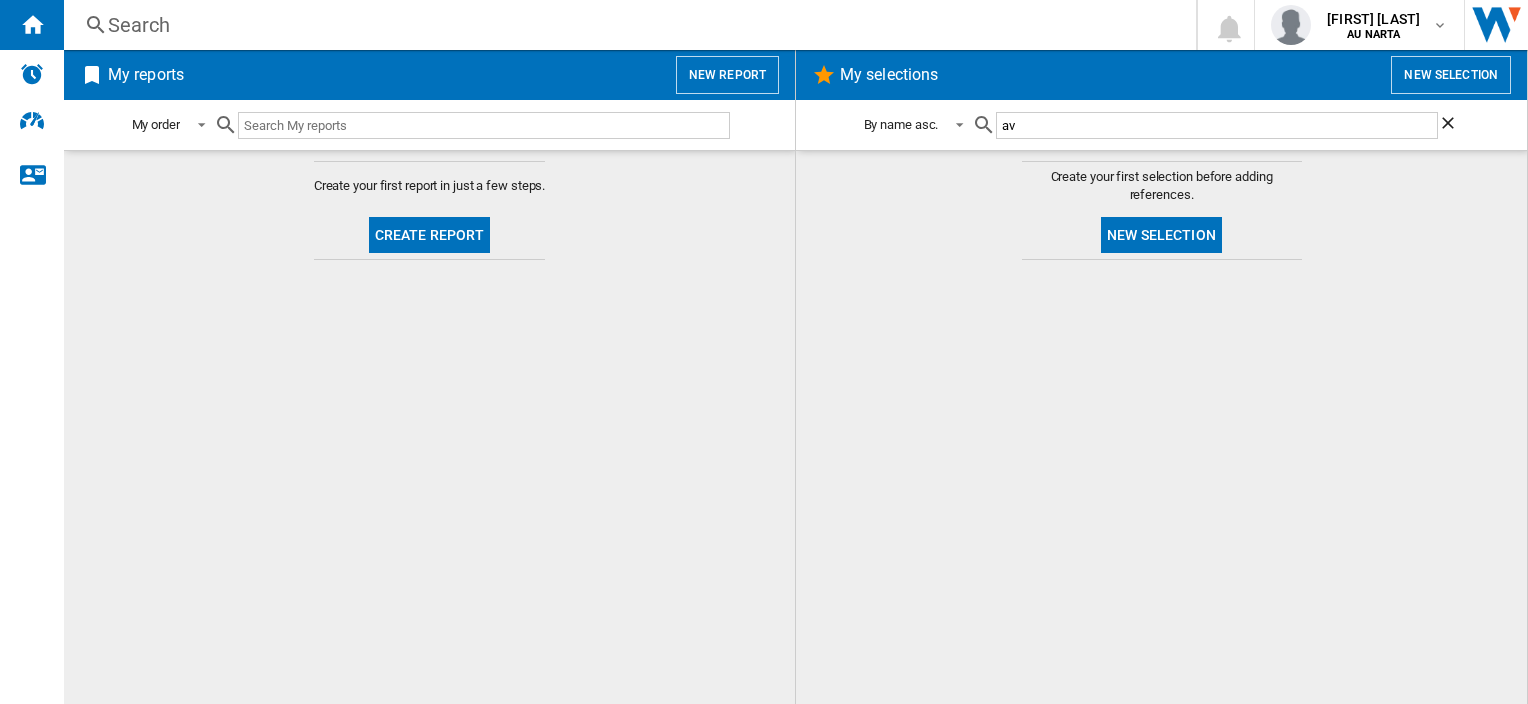 type on "a" 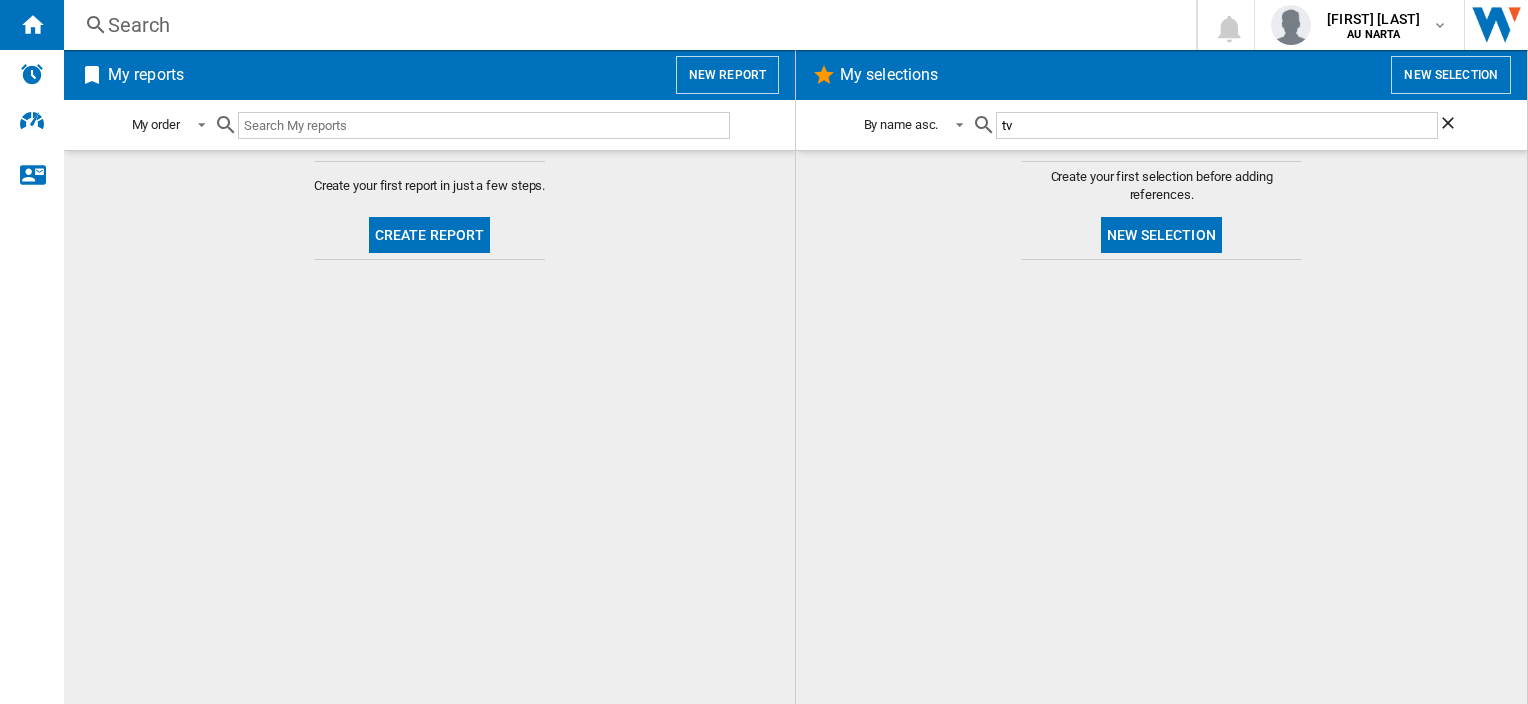 type on "t" 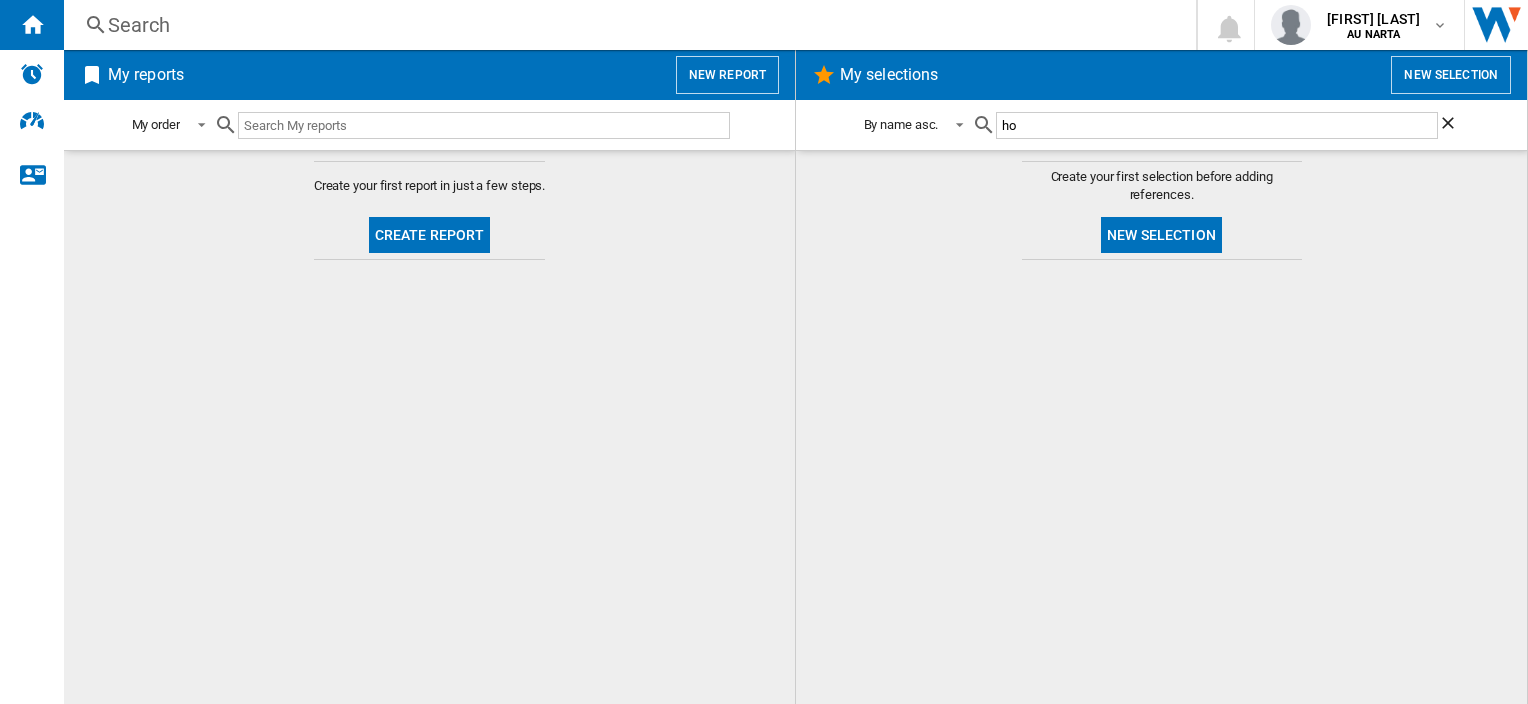 type on "h" 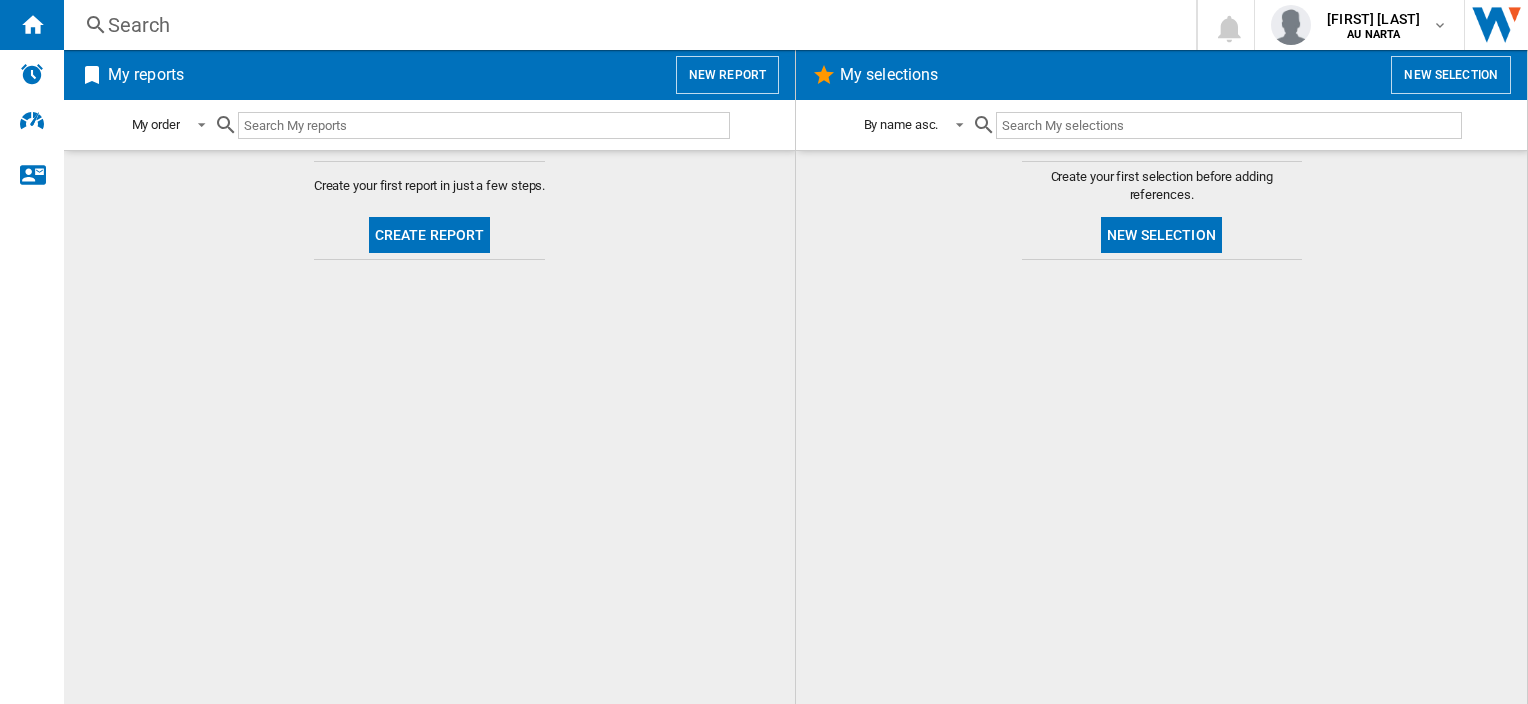 type 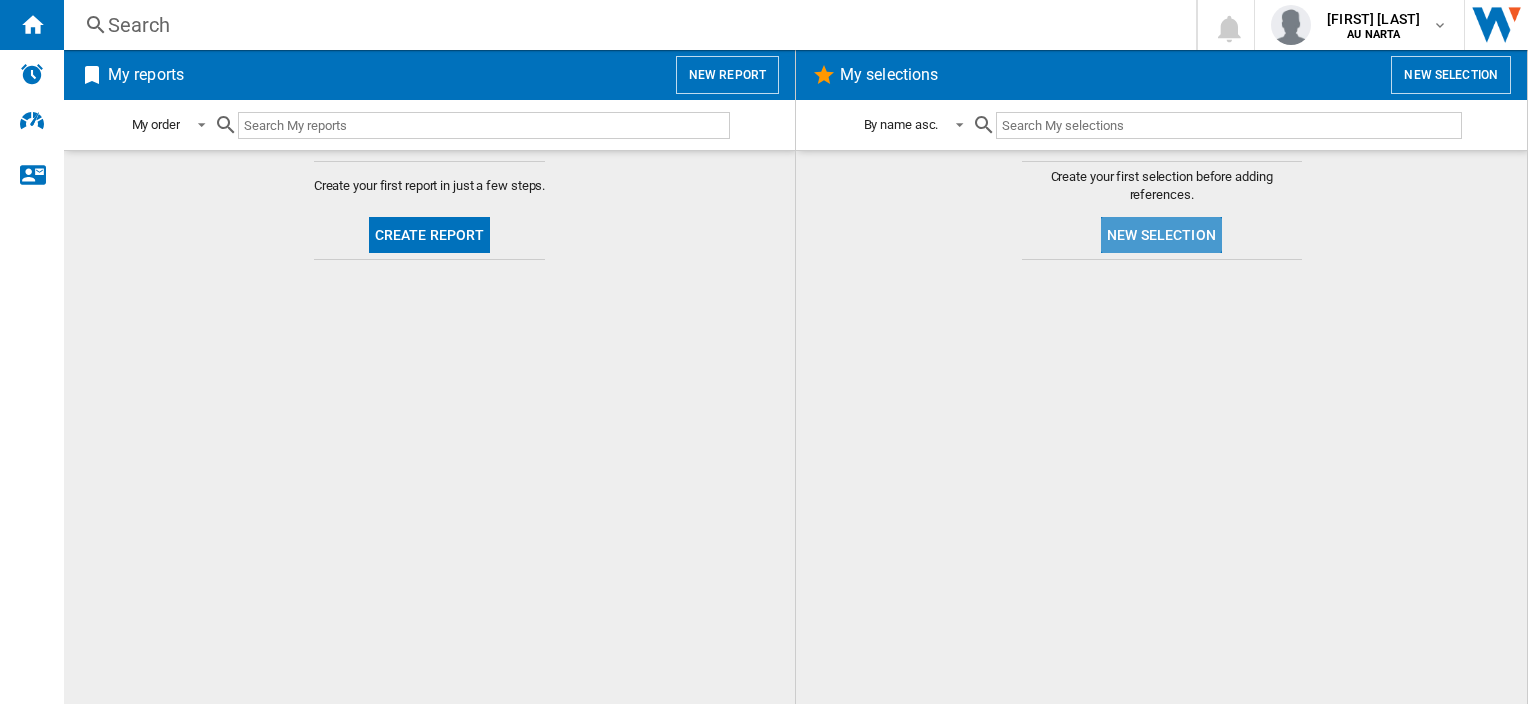 click on "New selection" 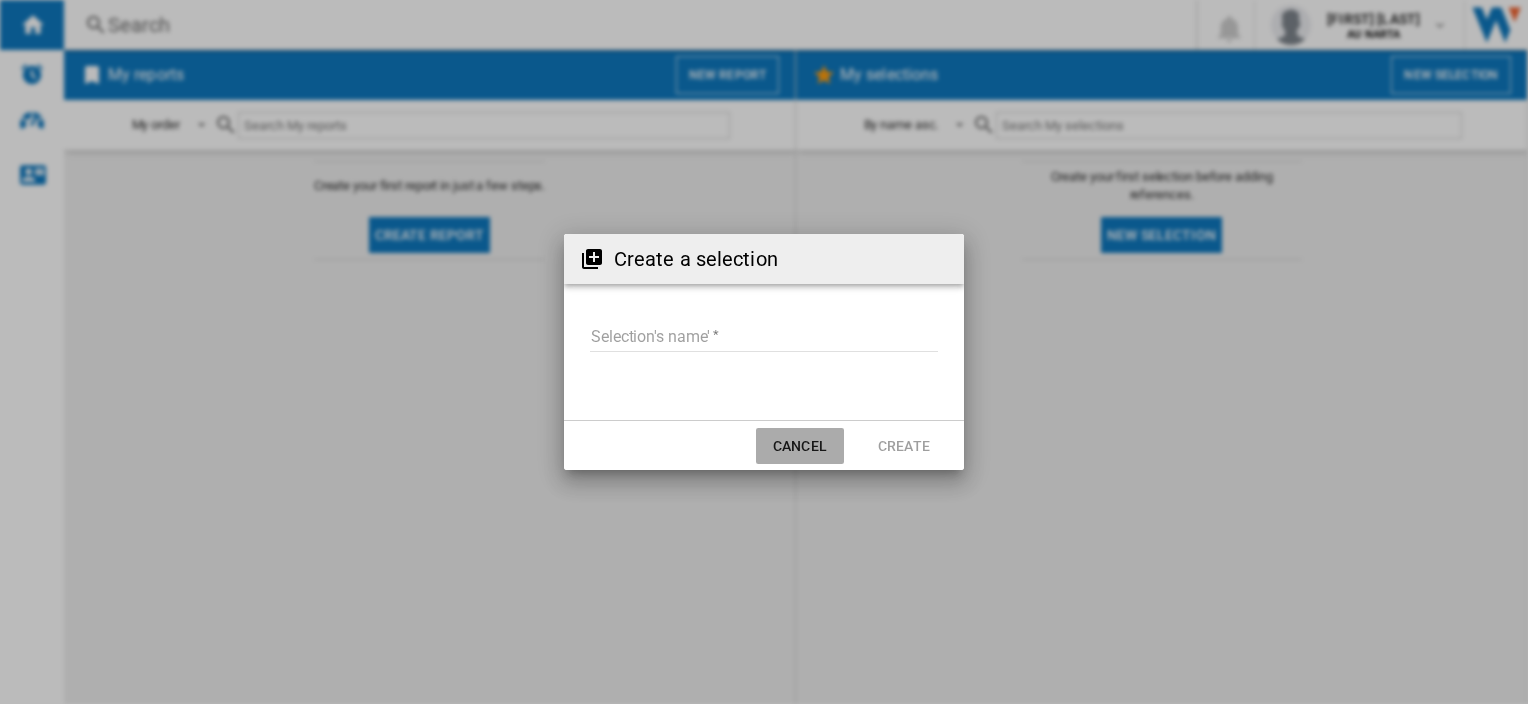 click on "Cancel" 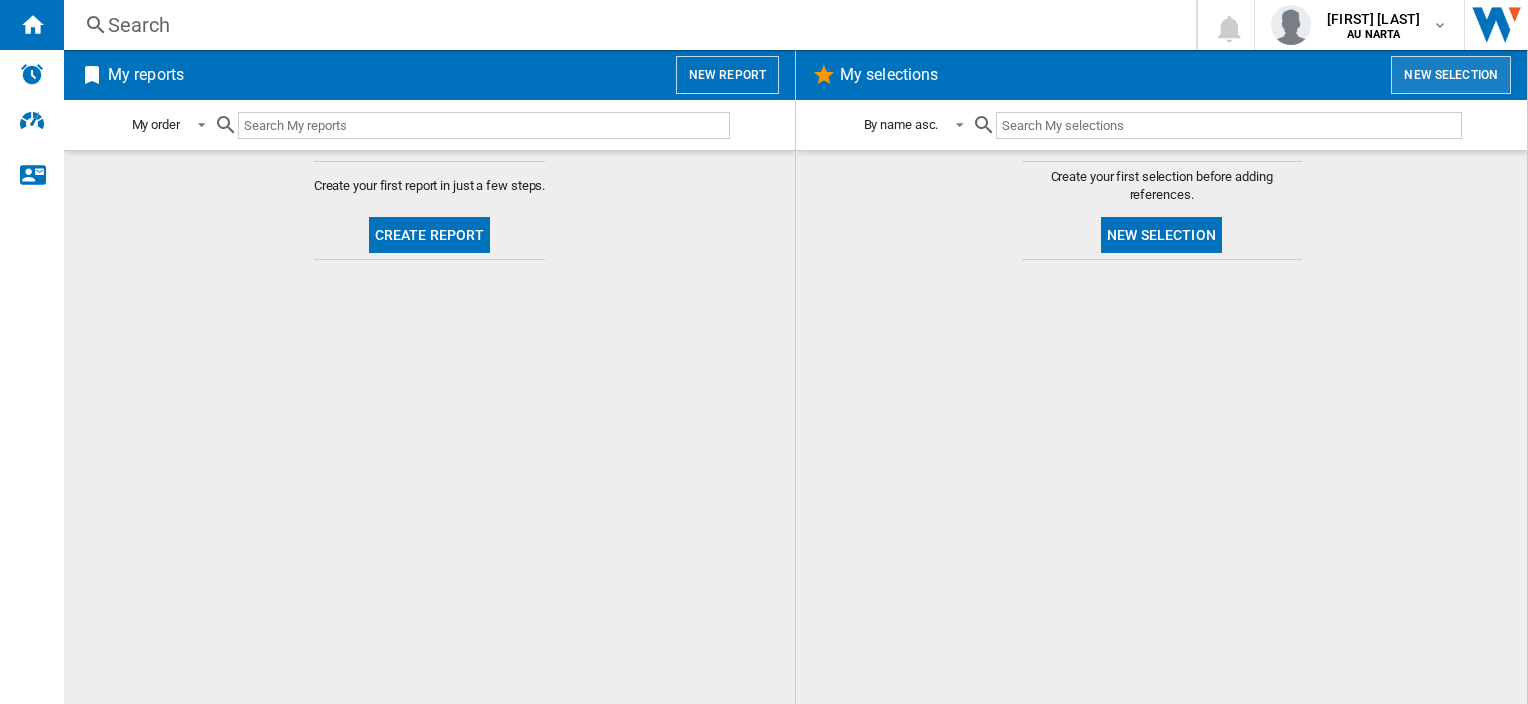 click on "New selection" at bounding box center (1451, 75) 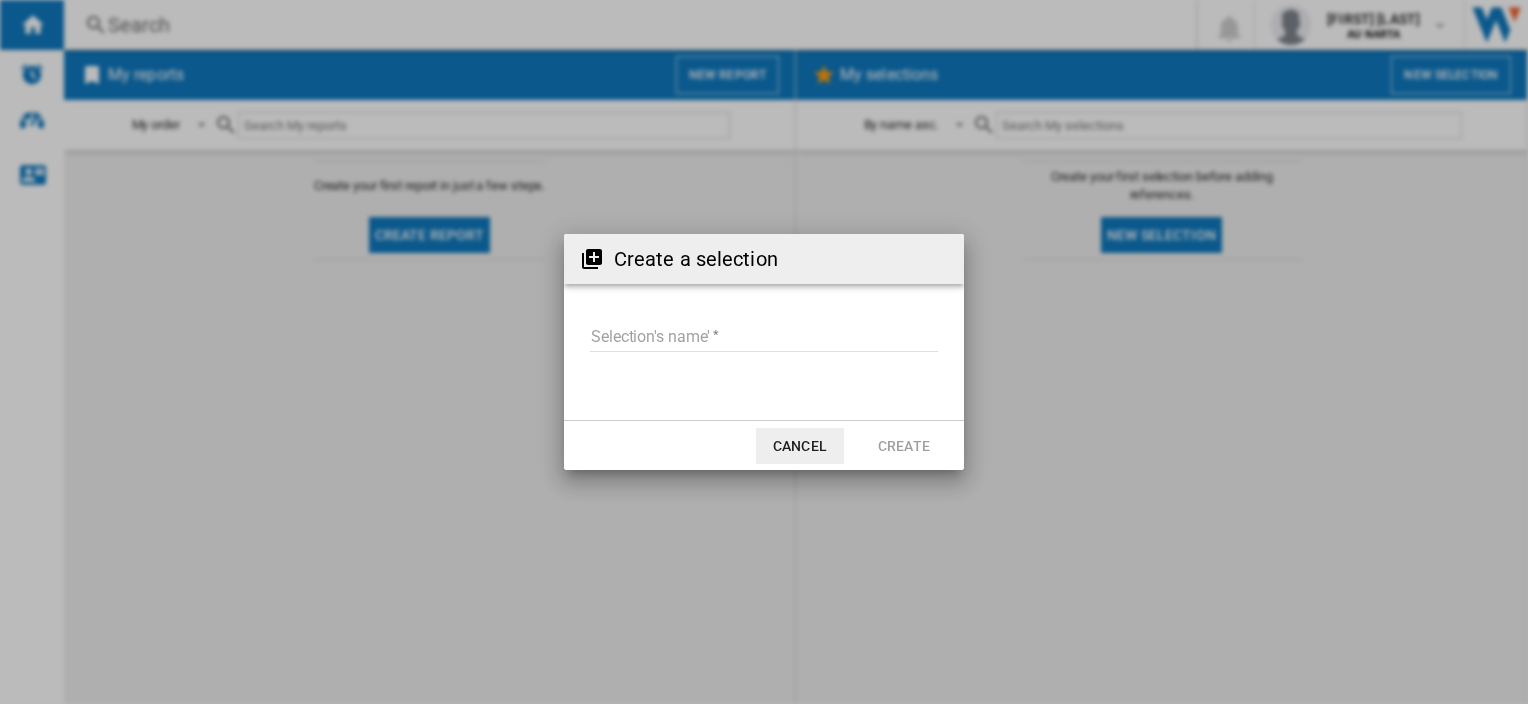 click on "Cancel" 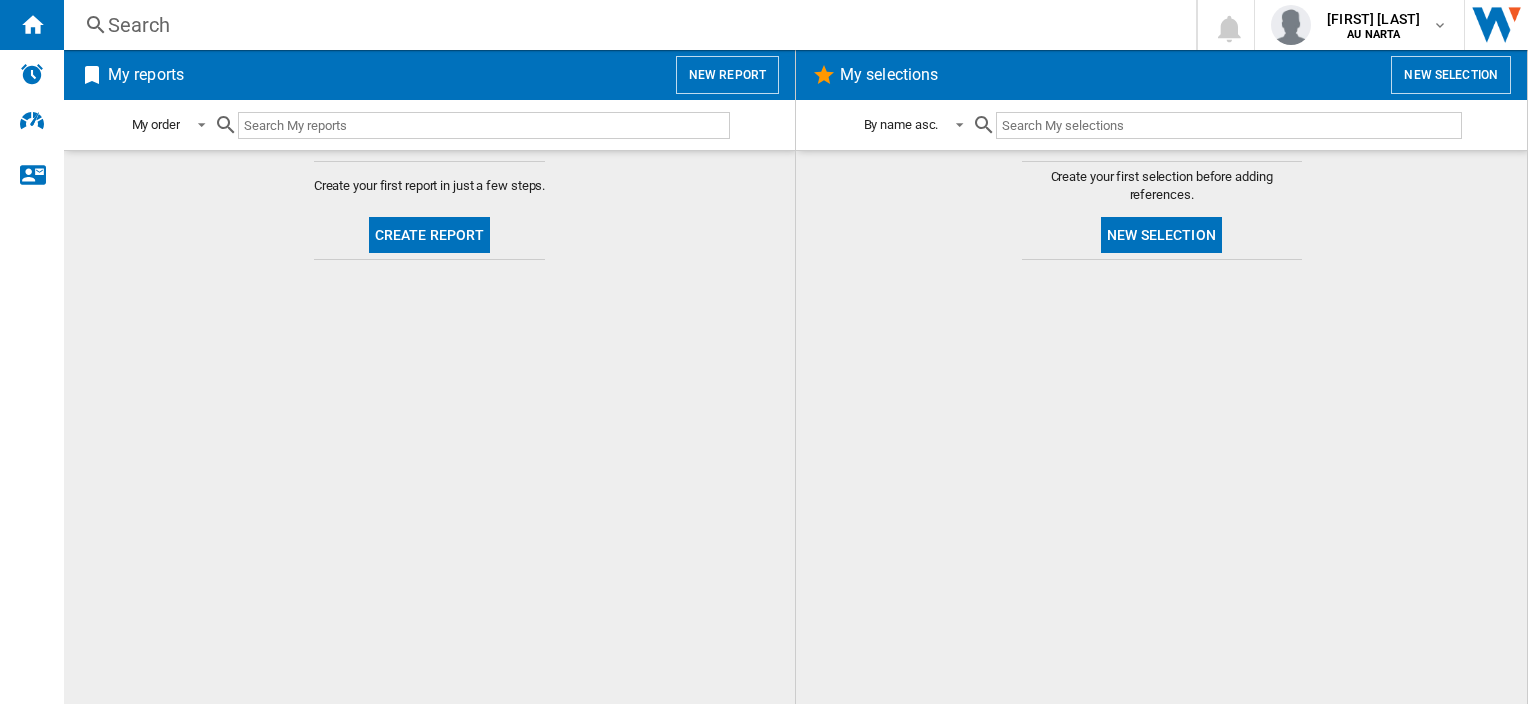 click on "New report" at bounding box center [727, 75] 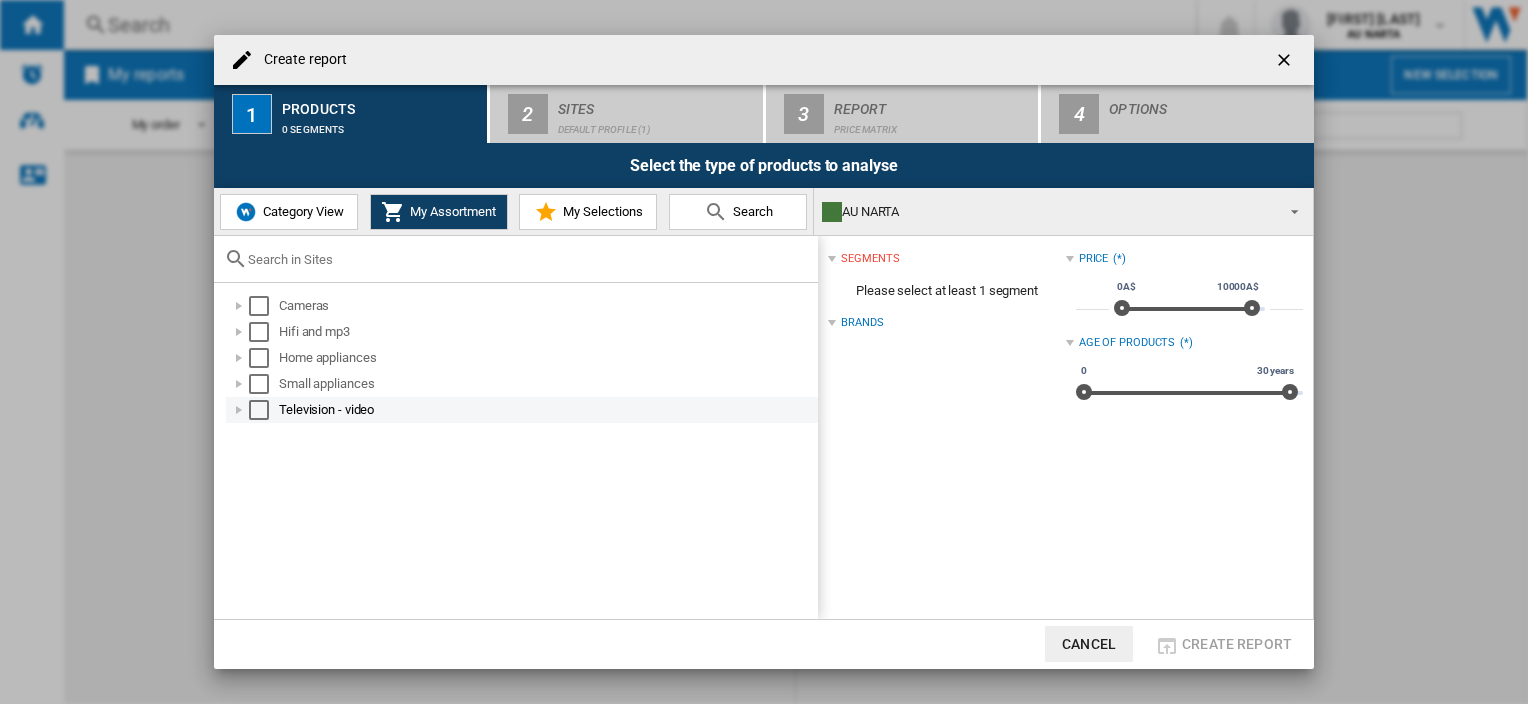 click at bounding box center [239, 410] 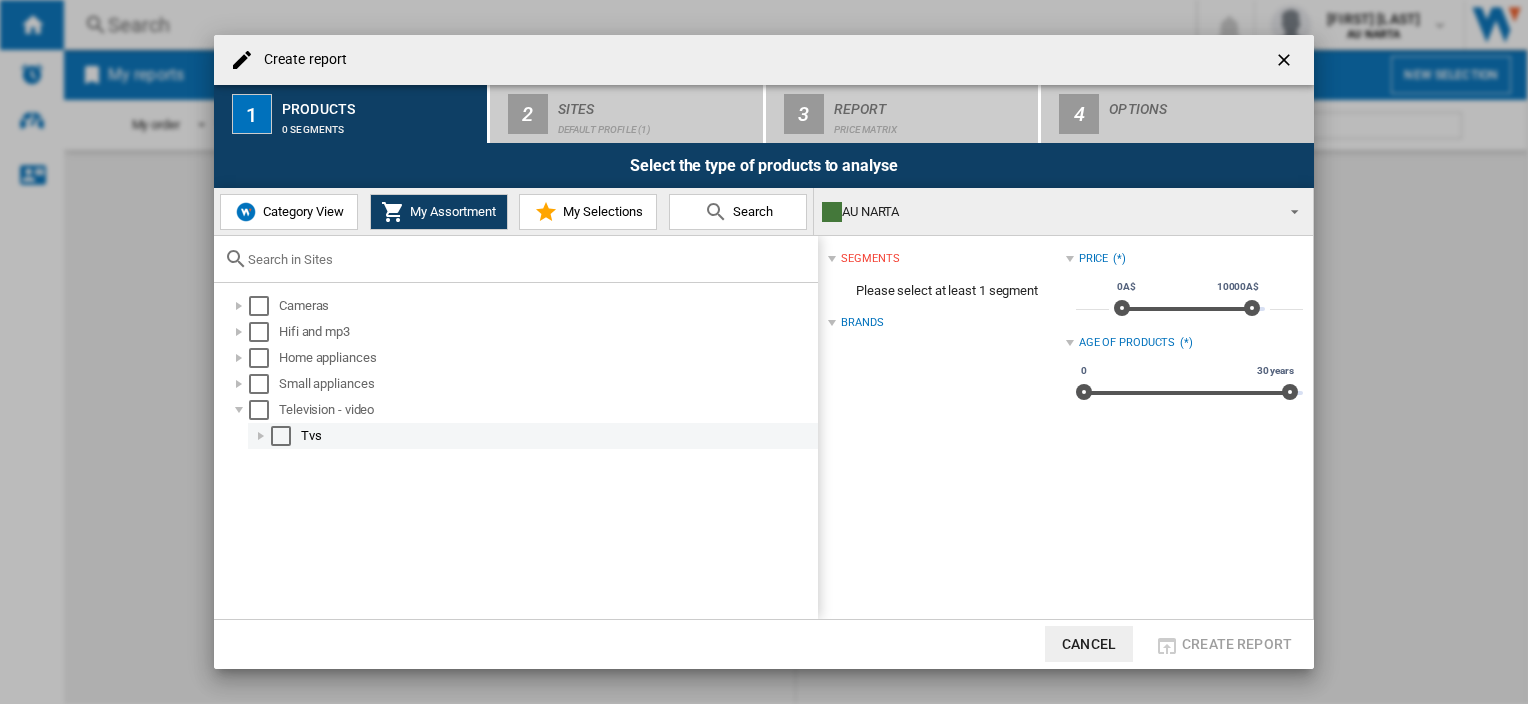 click at bounding box center [261, 436] 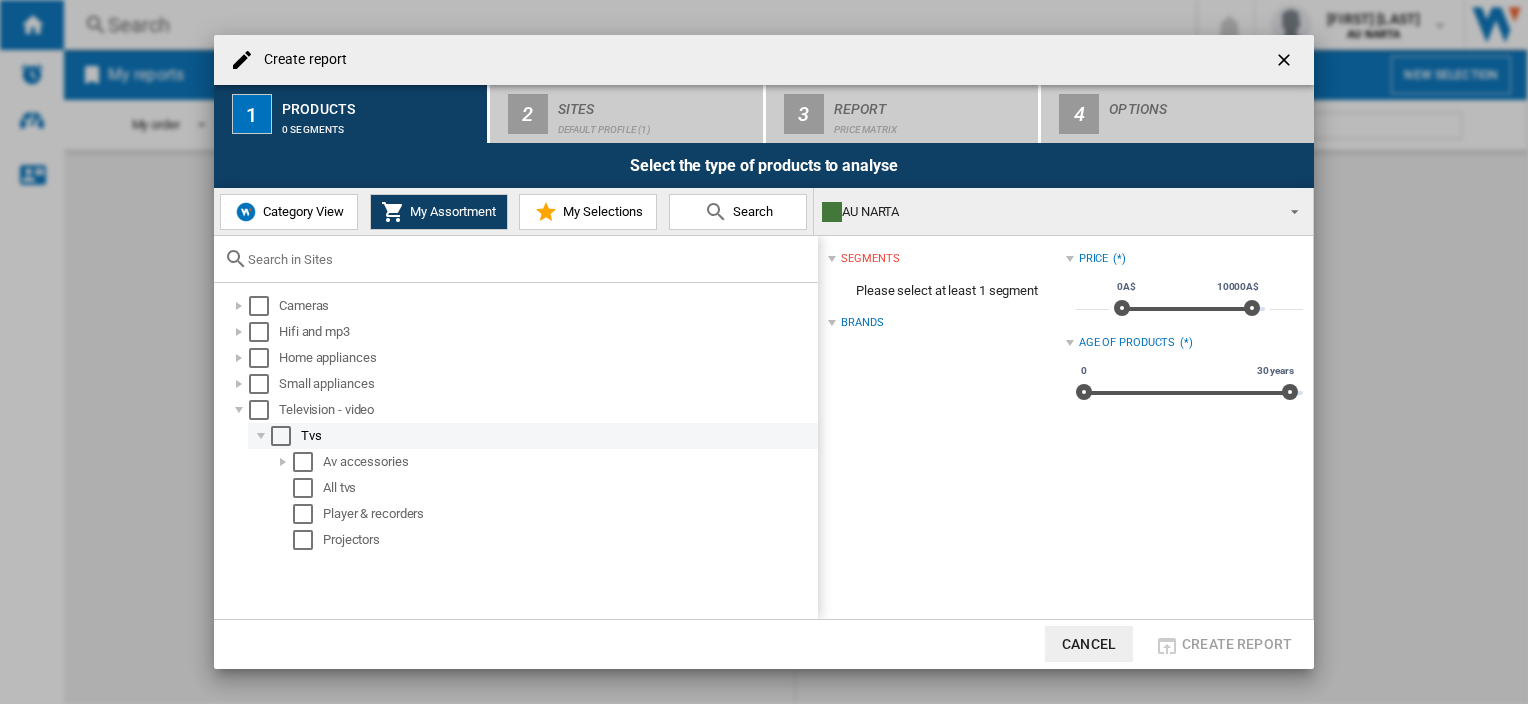 click at bounding box center [281, 436] 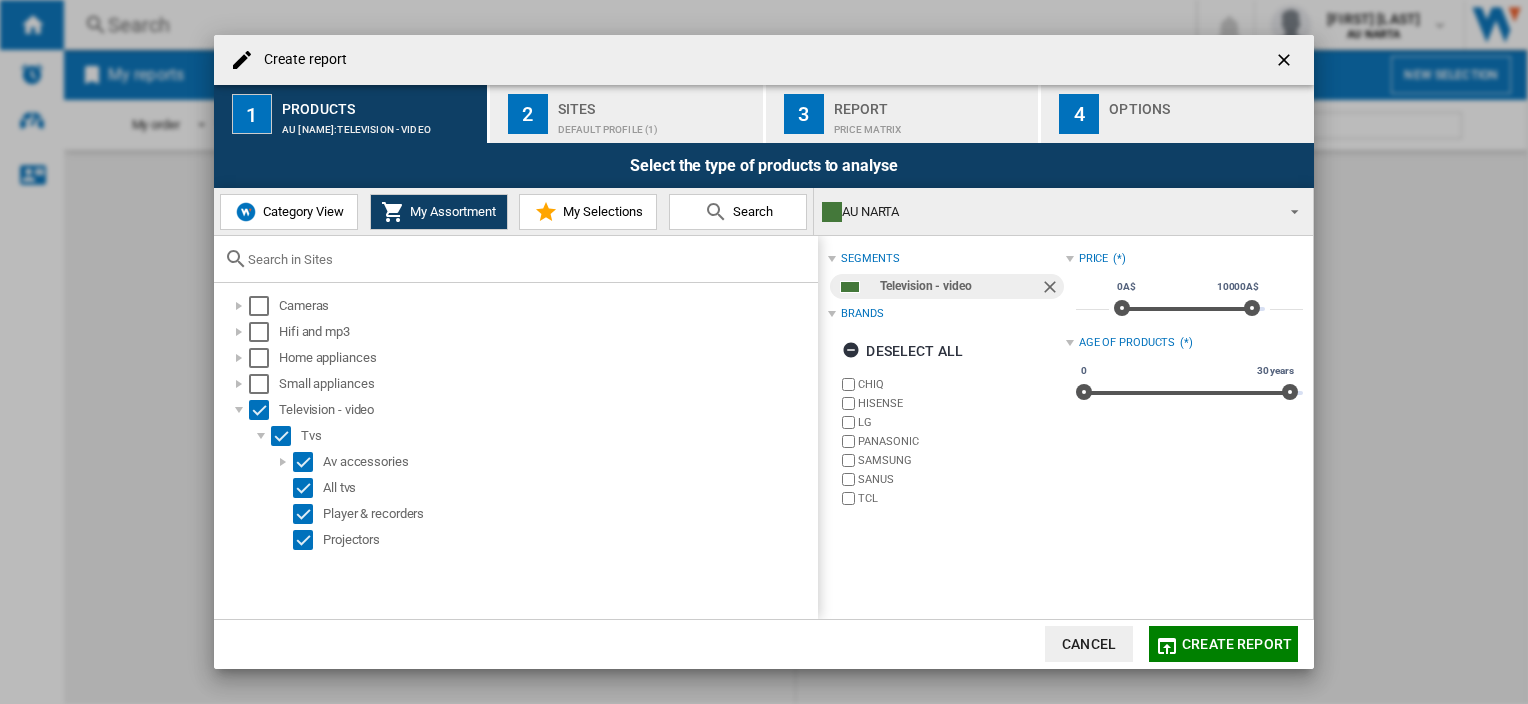 click on "Category View" at bounding box center (289, 212) 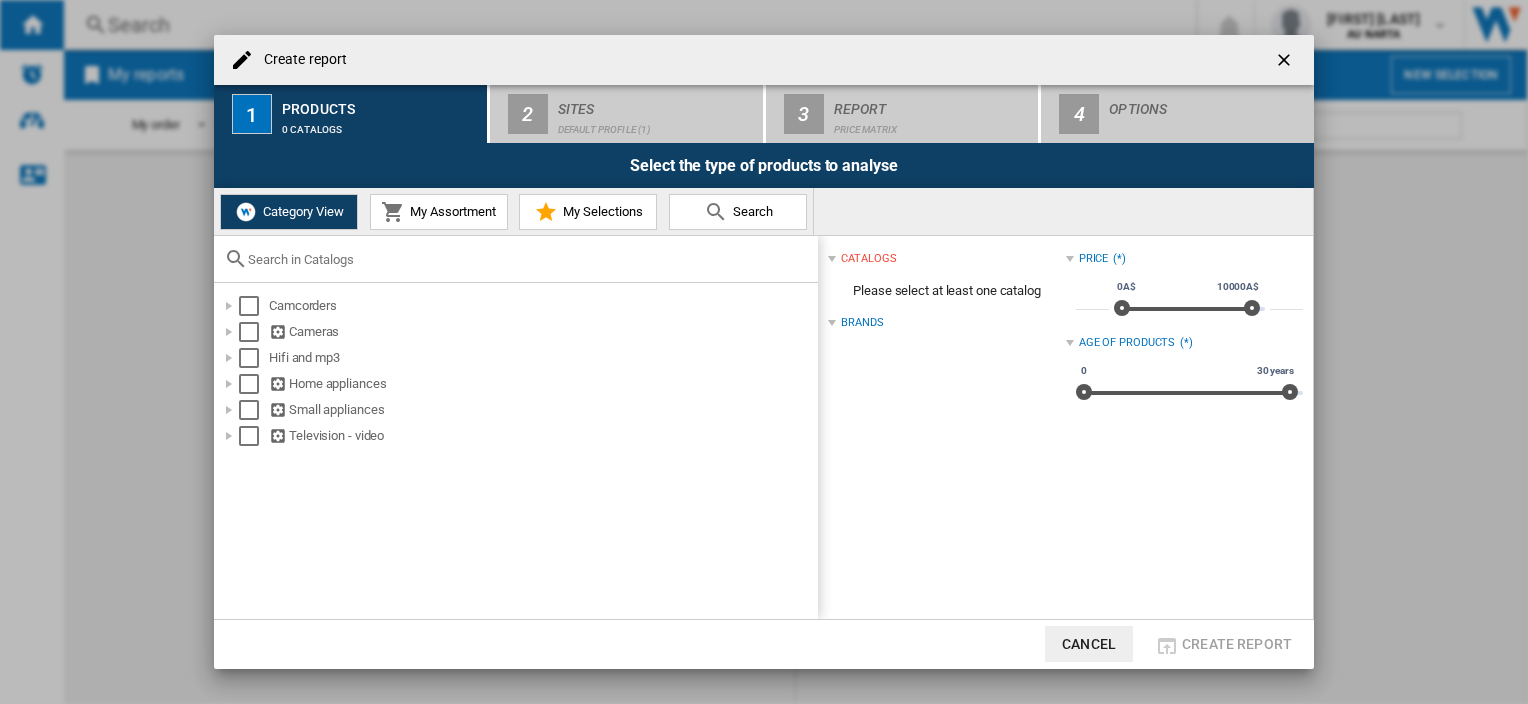 click on "My Assortment" at bounding box center (450, 211) 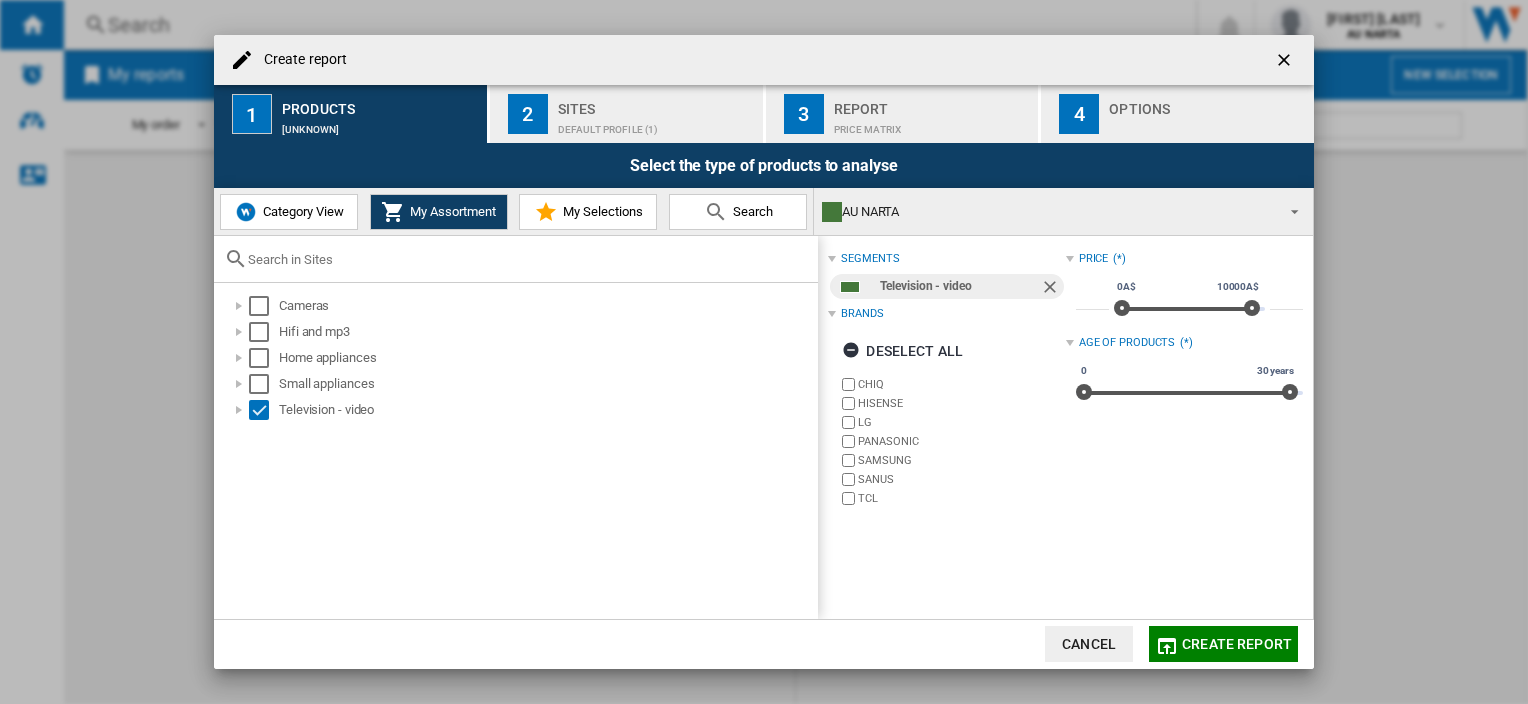click on "Category View" at bounding box center [301, 211] 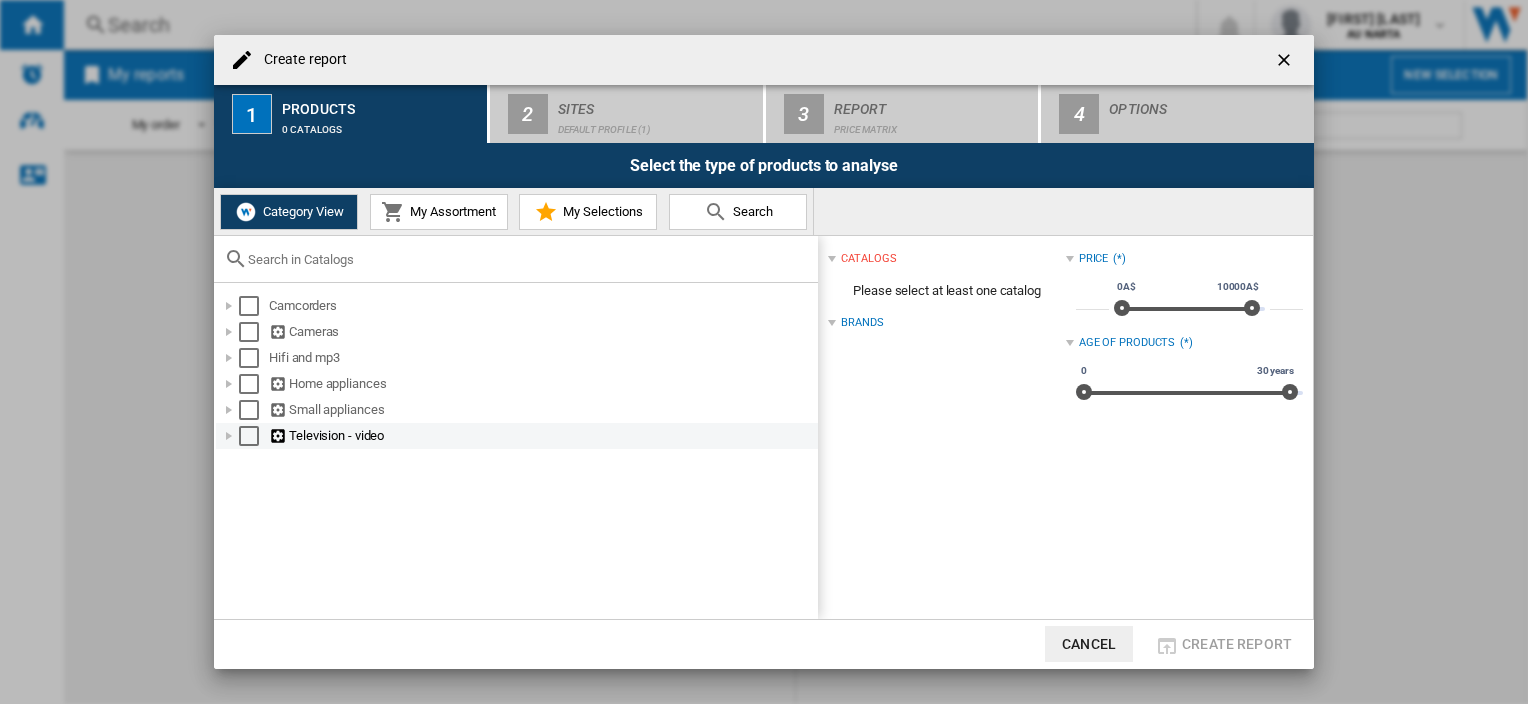 click at bounding box center [229, 436] 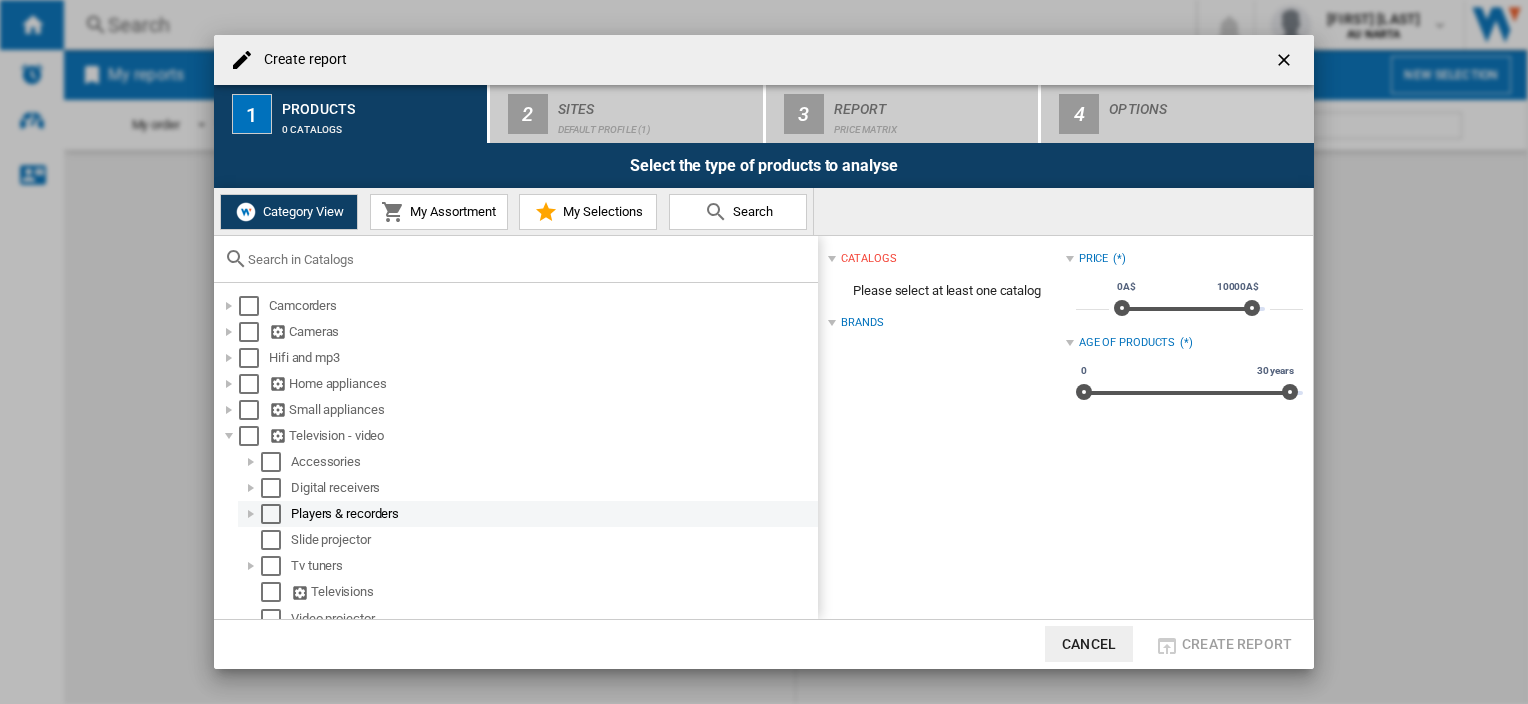 scroll, scrollTop: 14, scrollLeft: 0, axis: vertical 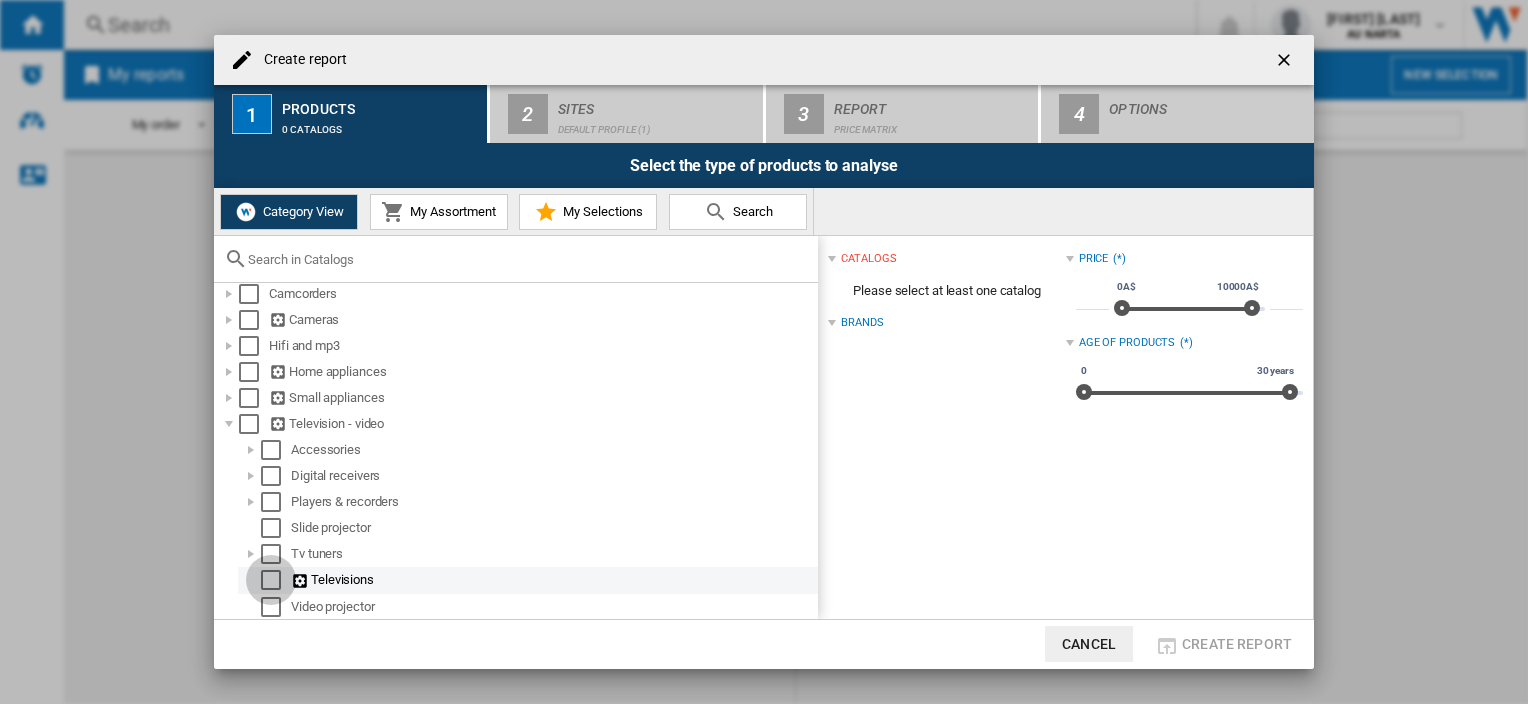 click at bounding box center [271, 580] 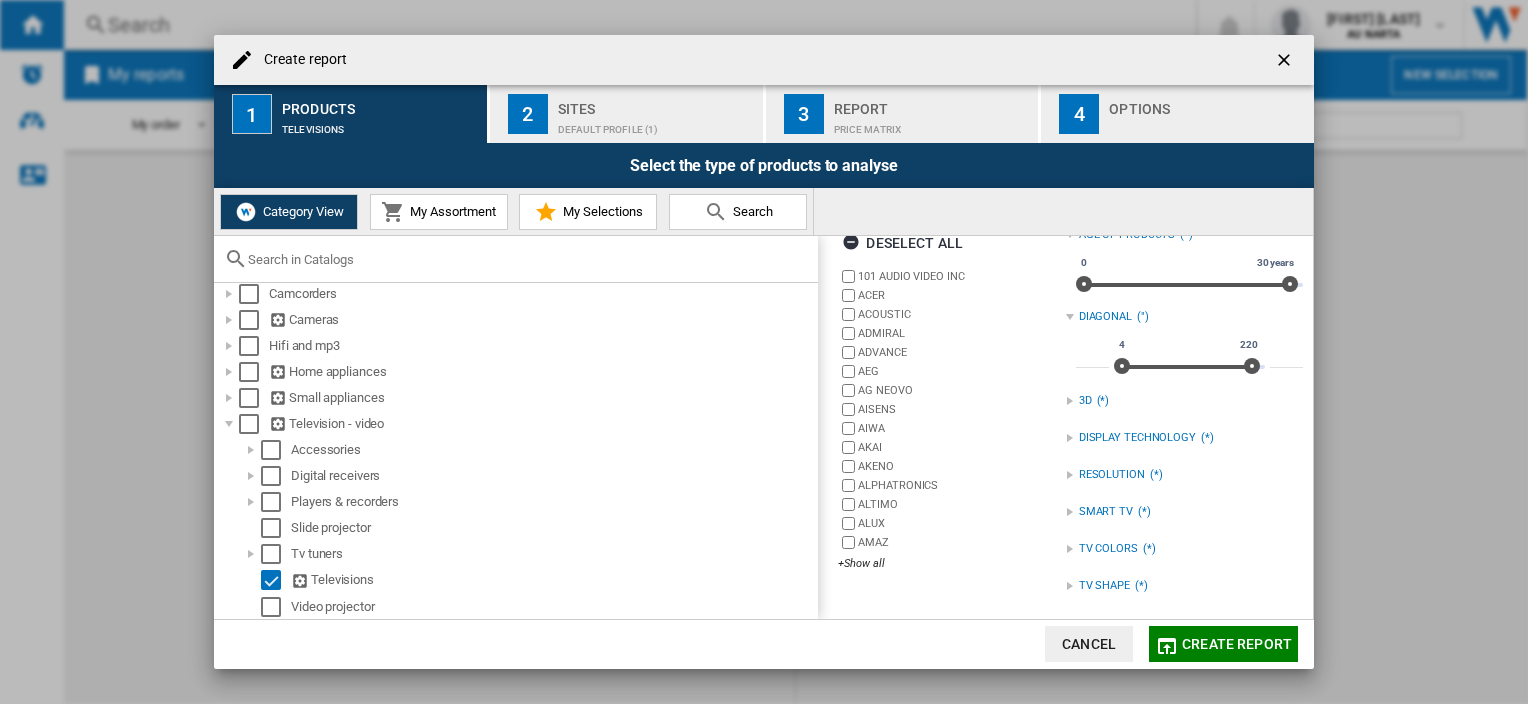 scroll, scrollTop: 0, scrollLeft: 0, axis: both 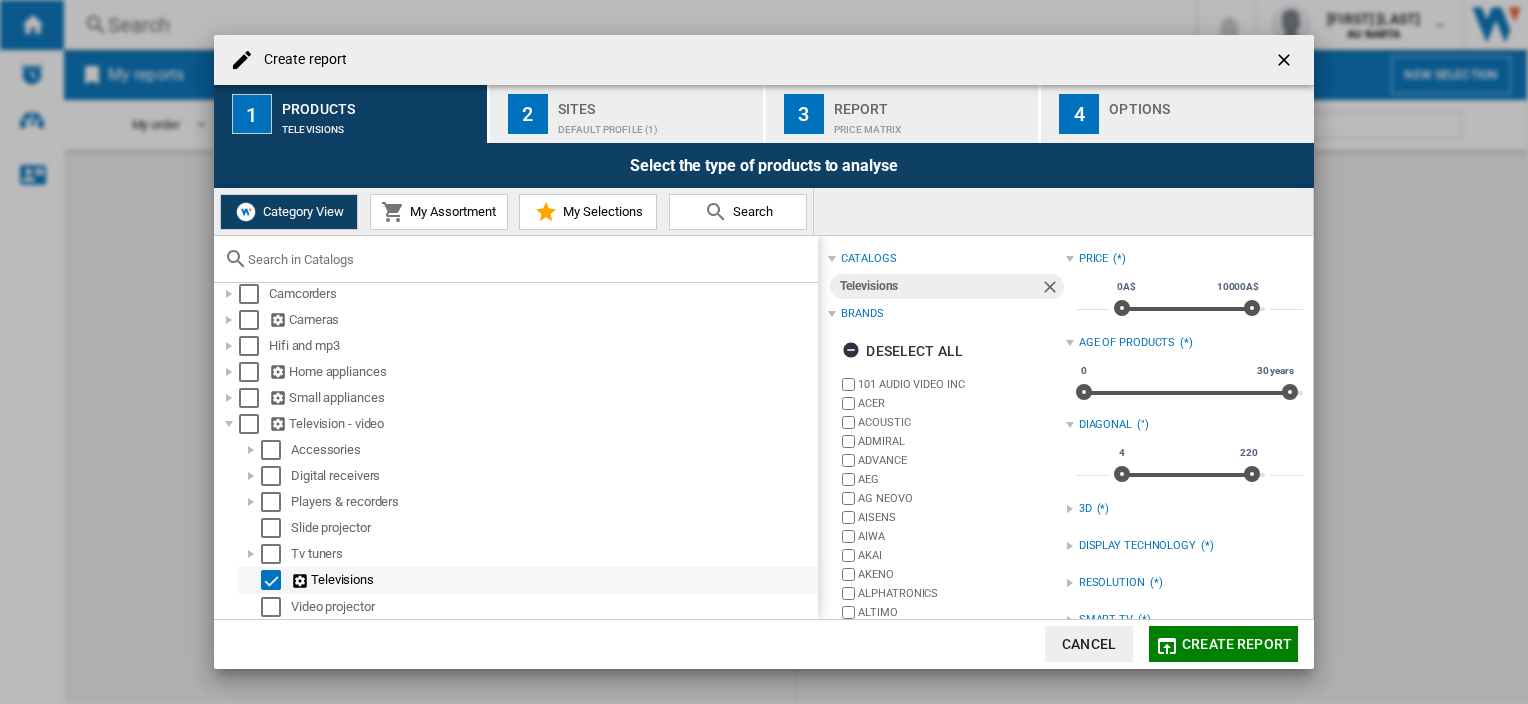 click at bounding box center (301, 581) 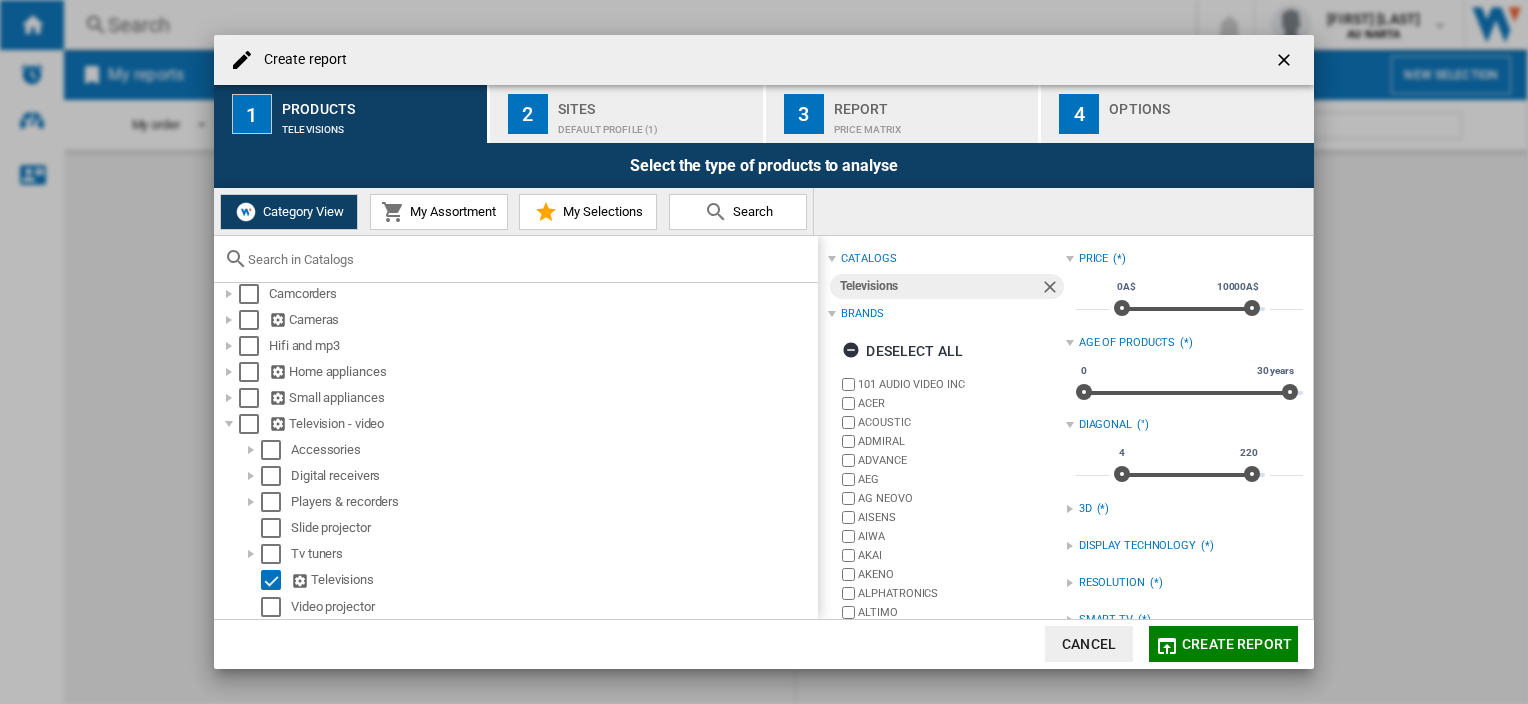 scroll, scrollTop: 108, scrollLeft: 0, axis: vertical 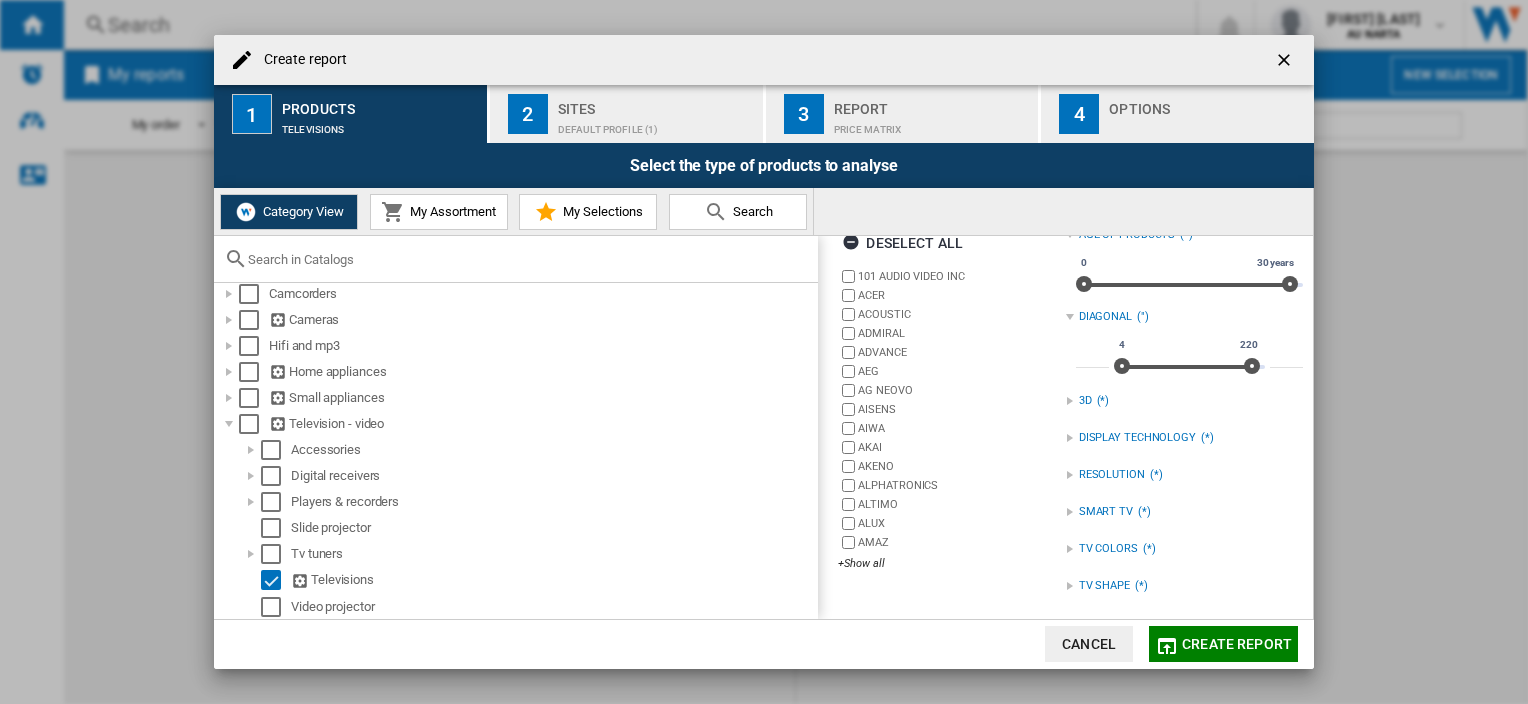 click at bounding box center (1070, 549) 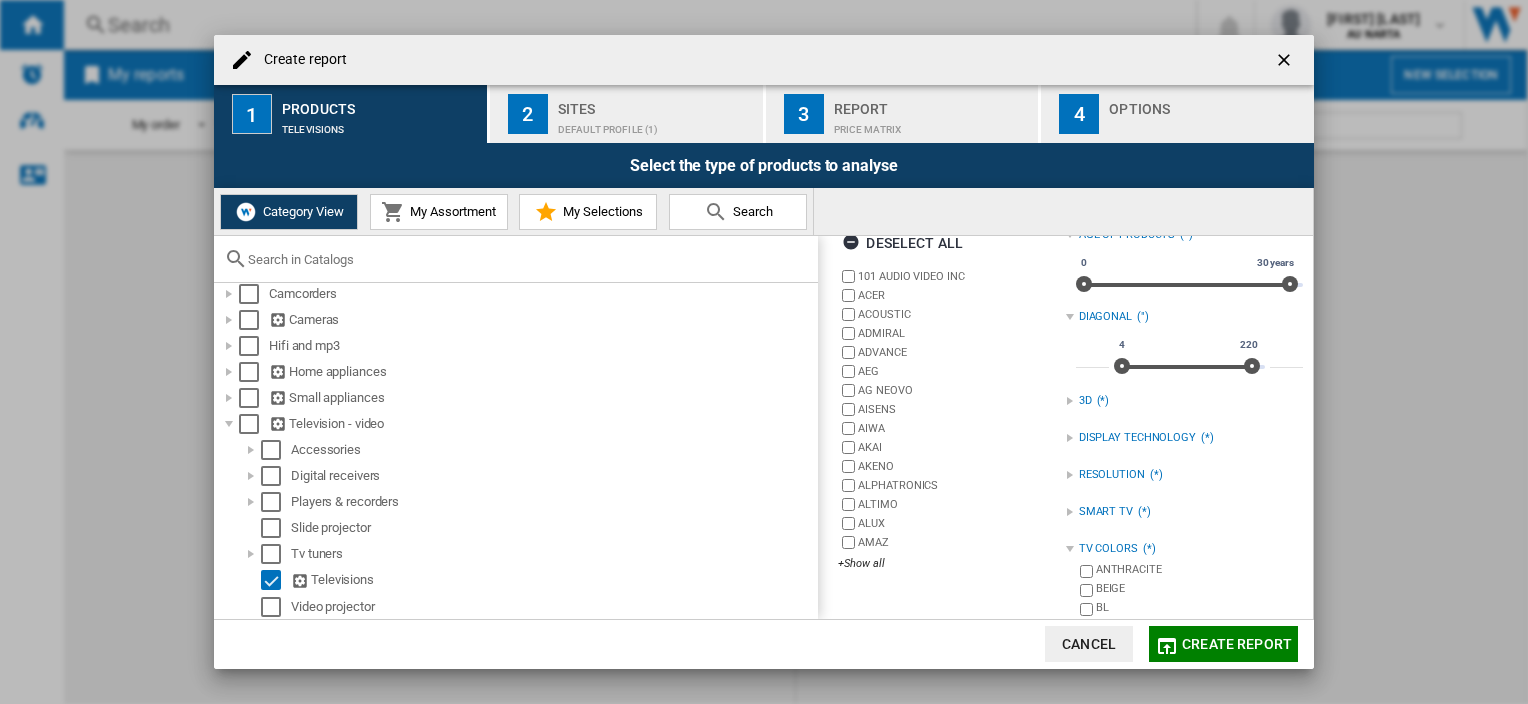click at bounding box center [1070, 549] 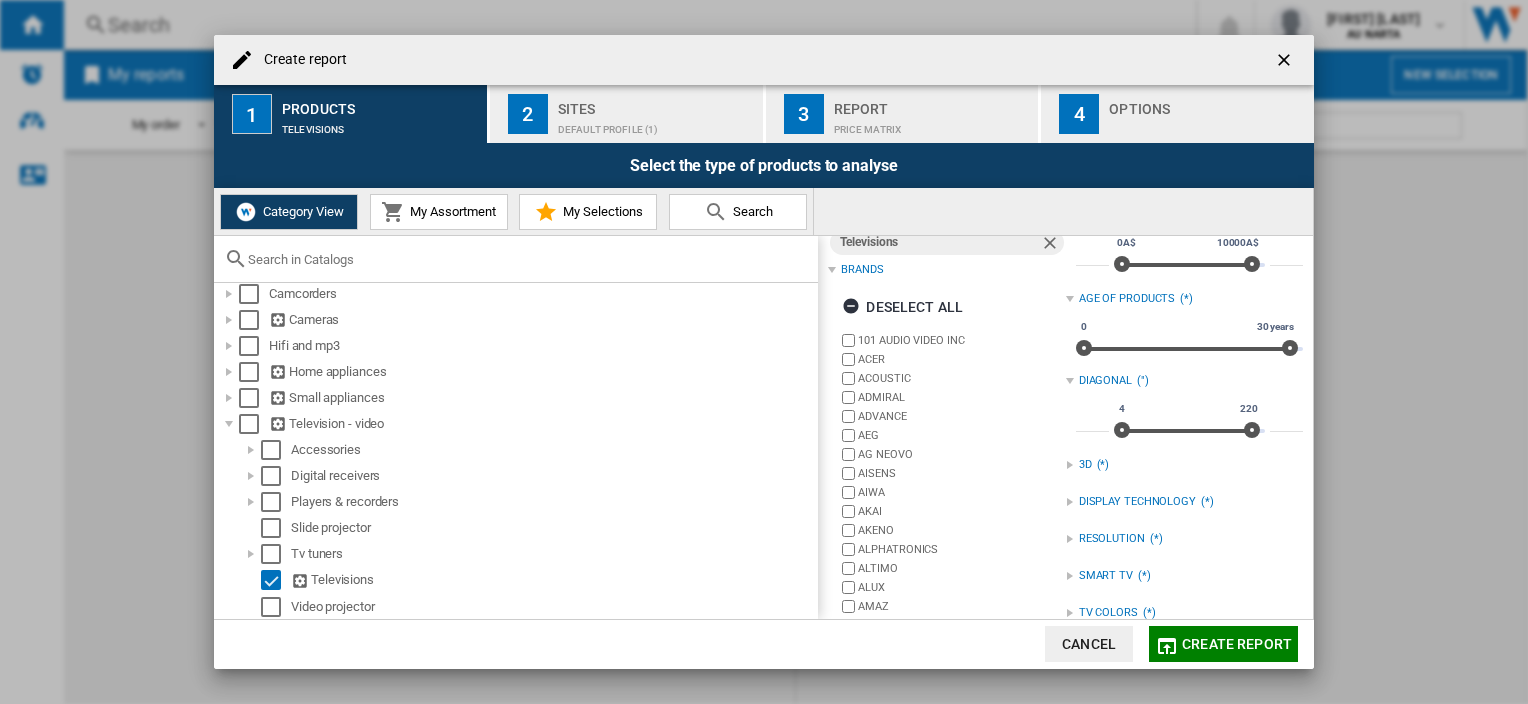 scroll, scrollTop: 0, scrollLeft: 0, axis: both 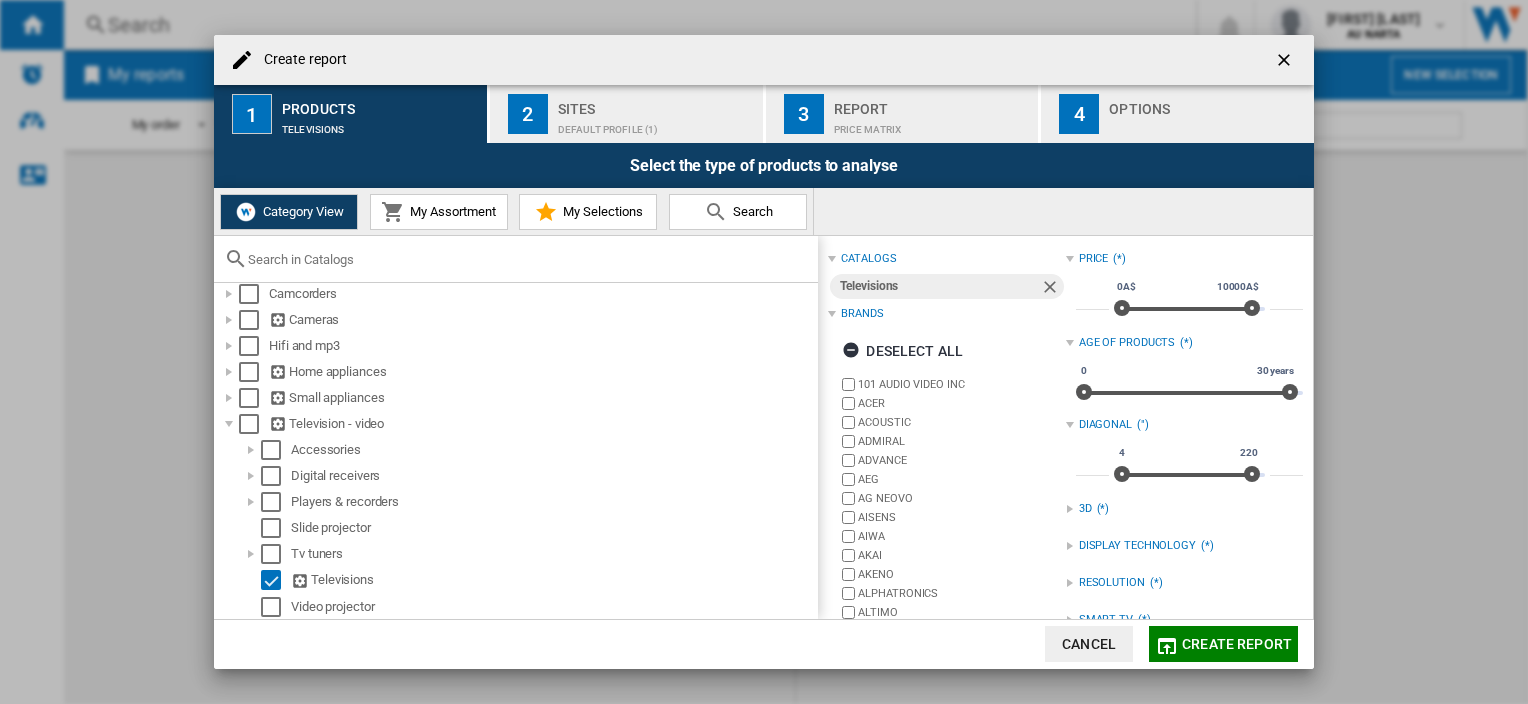 click at bounding box center [1070, 546] 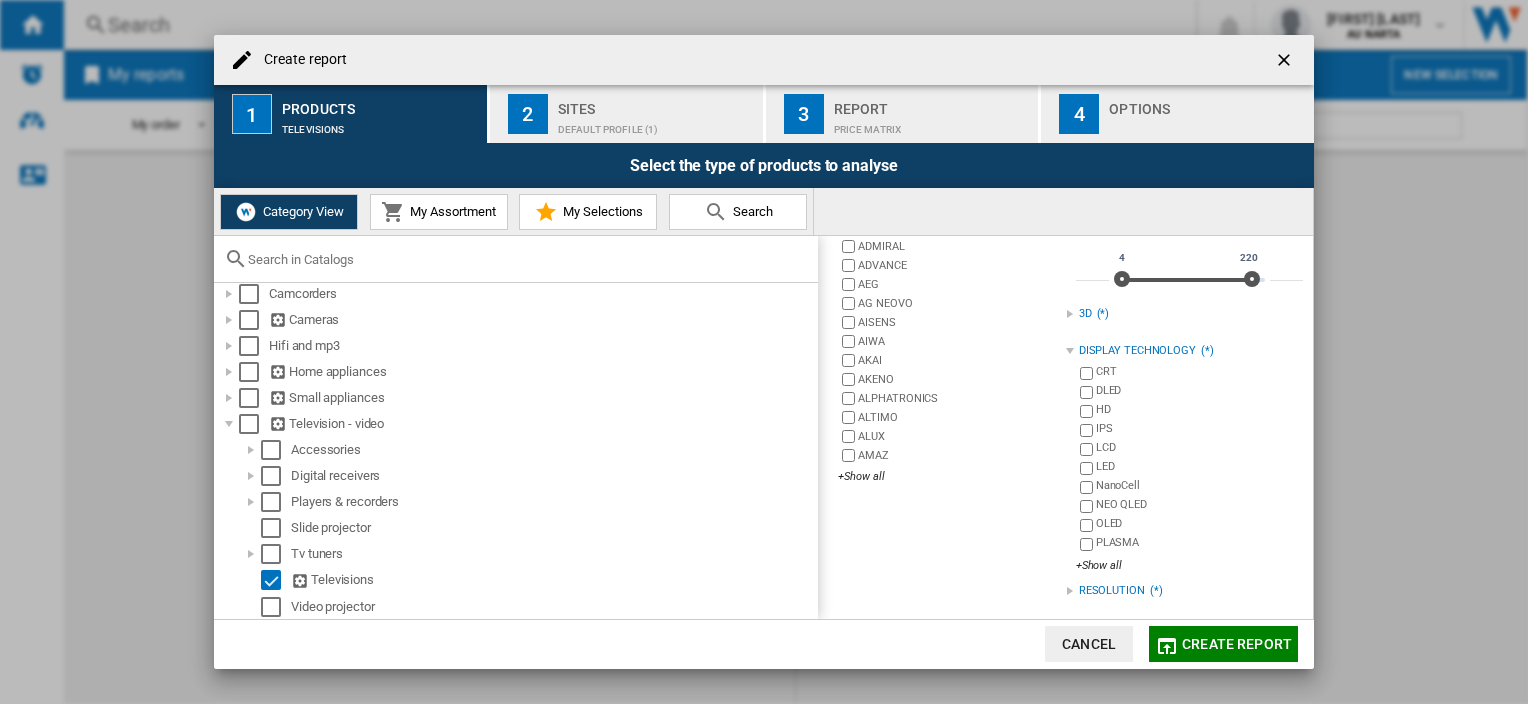 scroll, scrollTop: 254, scrollLeft: 0, axis: vertical 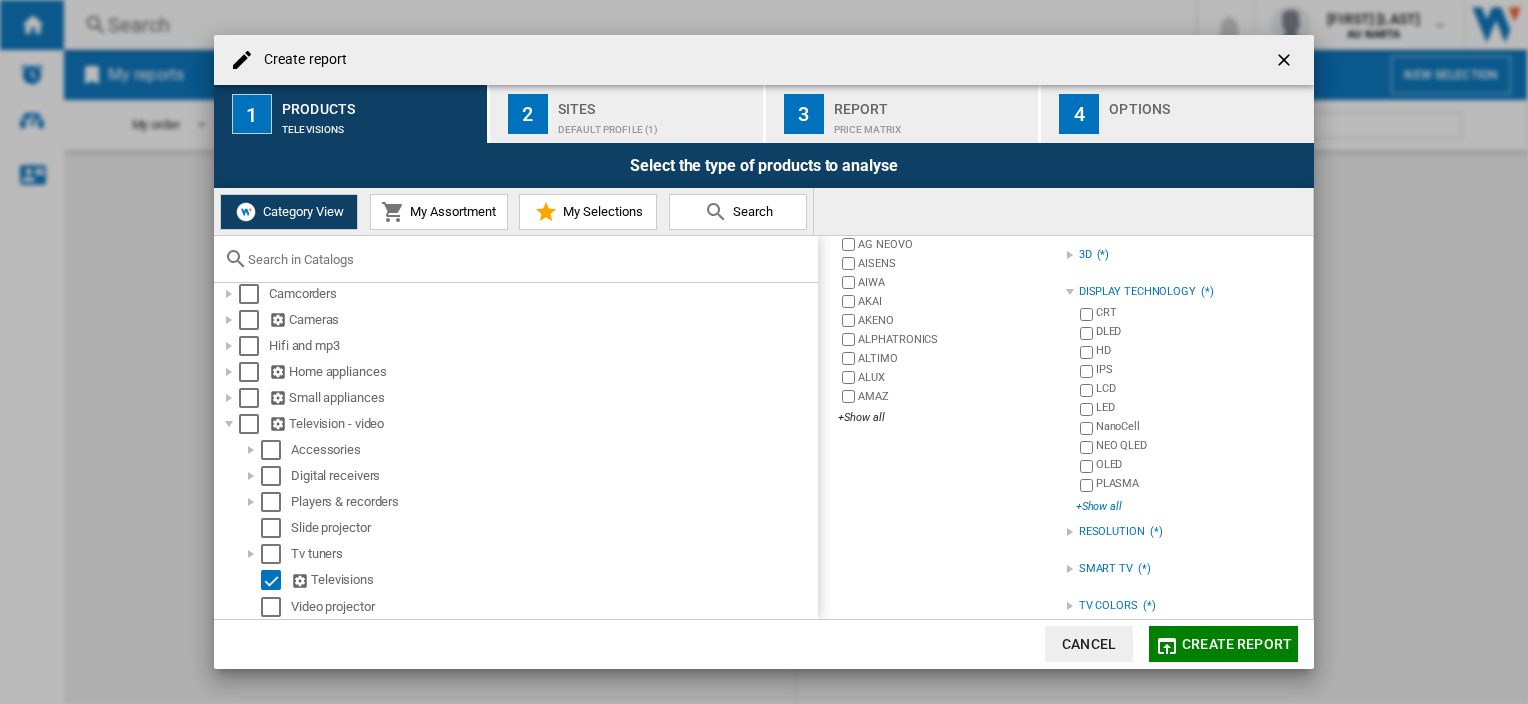 click on "+Show all" at bounding box center [1189, 506] 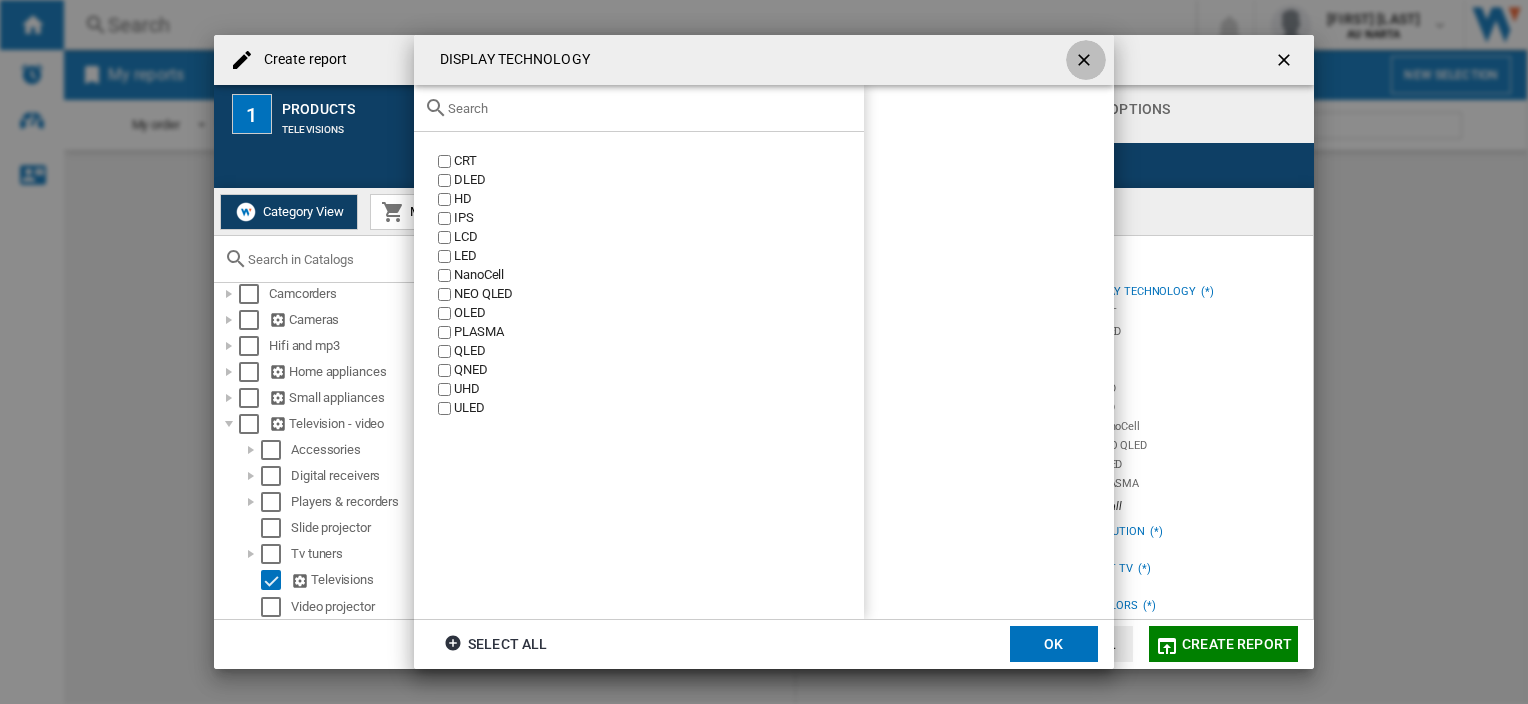 click at bounding box center (1086, 62) 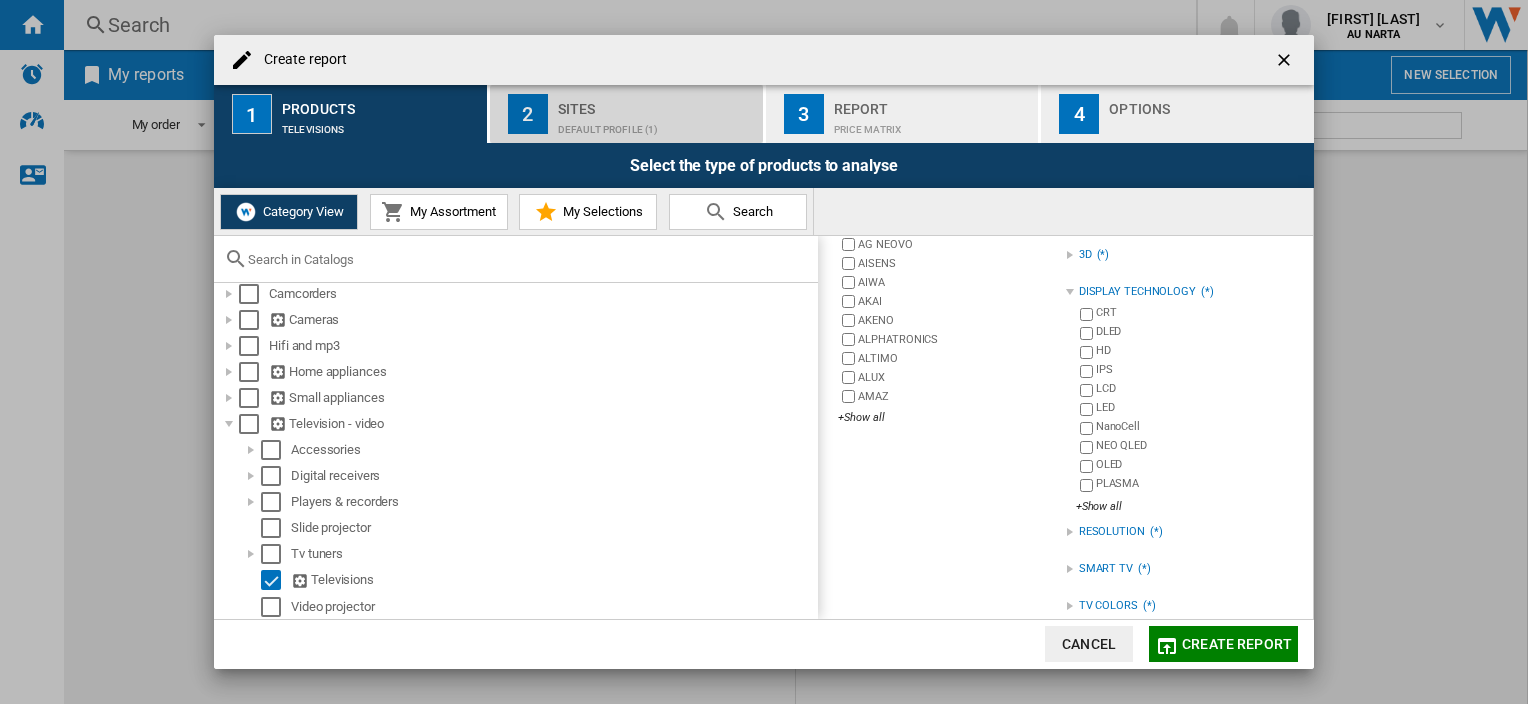 click on "Sites" at bounding box center [656, 103] 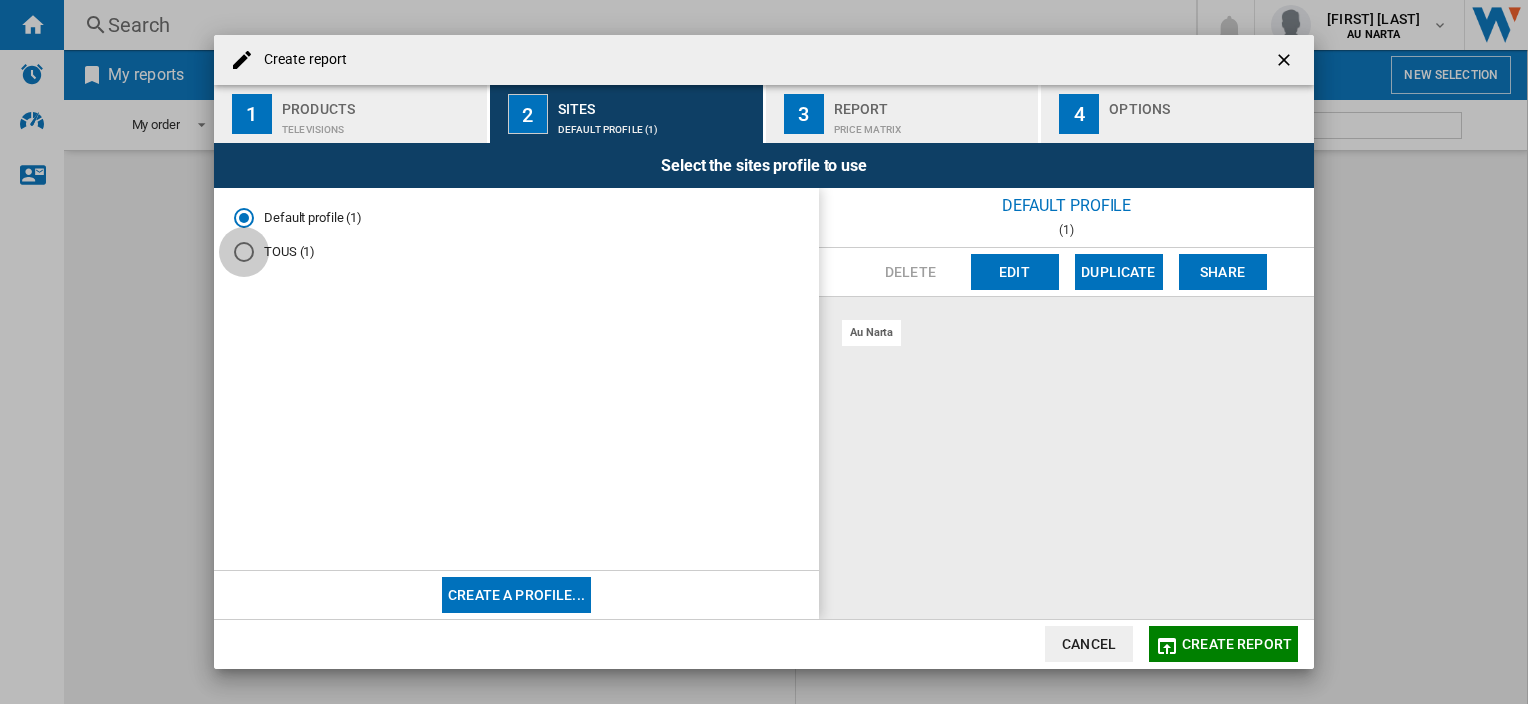 click at bounding box center [244, 252] 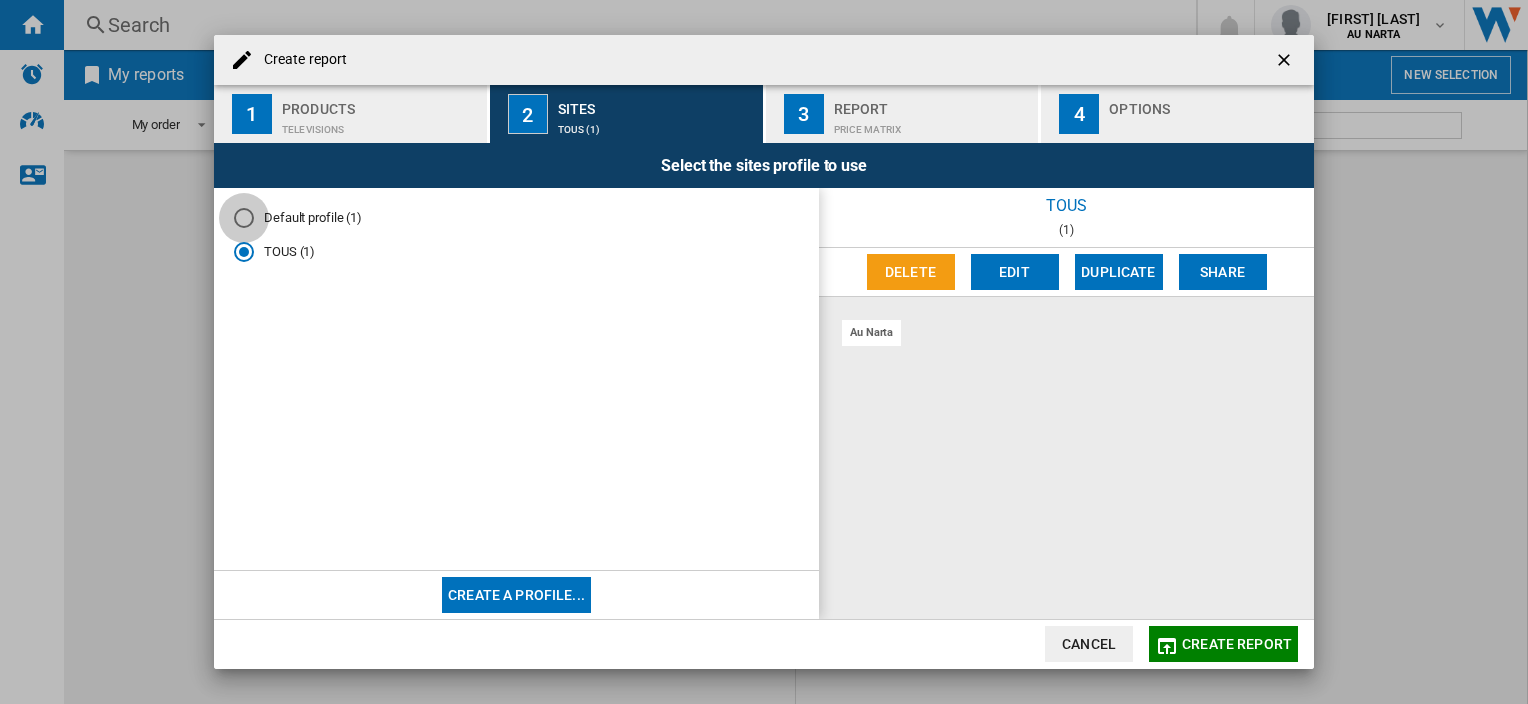 click at bounding box center [244, 218] 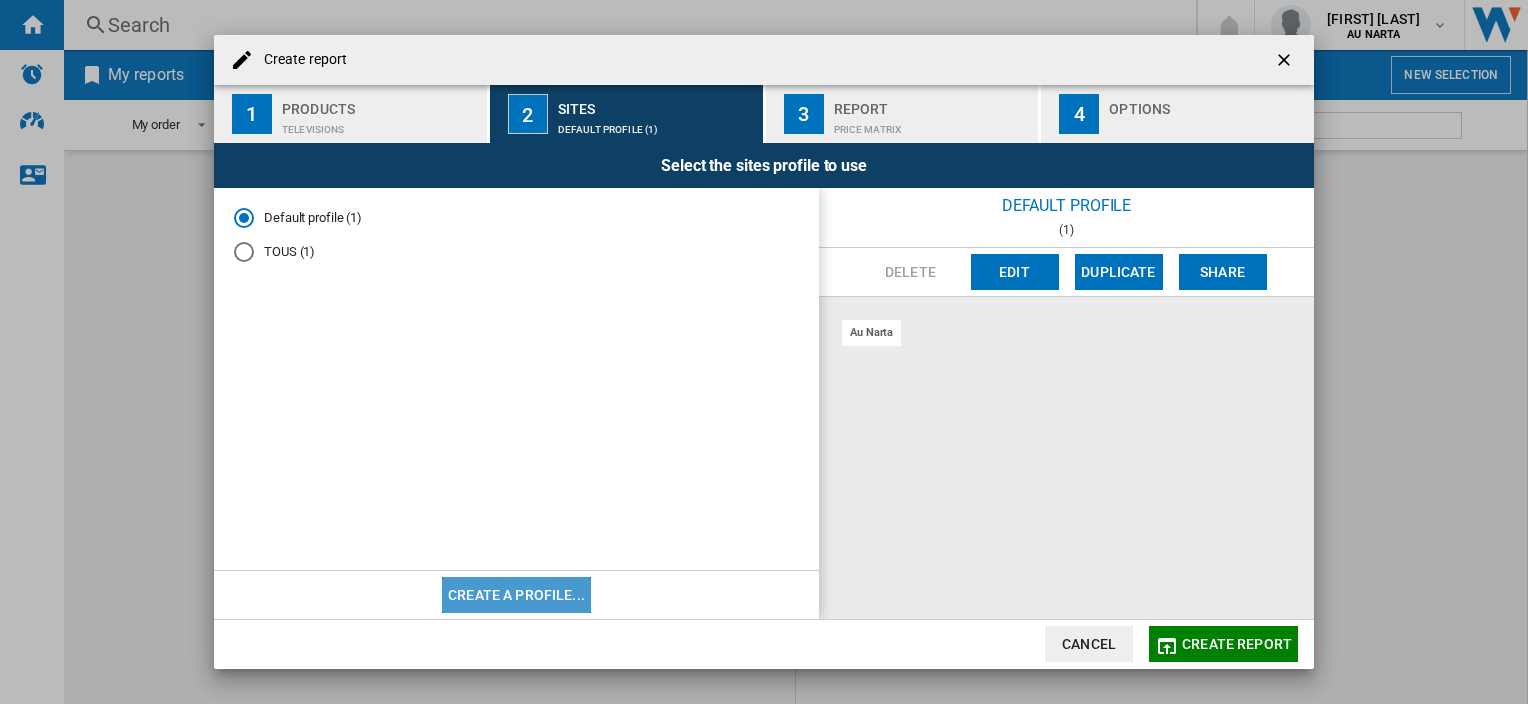 click on "Create a profile..." at bounding box center (516, 595) 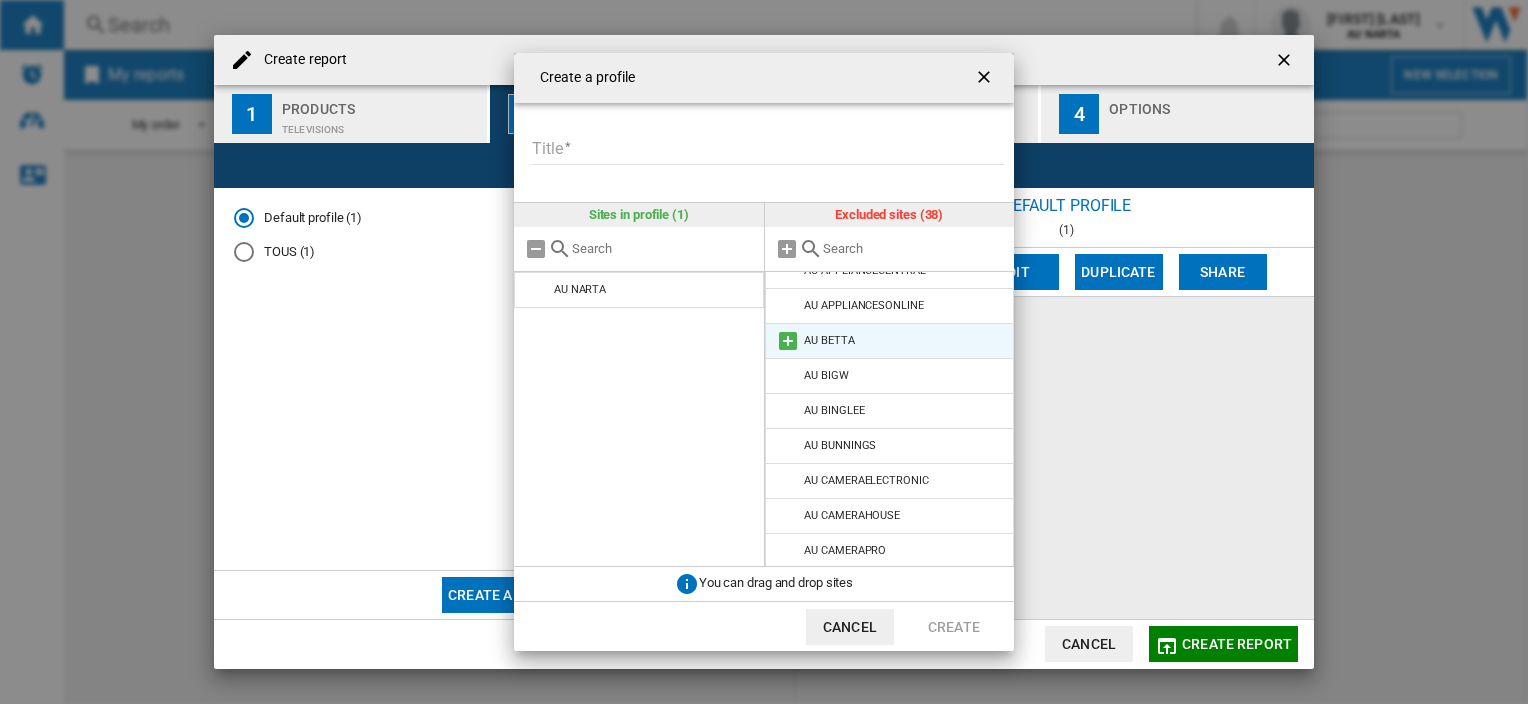 scroll, scrollTop: 0, scrollLeft: 0, axis: both 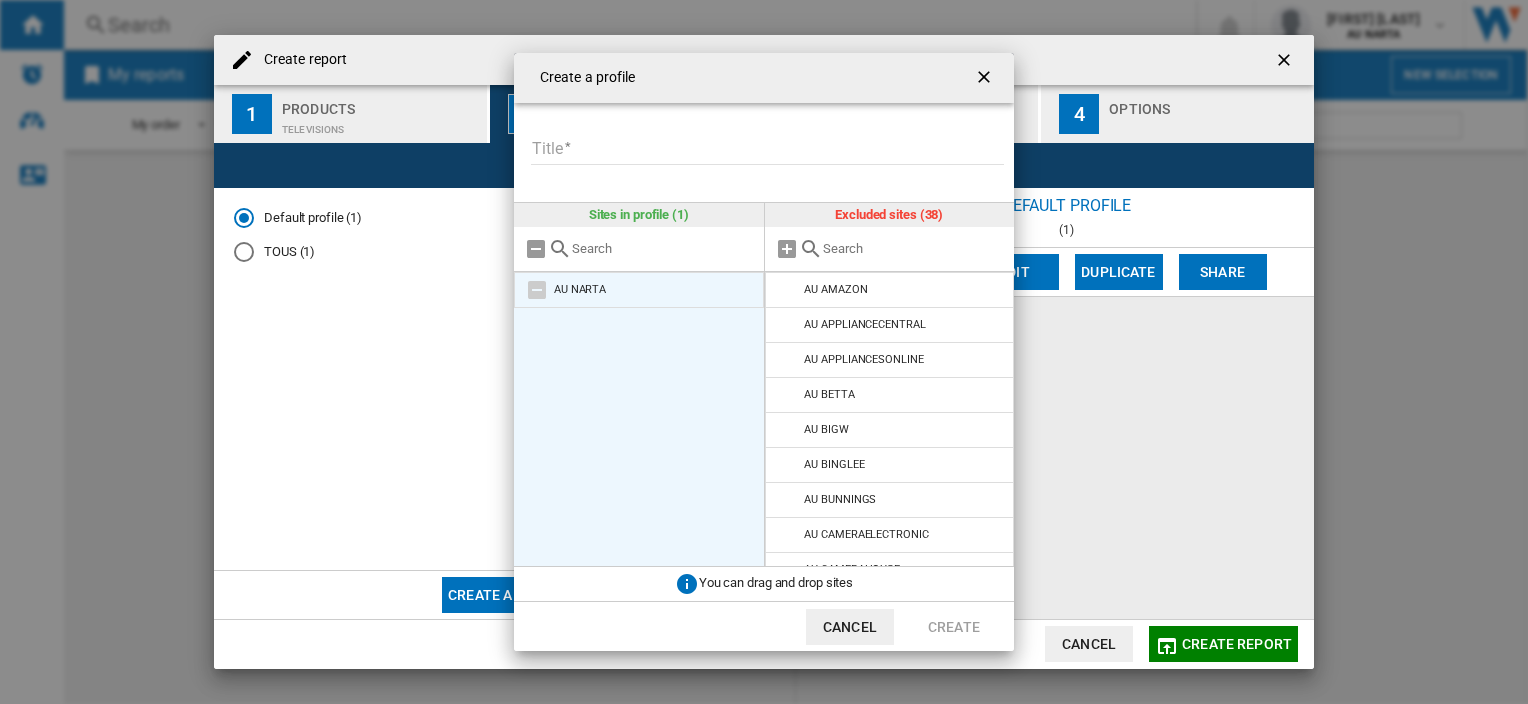 click on "AU NARTA" at bounding box center (639, 290) 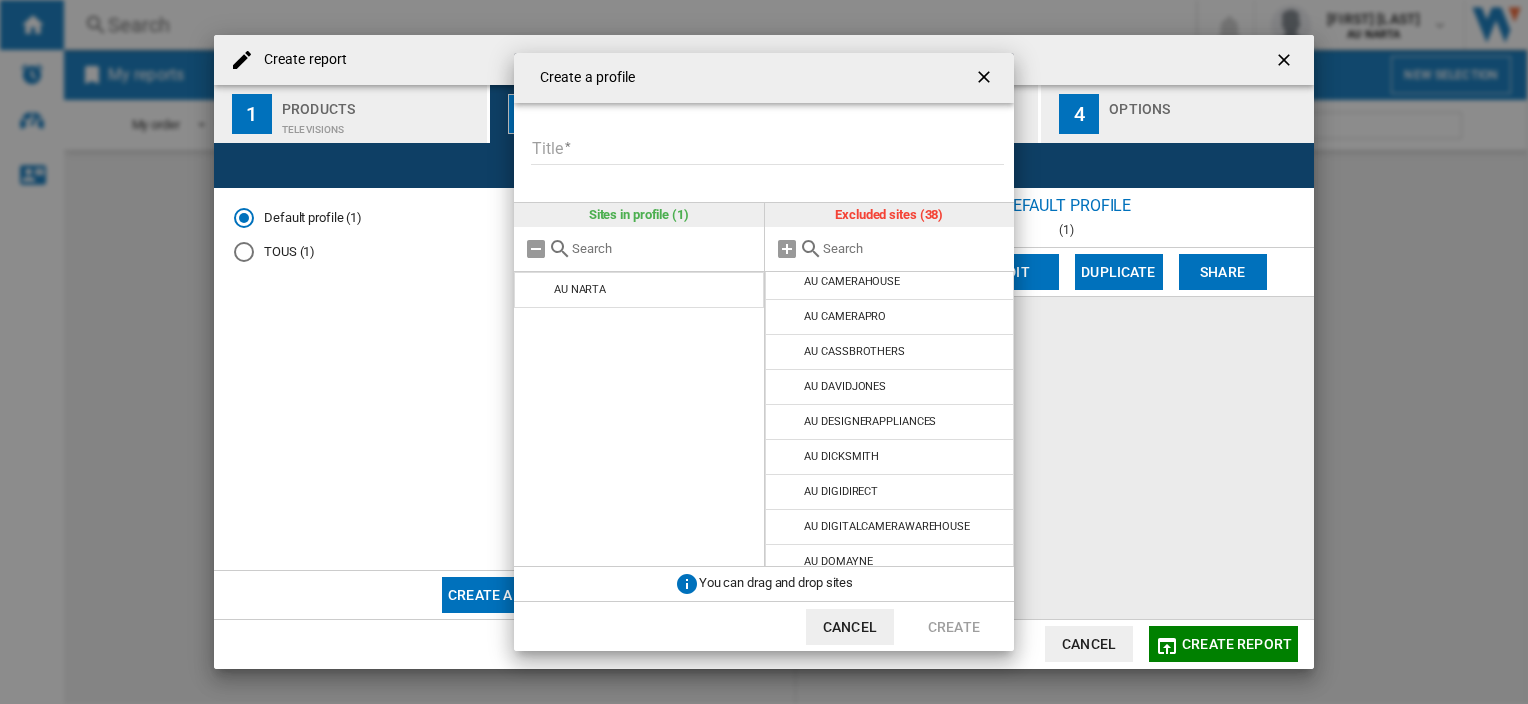 scroll, scrollTop: 0, scrollLeft: 0, axis: both 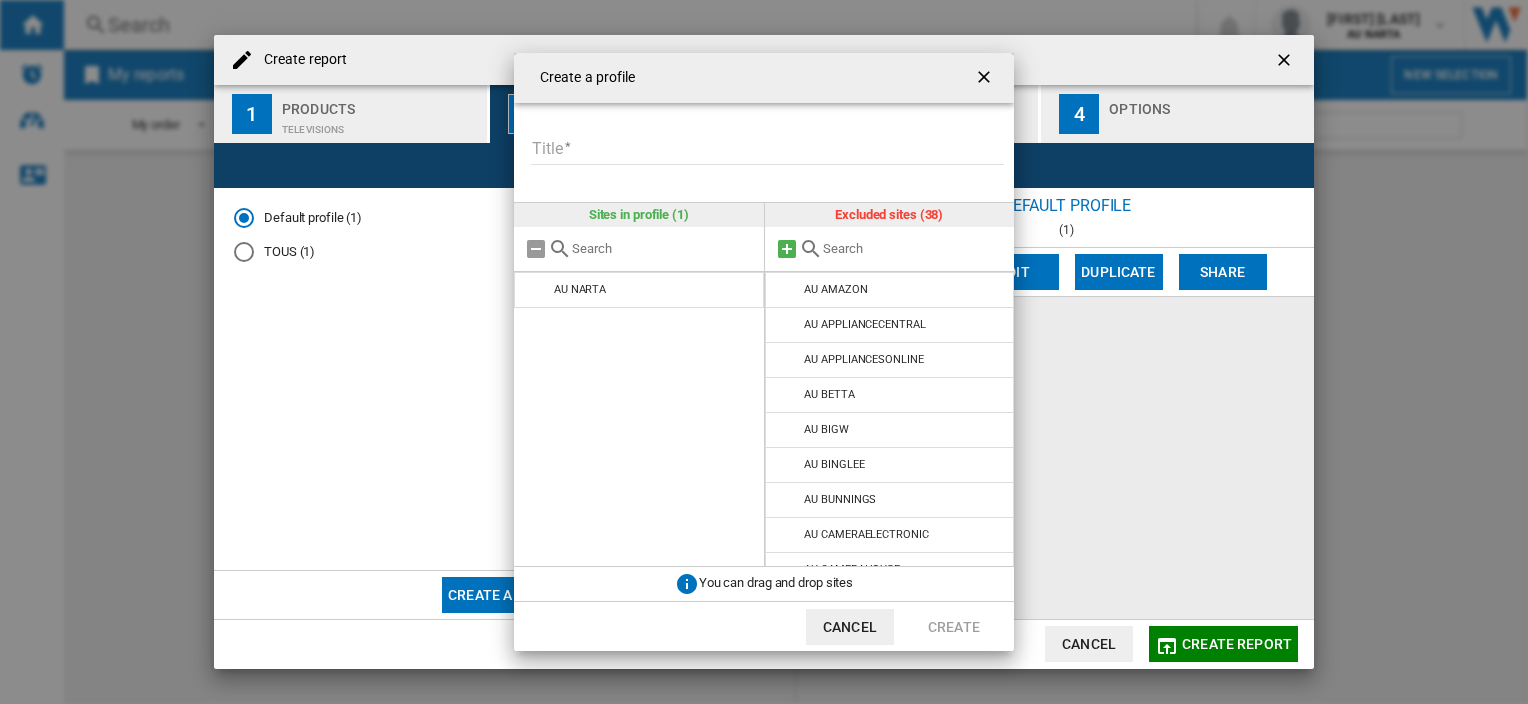 click at bounding box center (787, 249) 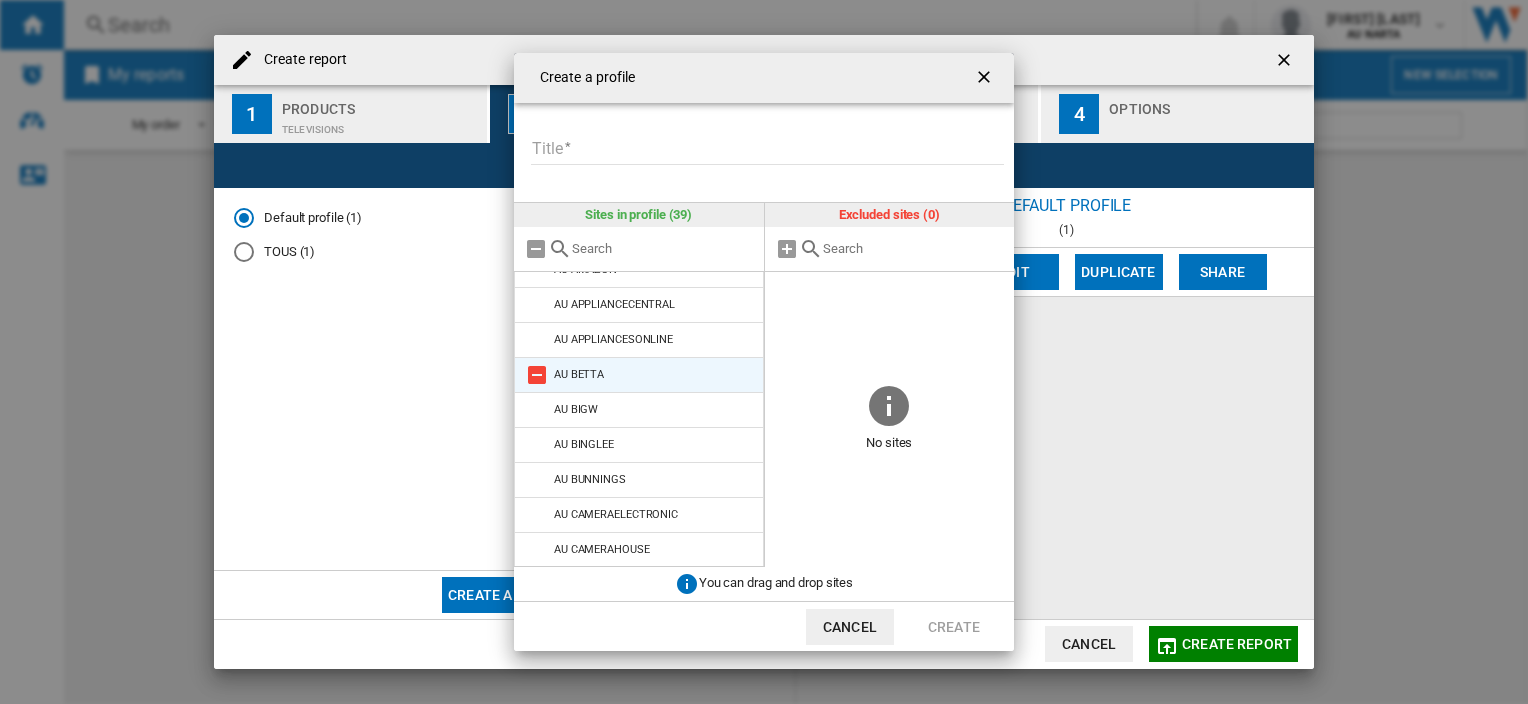 scroll, scrollTop: 0, scrollLeft: 0, axis: both 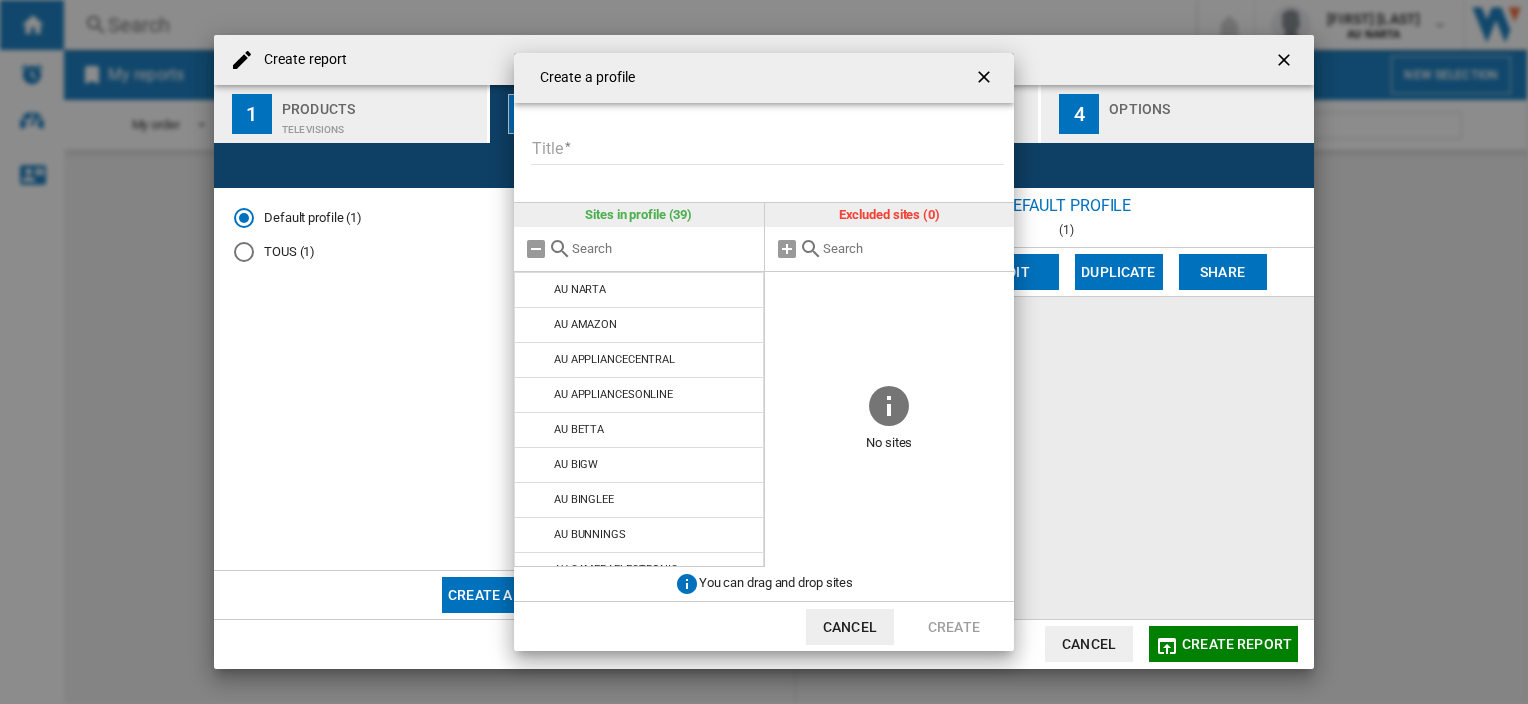 click on "Title" at bounding box center [767, 150] 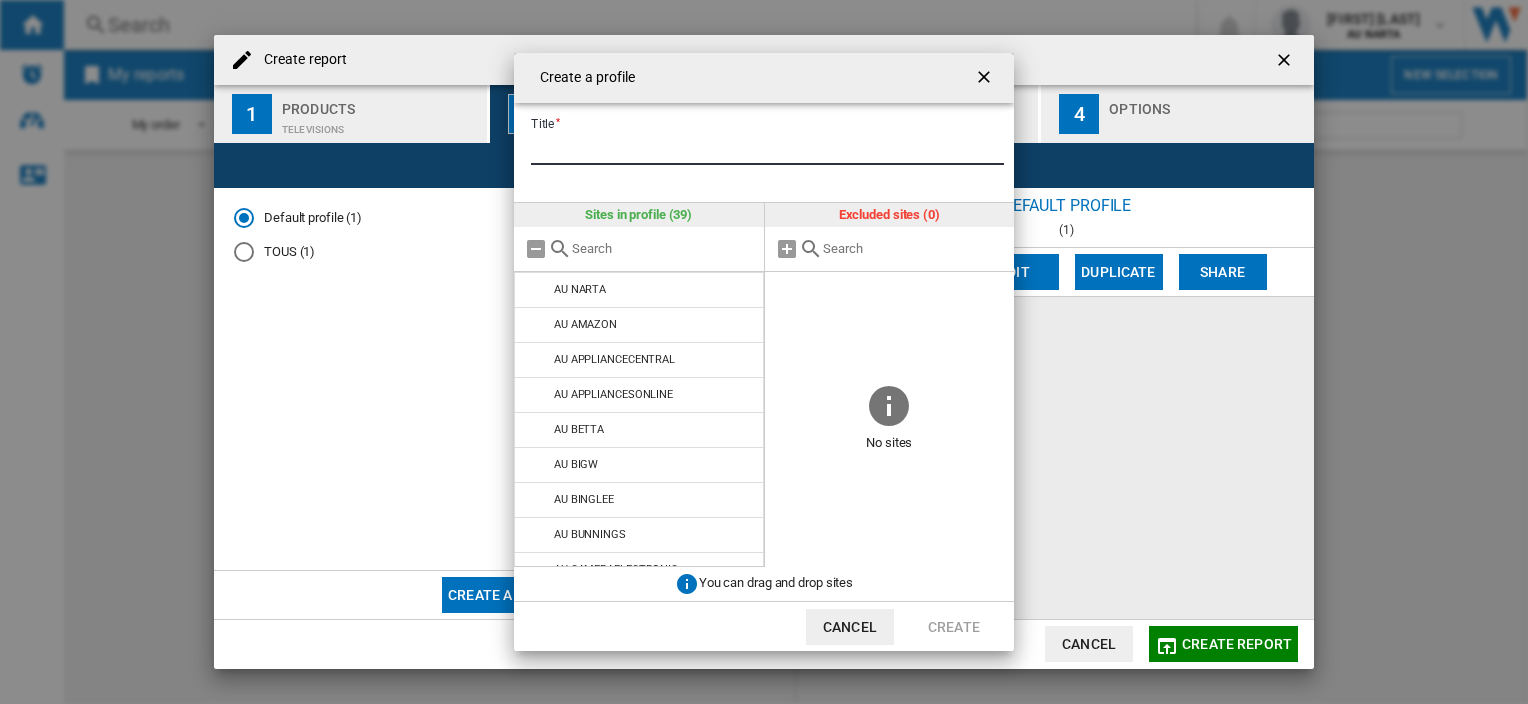 type on "*" 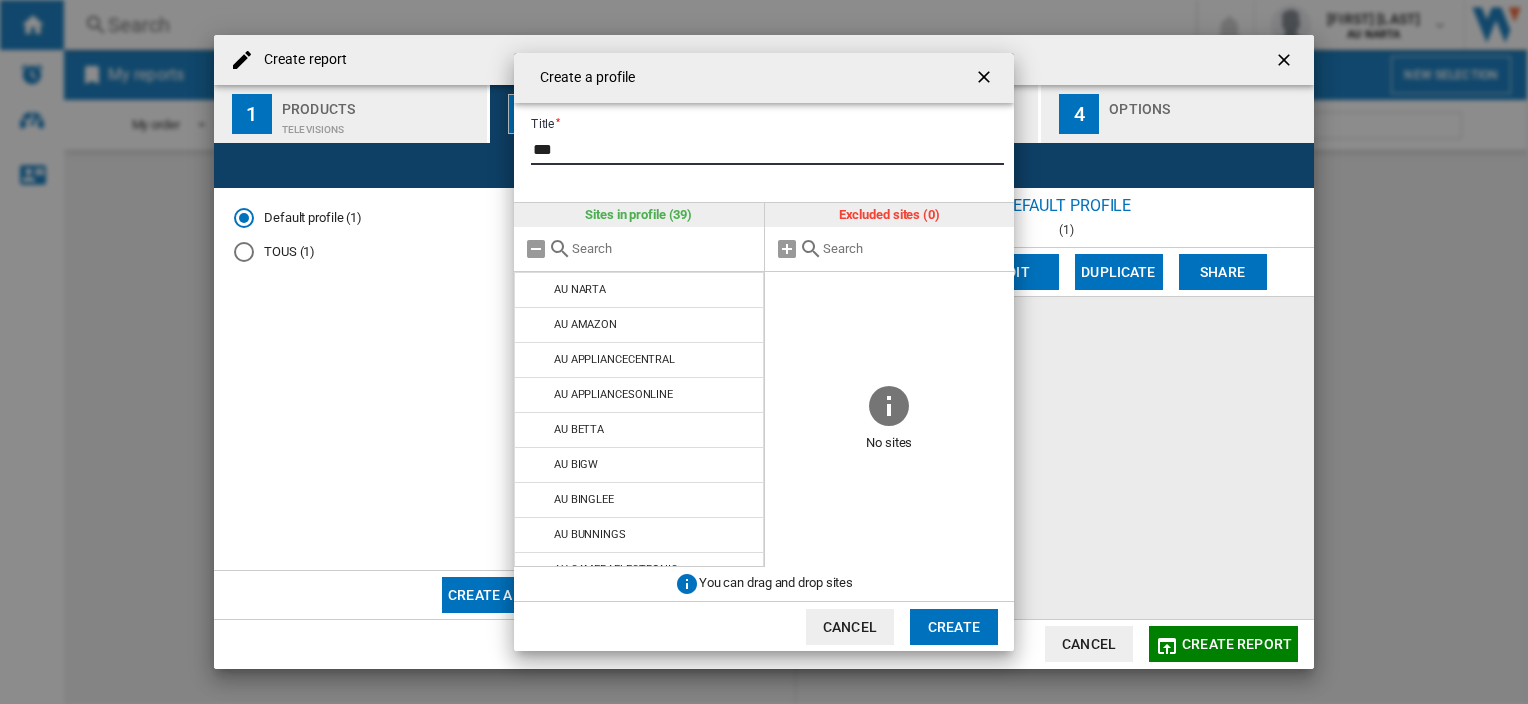 type on "***" 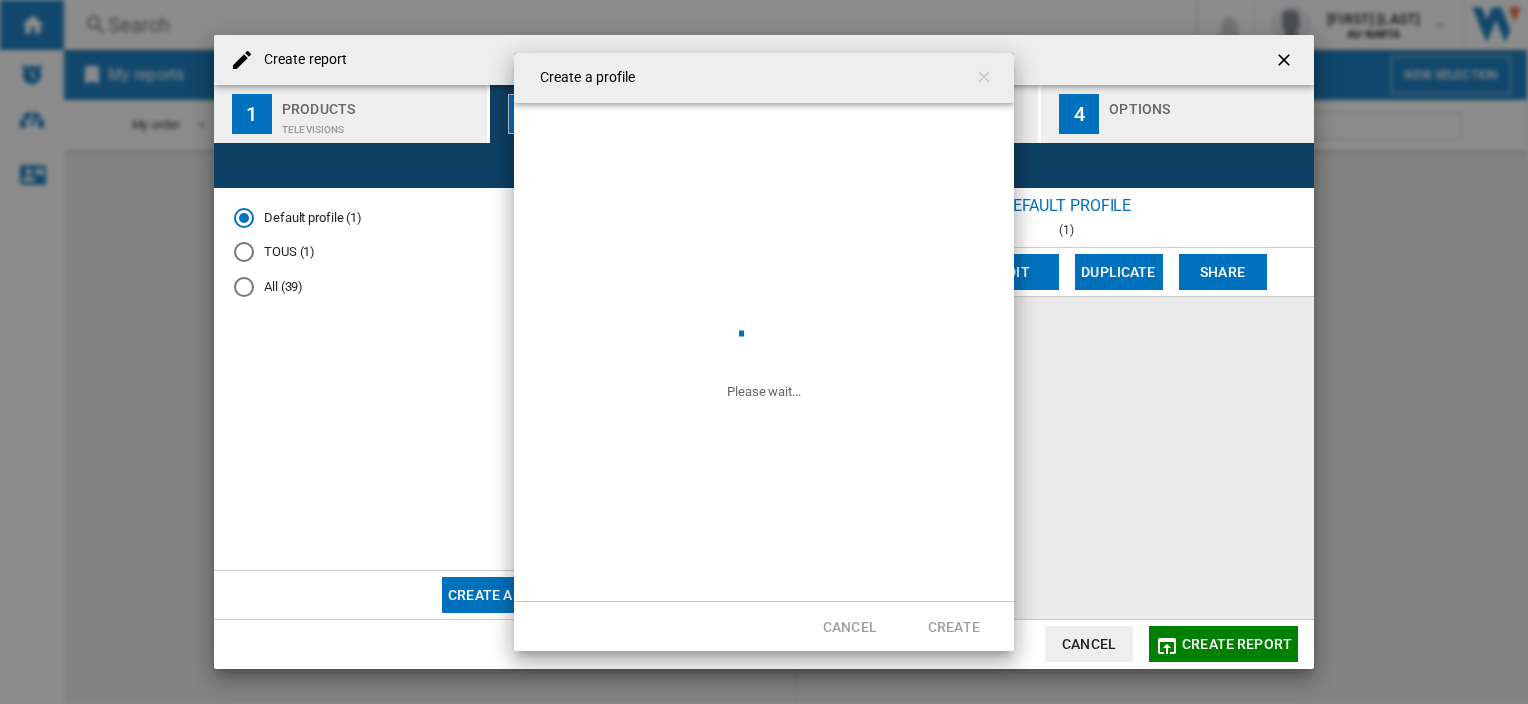 click on "Create a profile
Please wait...
Cancel
Create" at bounding box center [764, 352] 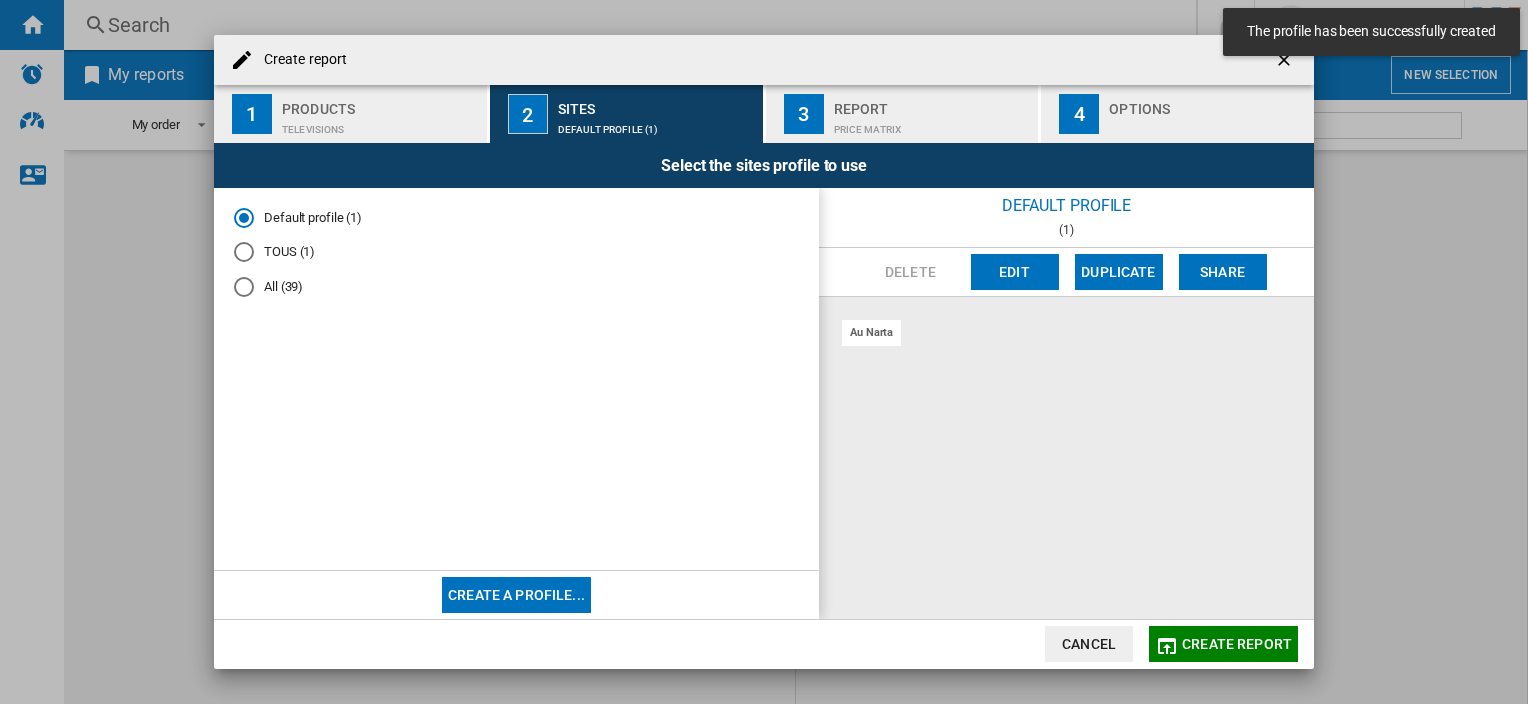 click on "Default profile (1)
TOUS (1)
All (39)" at bounding box center (516, 260) 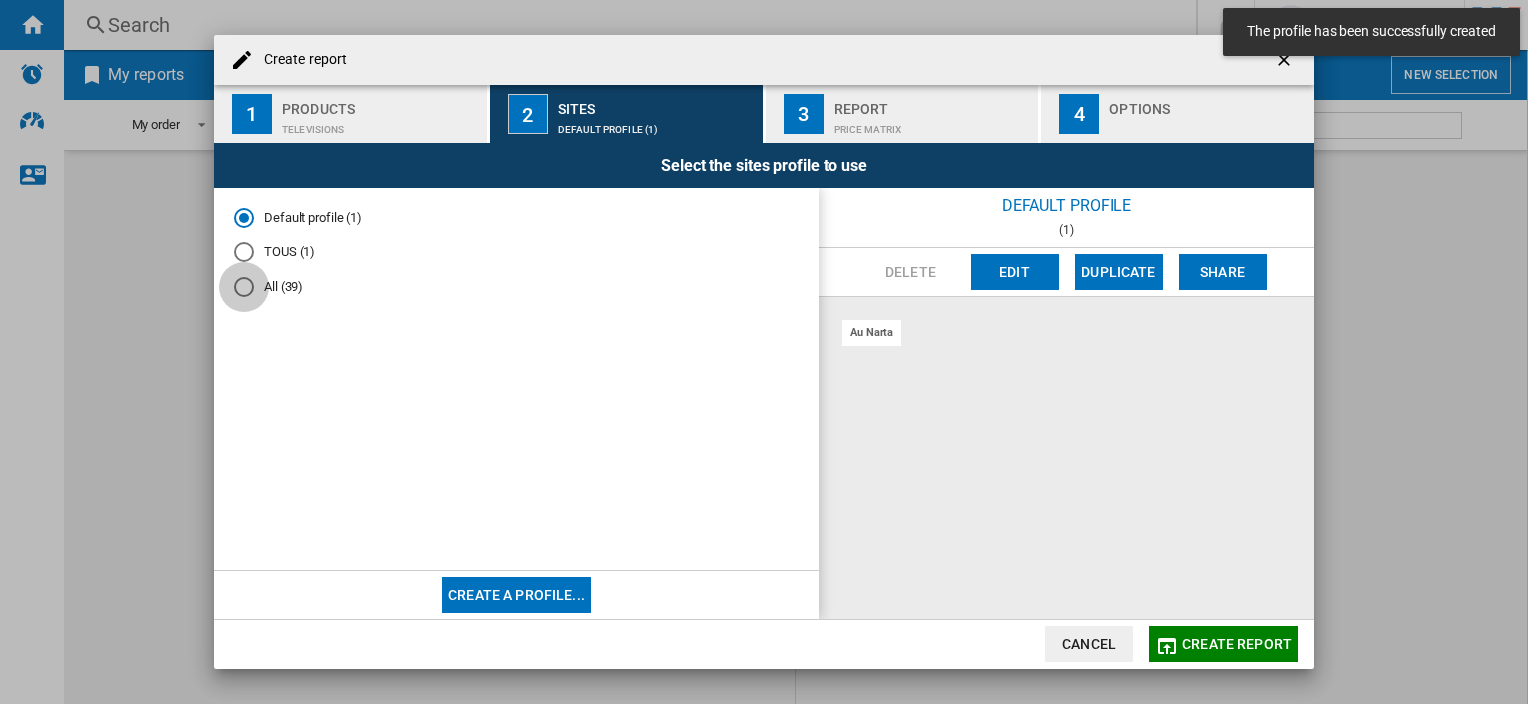 click at bounding box center [244, 287] 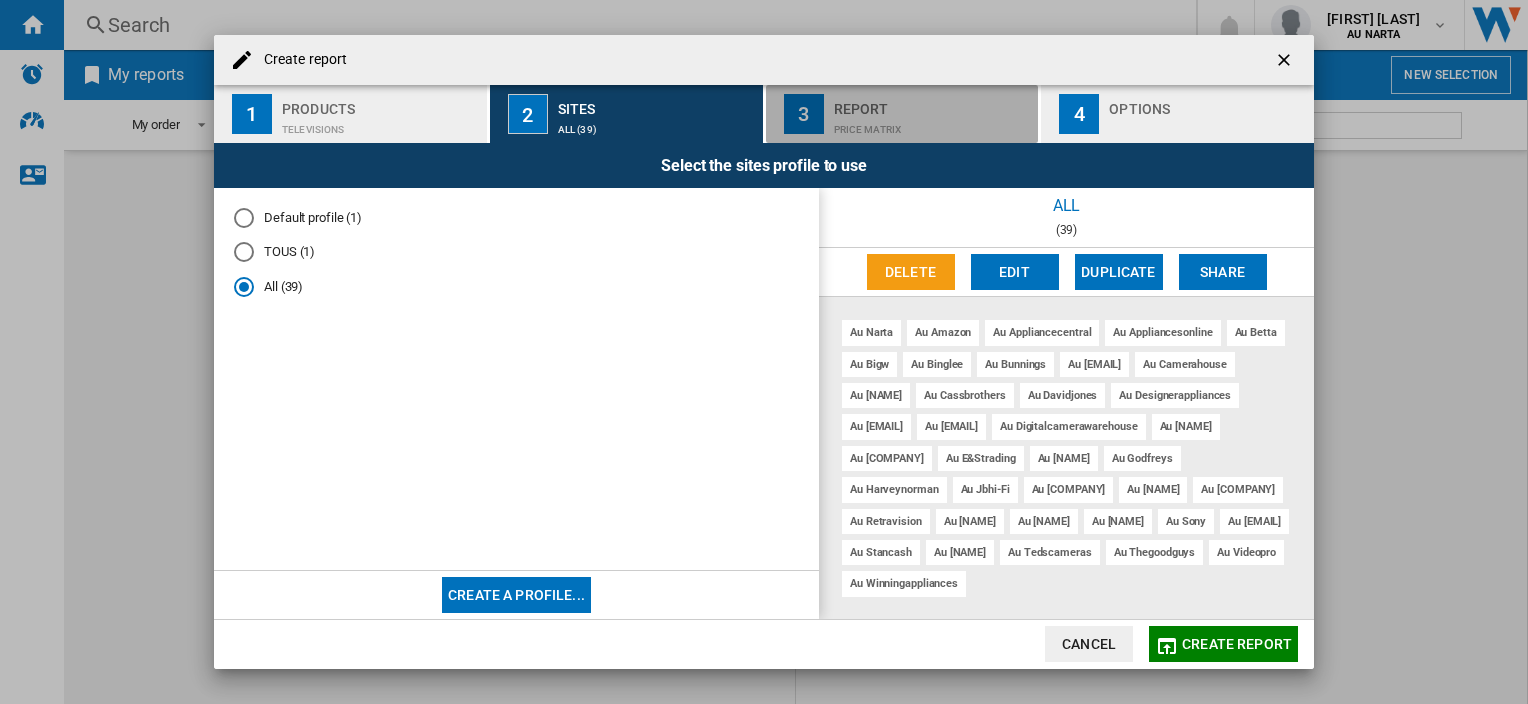 click on "3" at bounding box center (804, 114) 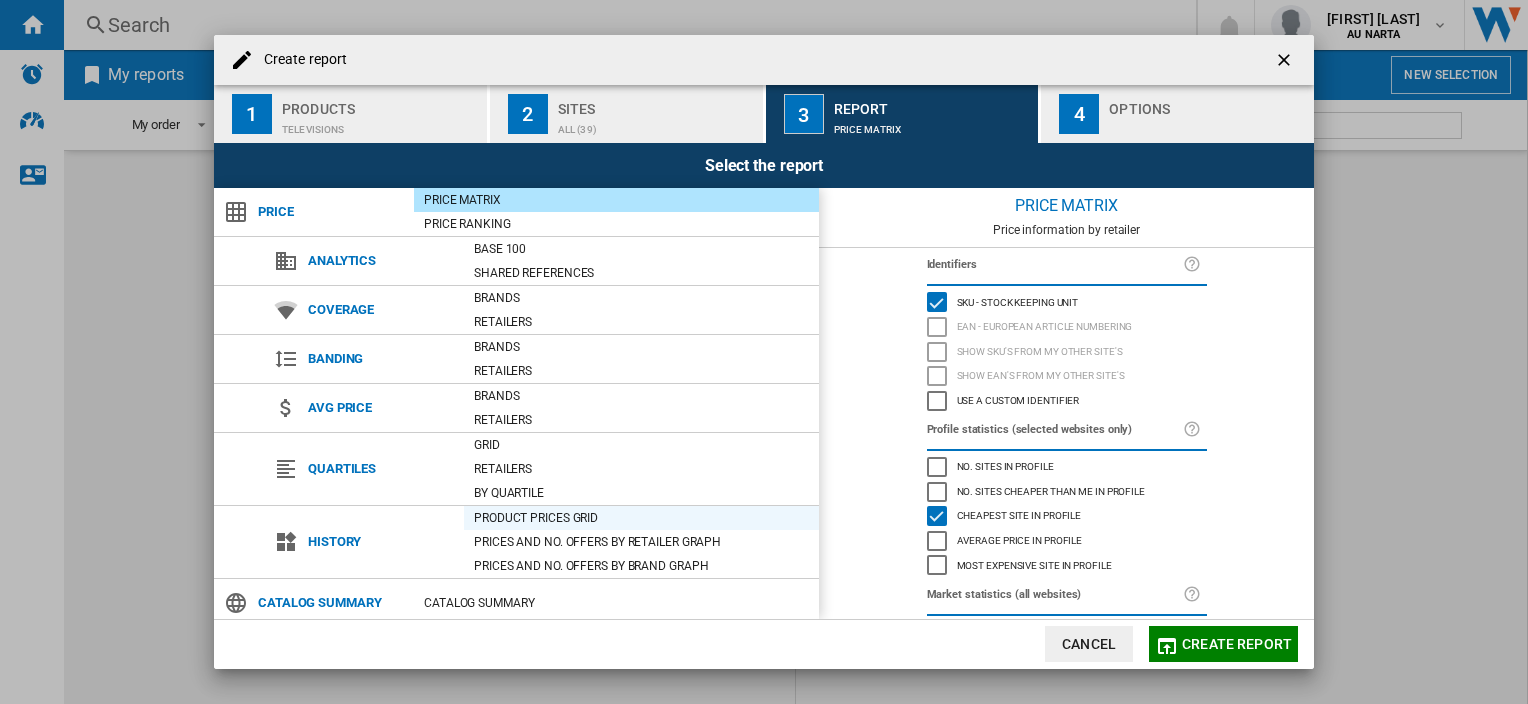 click on "Product prices grid" at bounding box center [641, 518] 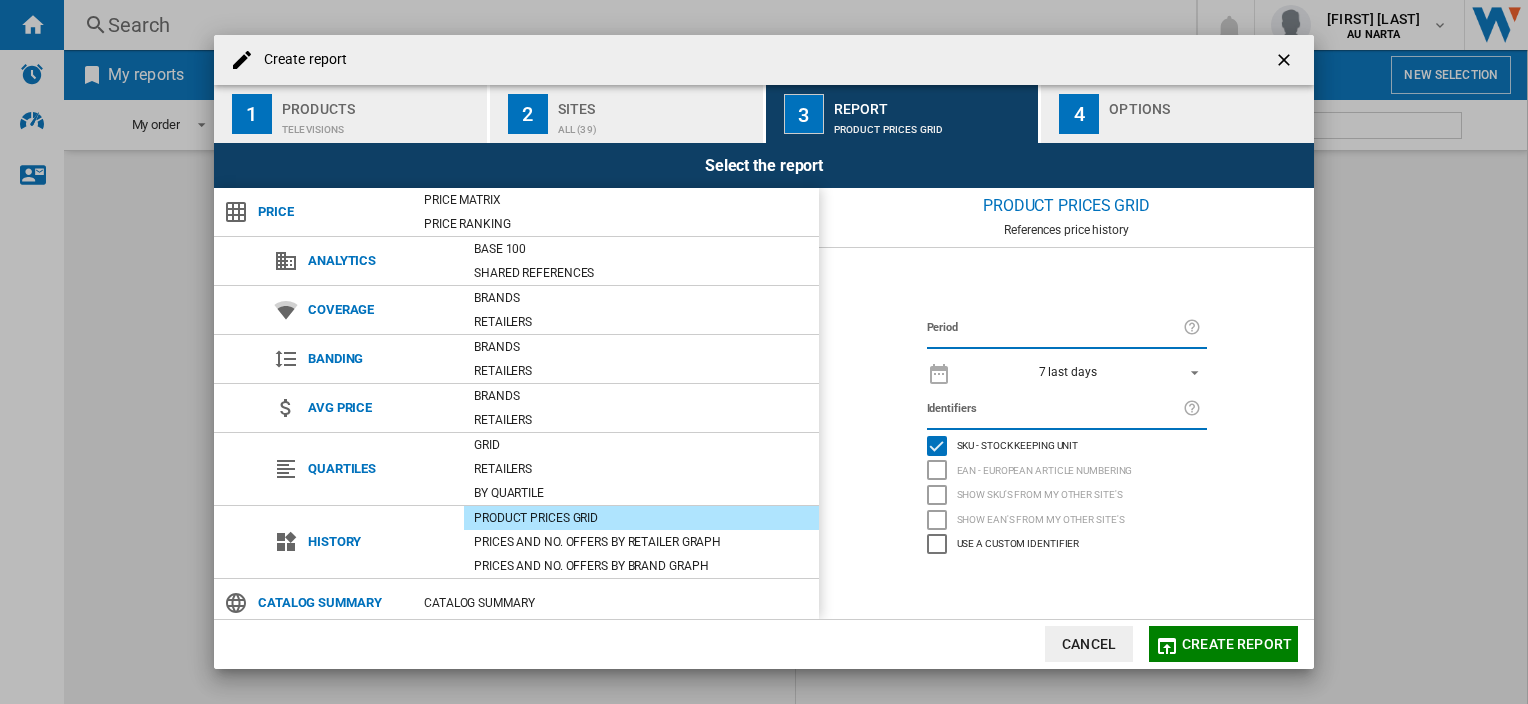 click on "Select the report" at bounding box center [764, 165] 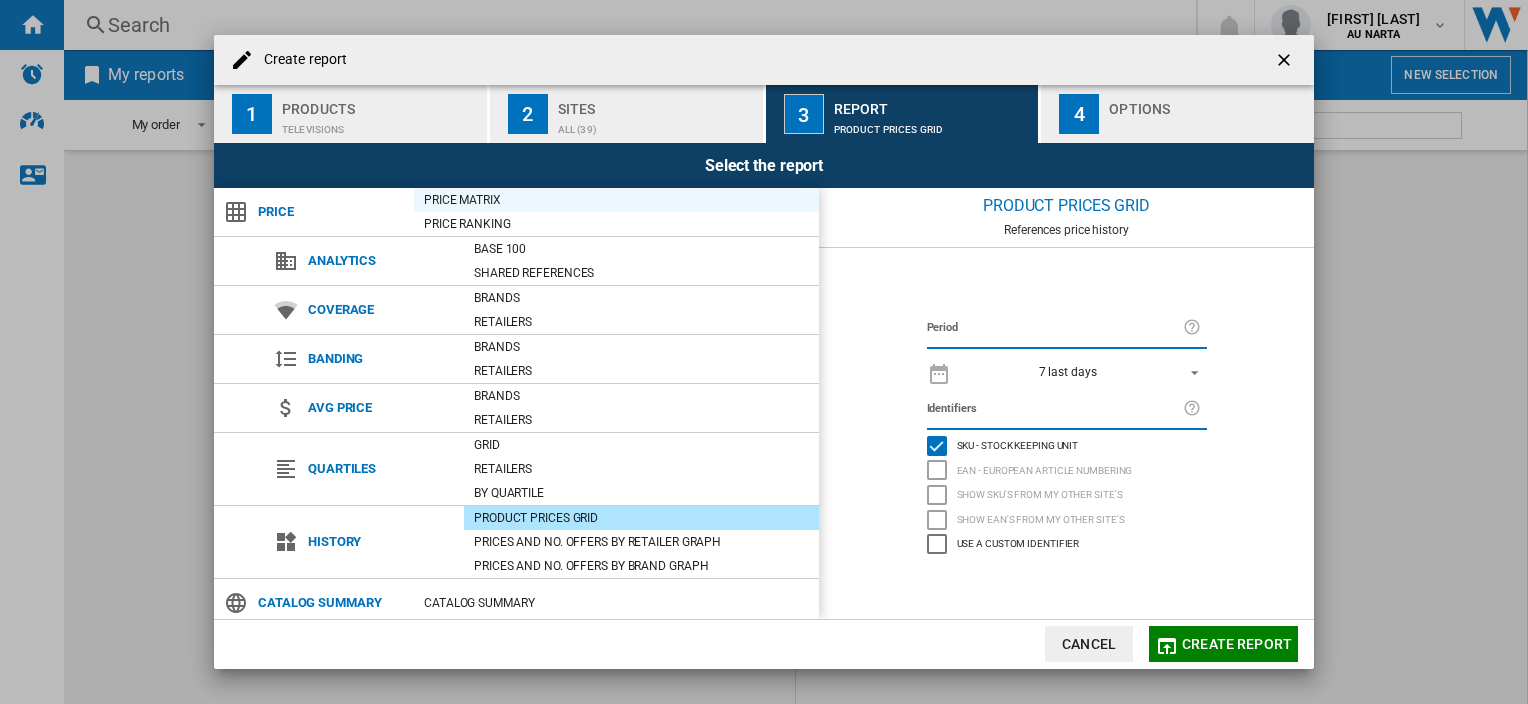 click on "Price Matrix" at bounding box center (616, 200) 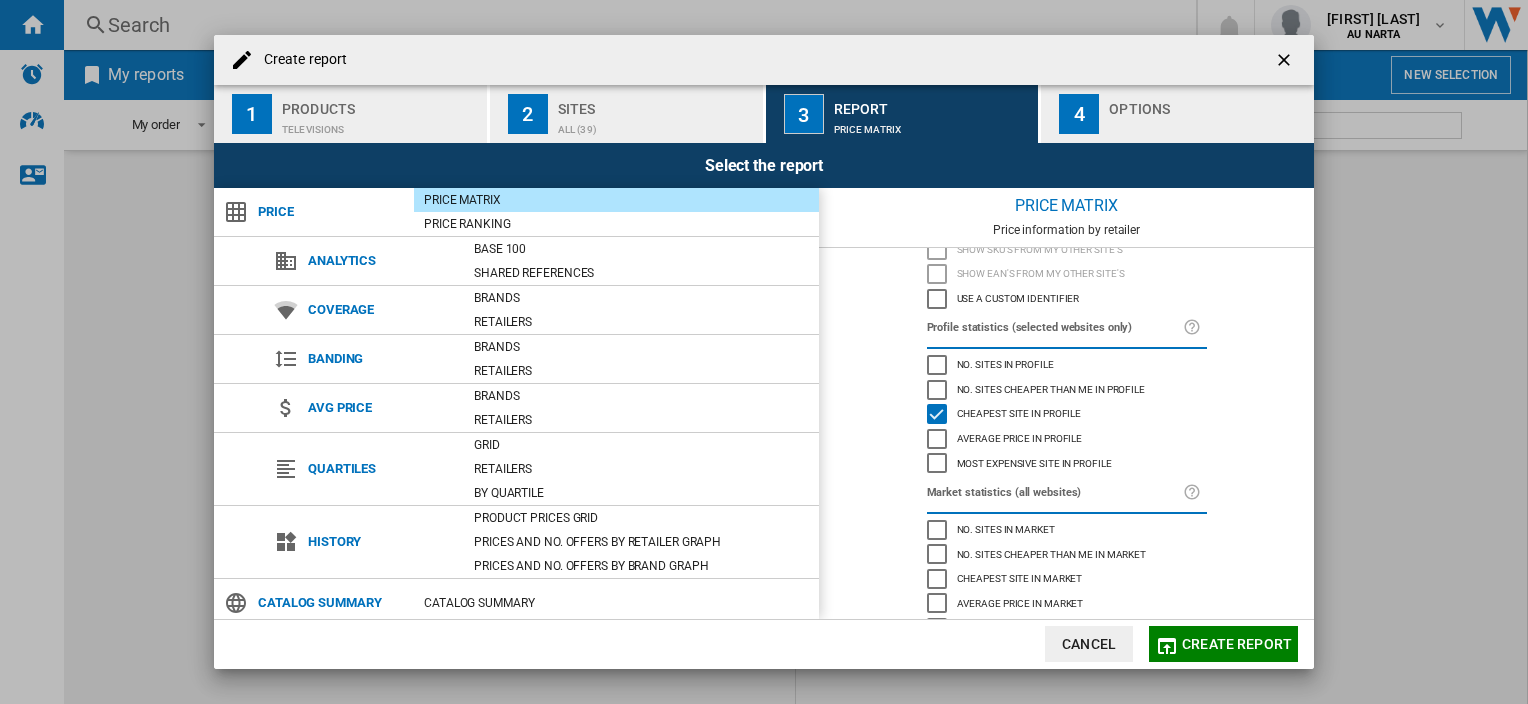 scroll, scrollTop: 103, scrollLeft: 0, axis: vertical 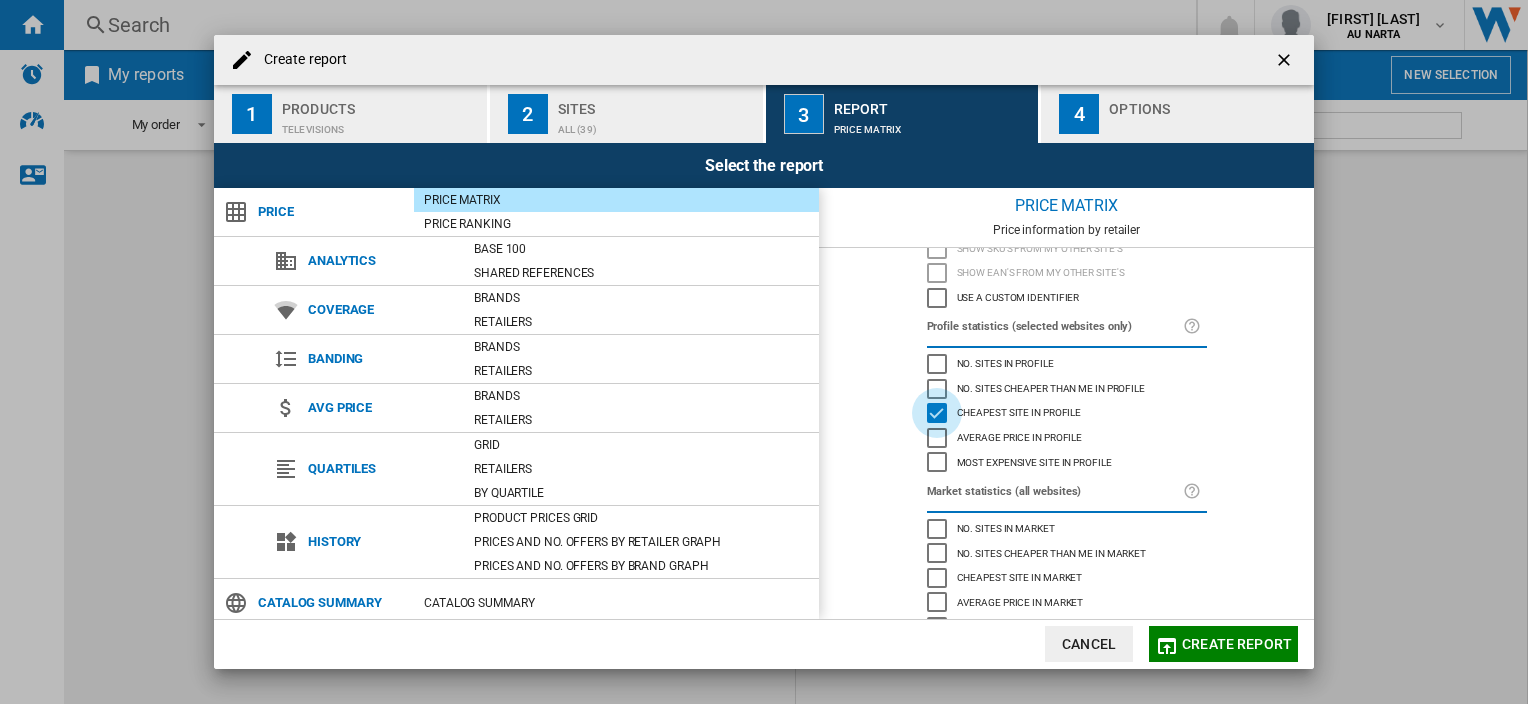 click 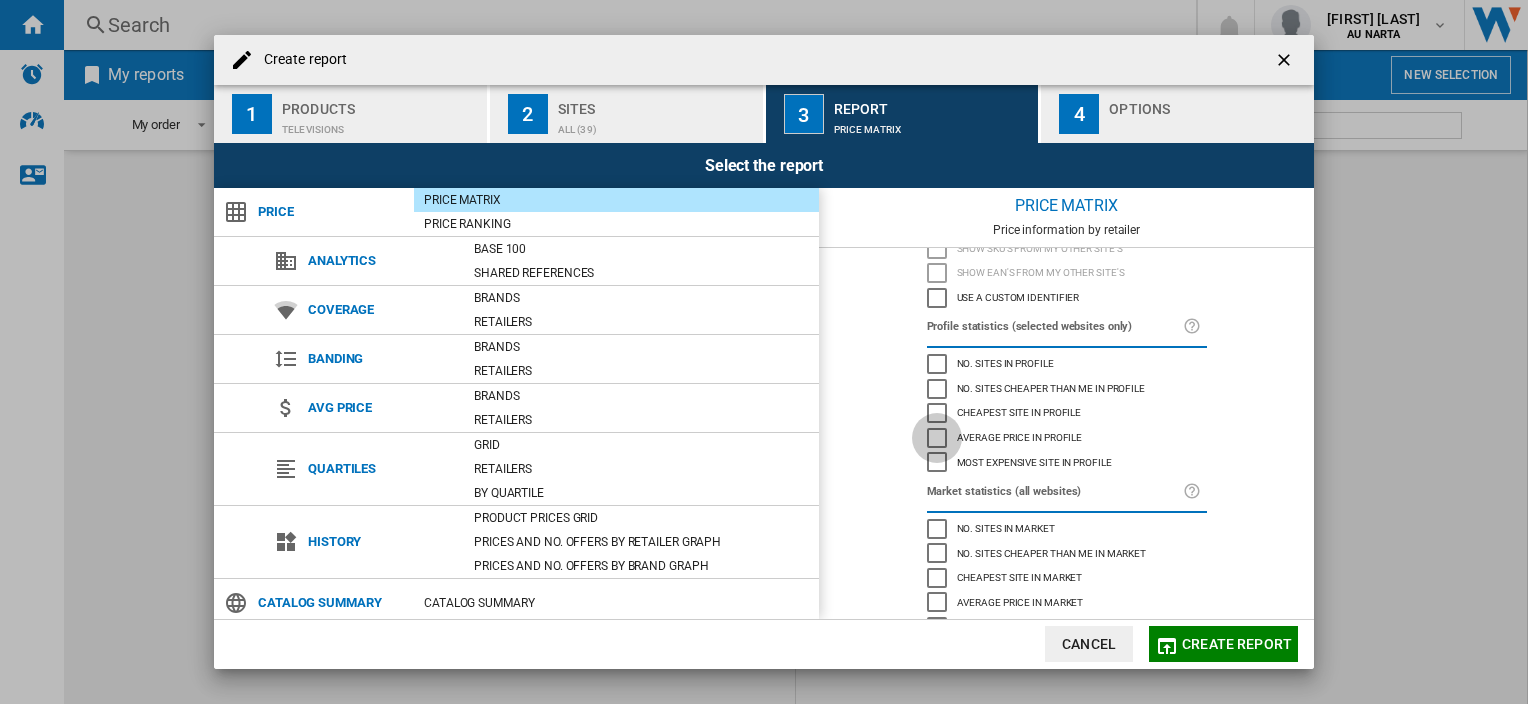 click 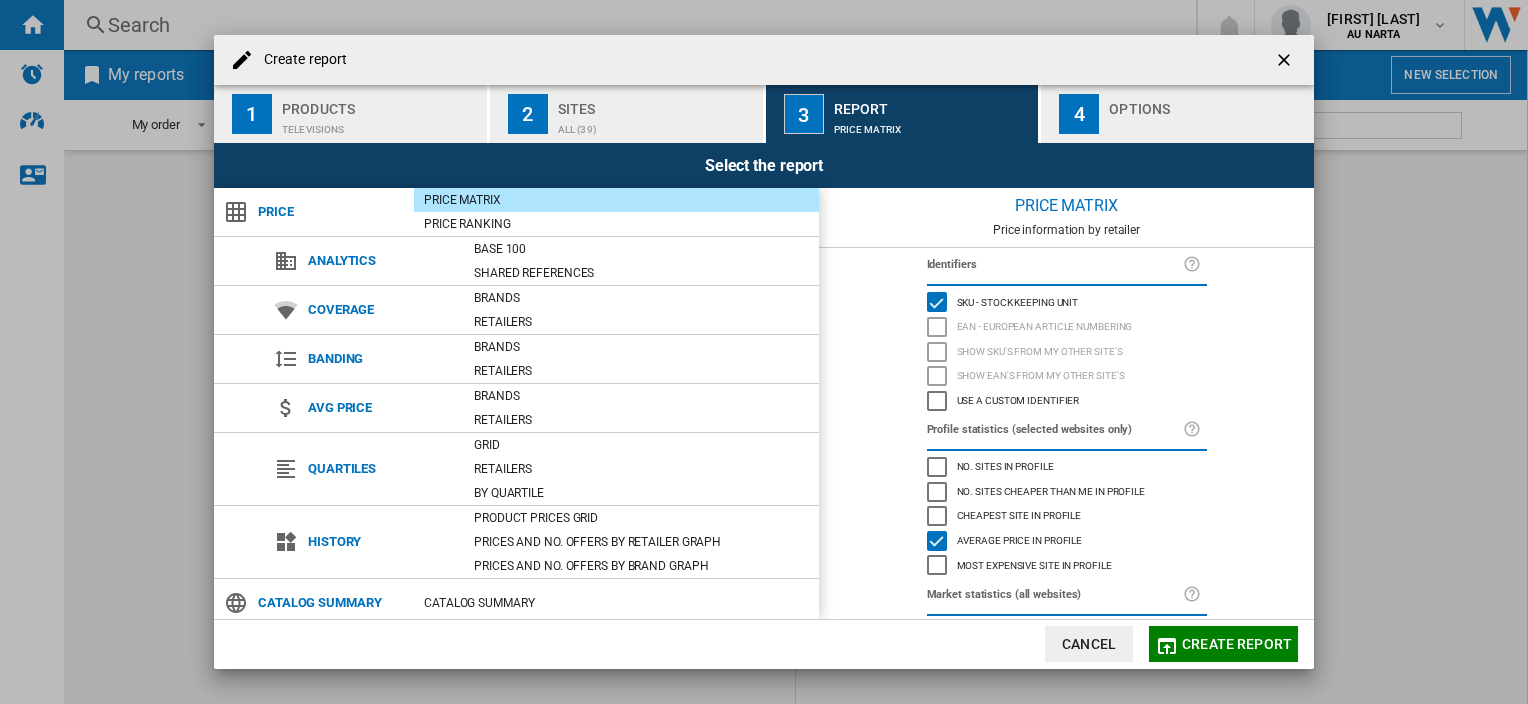 scroll, scrollTop: 142, scrollLeft: 0, axis: vertical 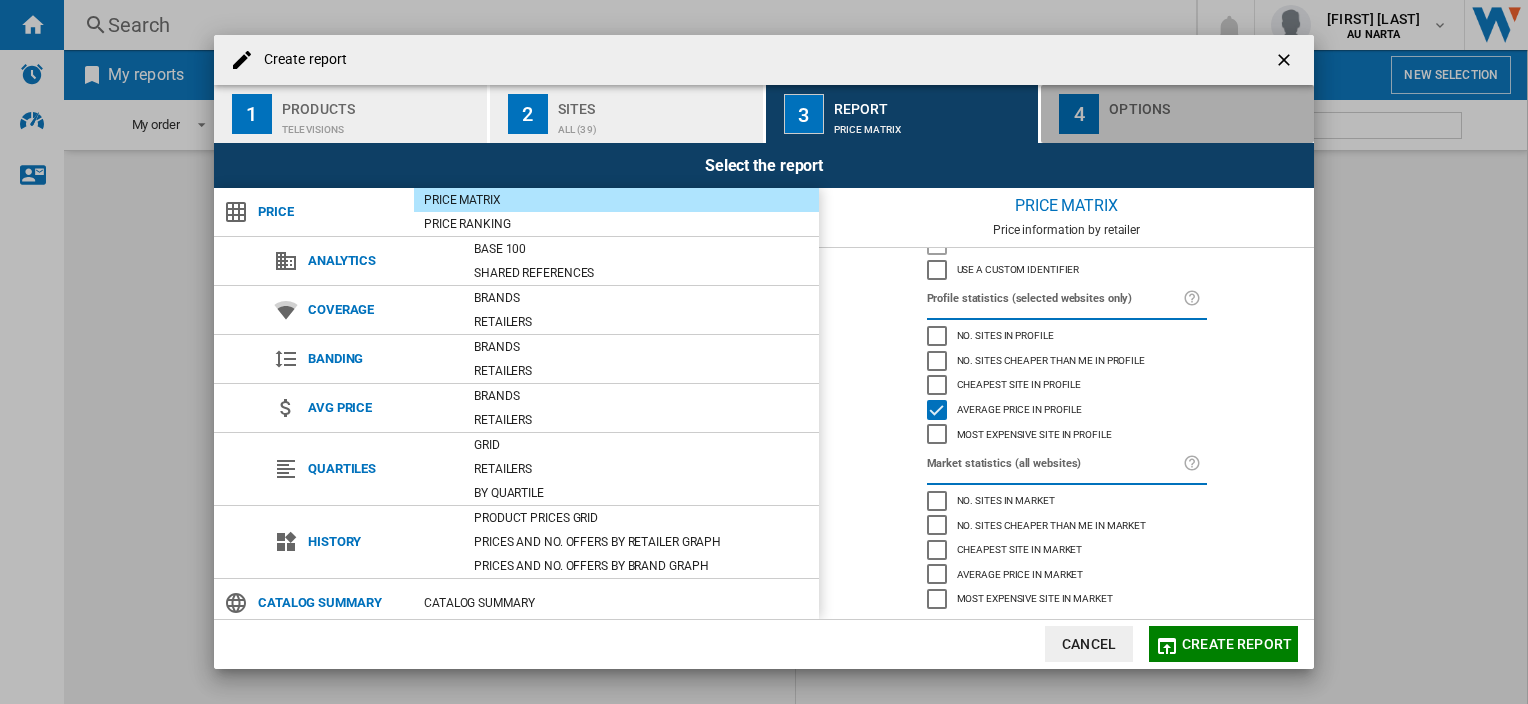 click on "4" at bounding box center [1079, 114] 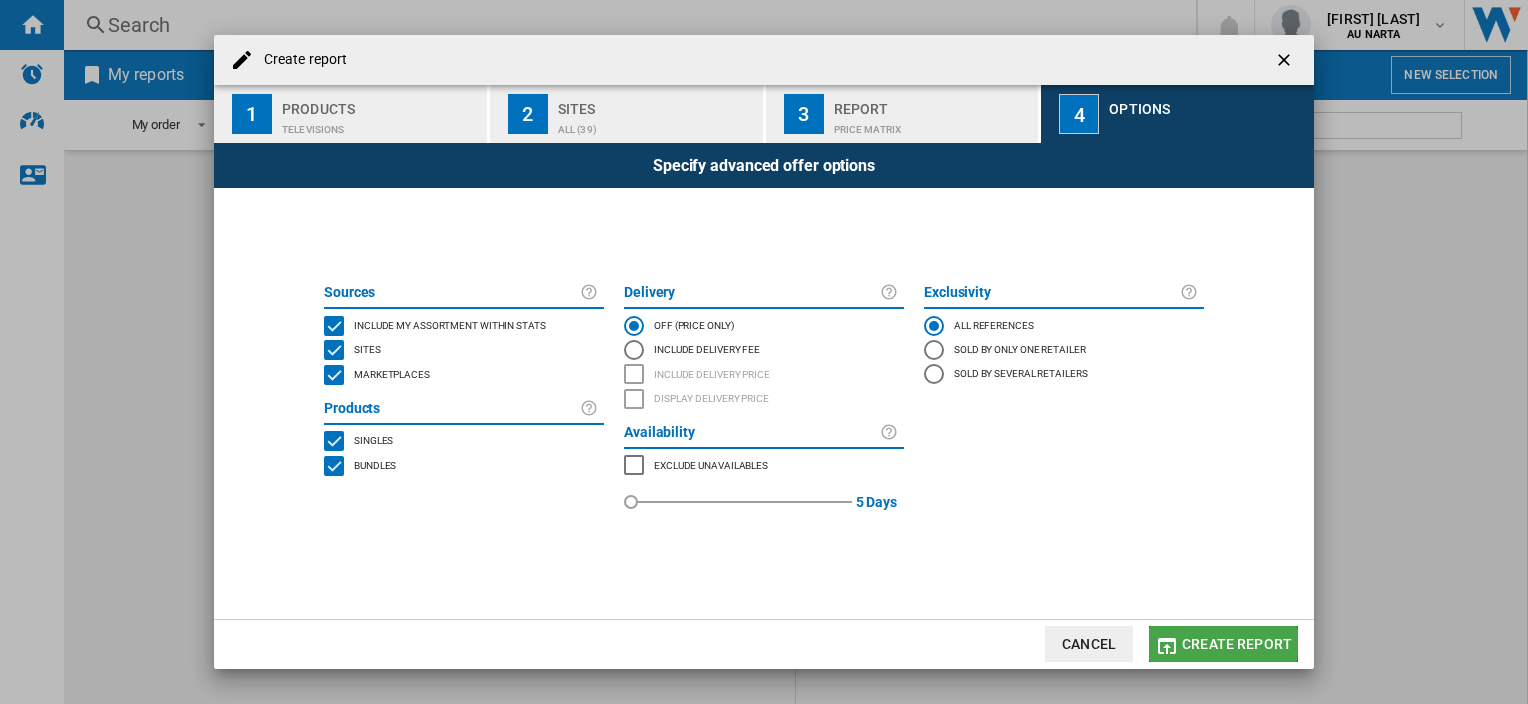 click on "Create report" 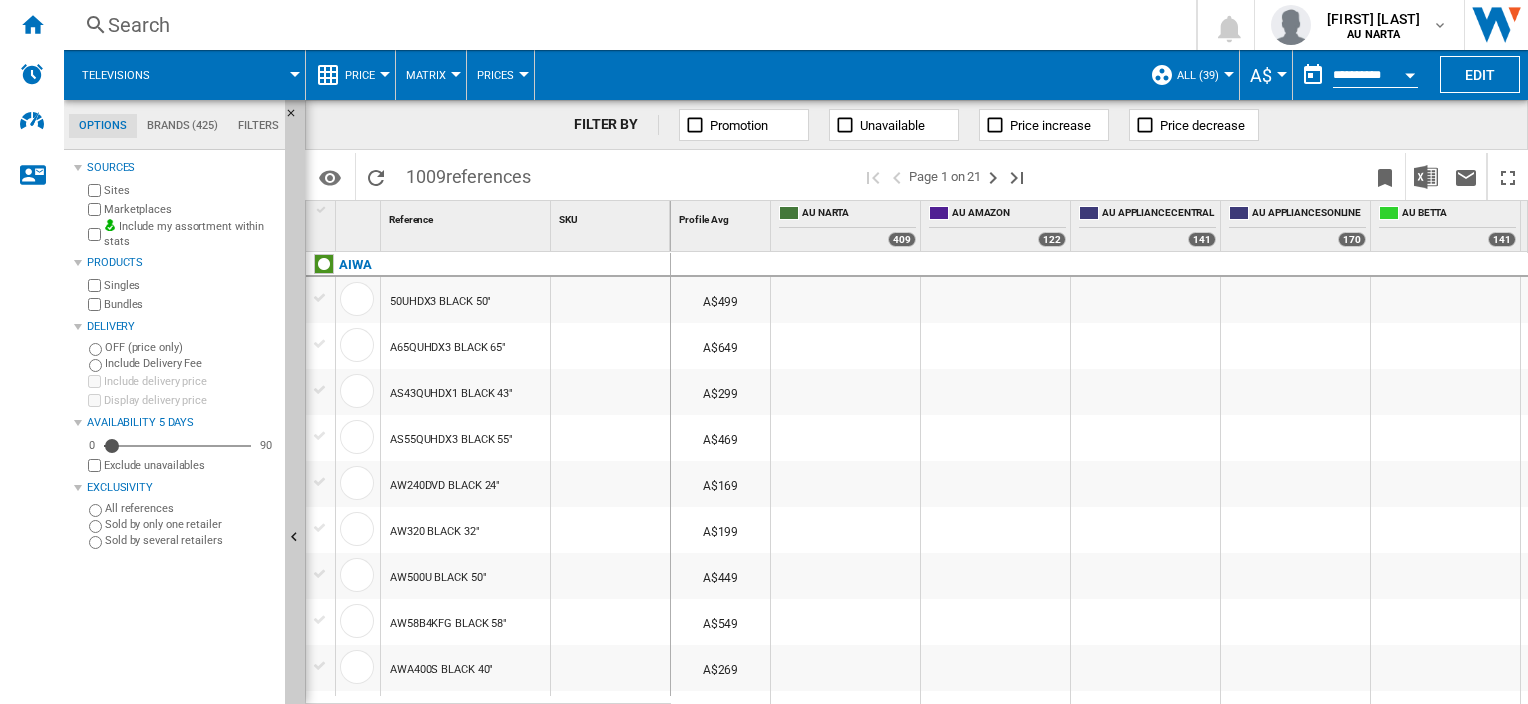 scroll, scrollTop: 376, scrollLeft: 0, axis: vertical 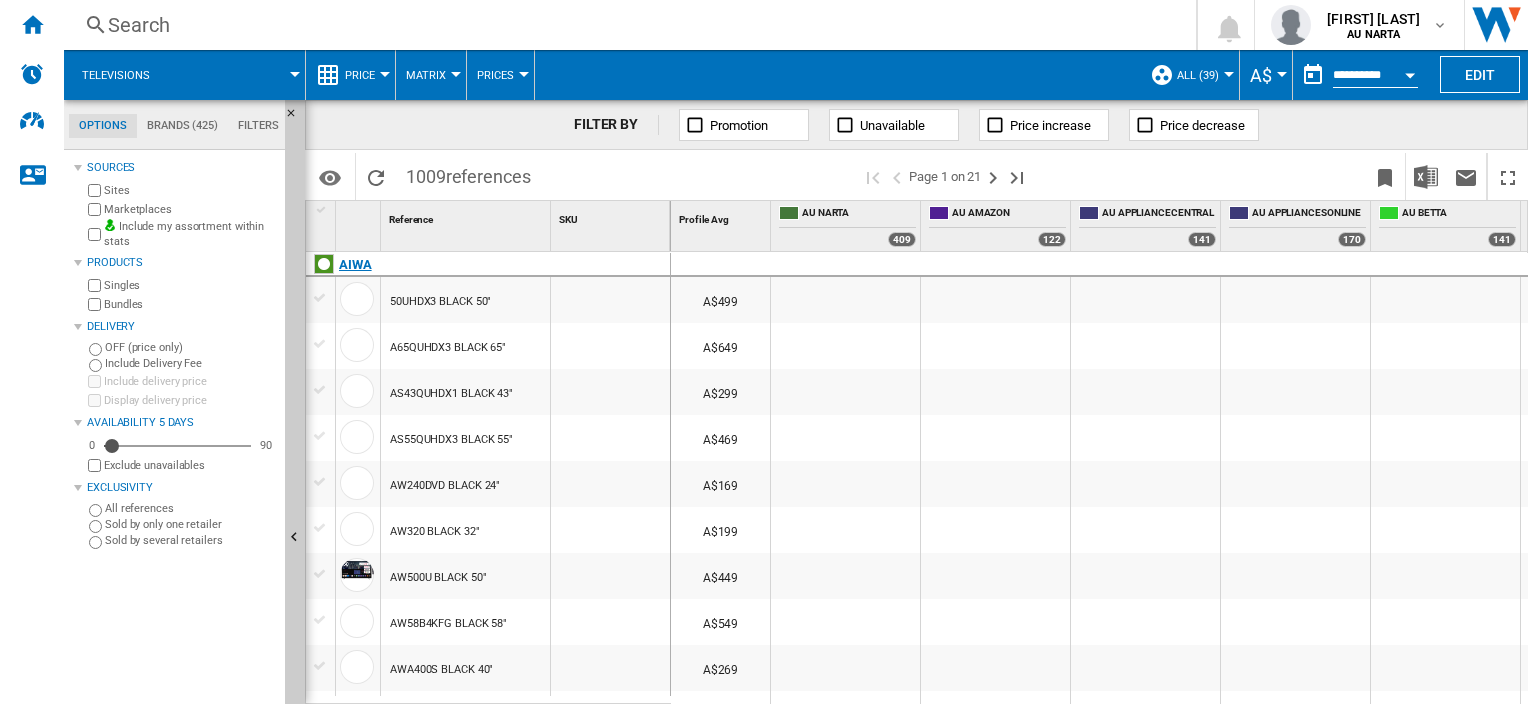 click at bounding box center [324, 264] 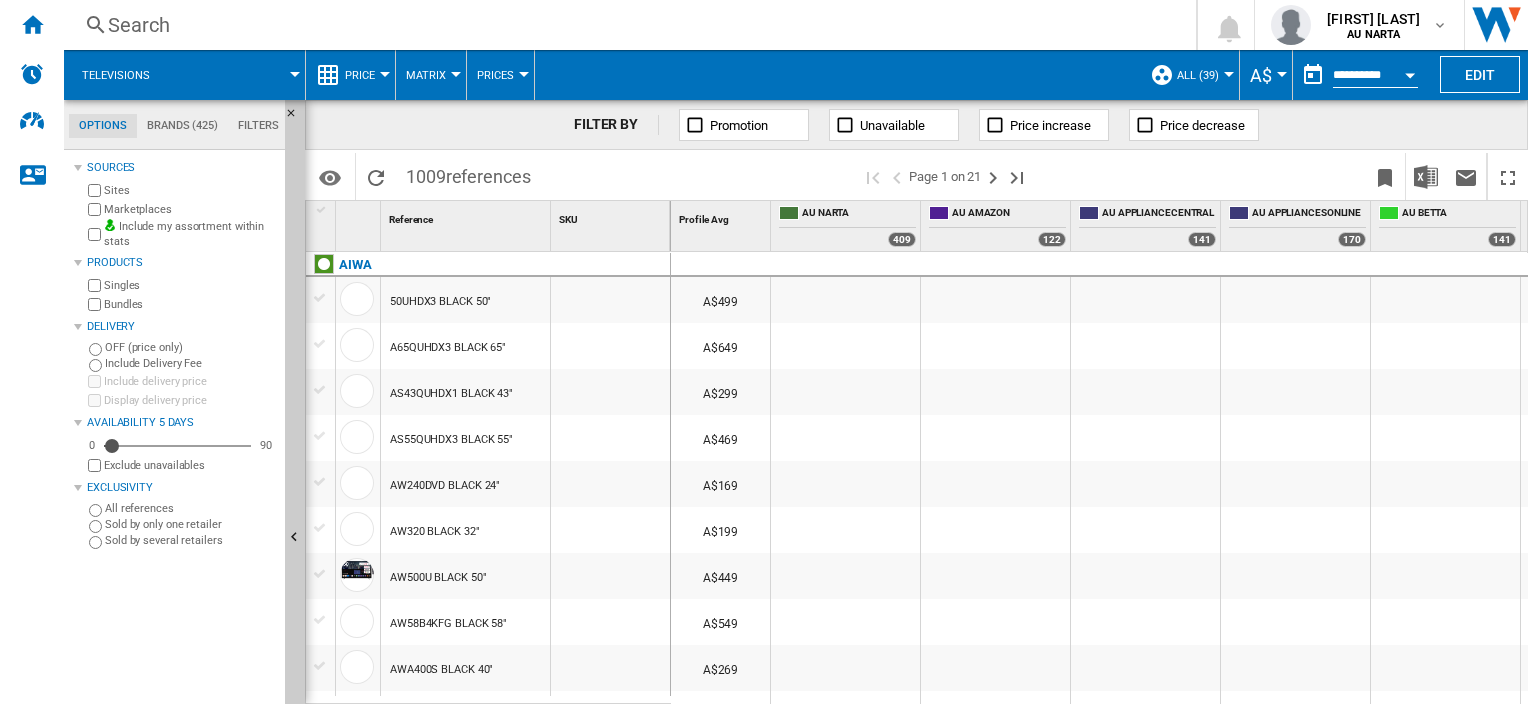 scroll, scrollTop: 439, scrollLeft: 0, axis: vertical 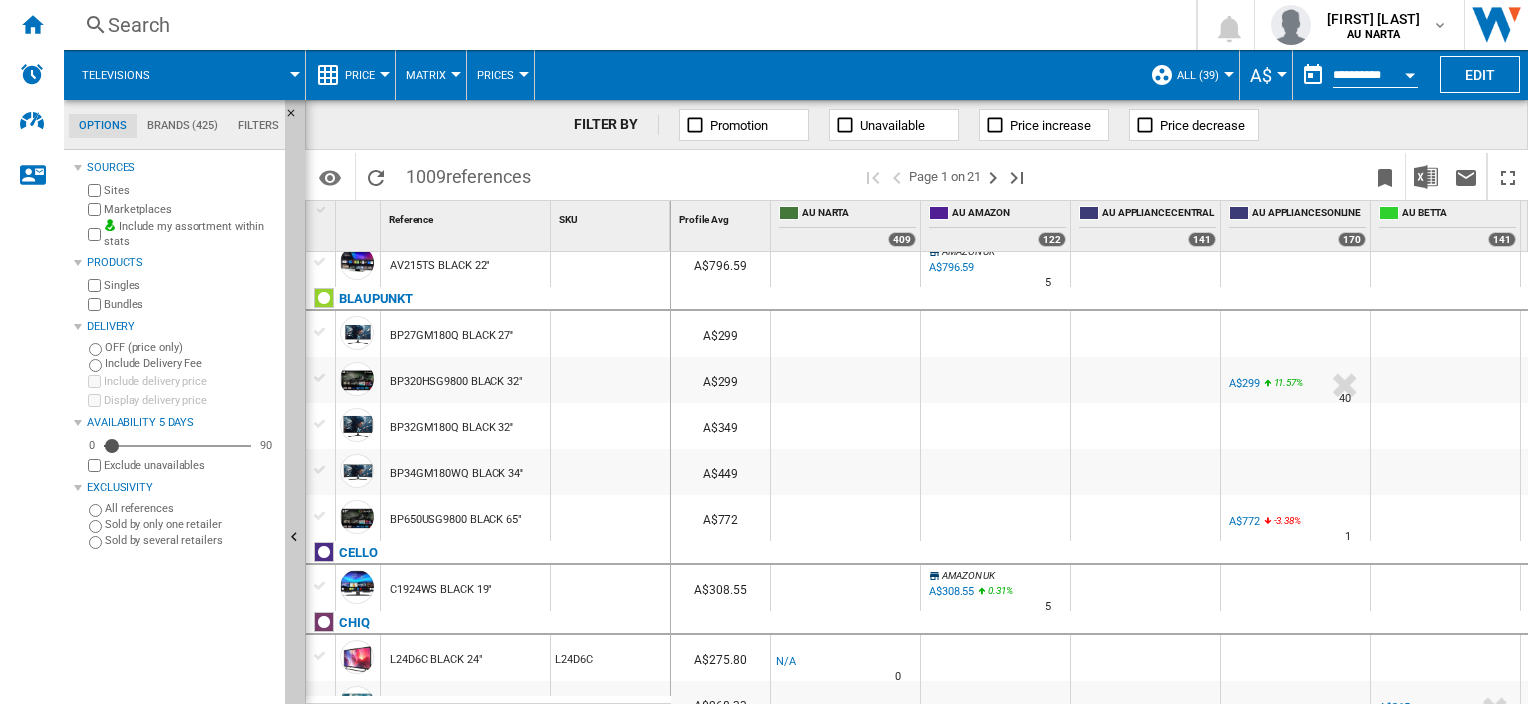 click at bounding box center [295, 74] 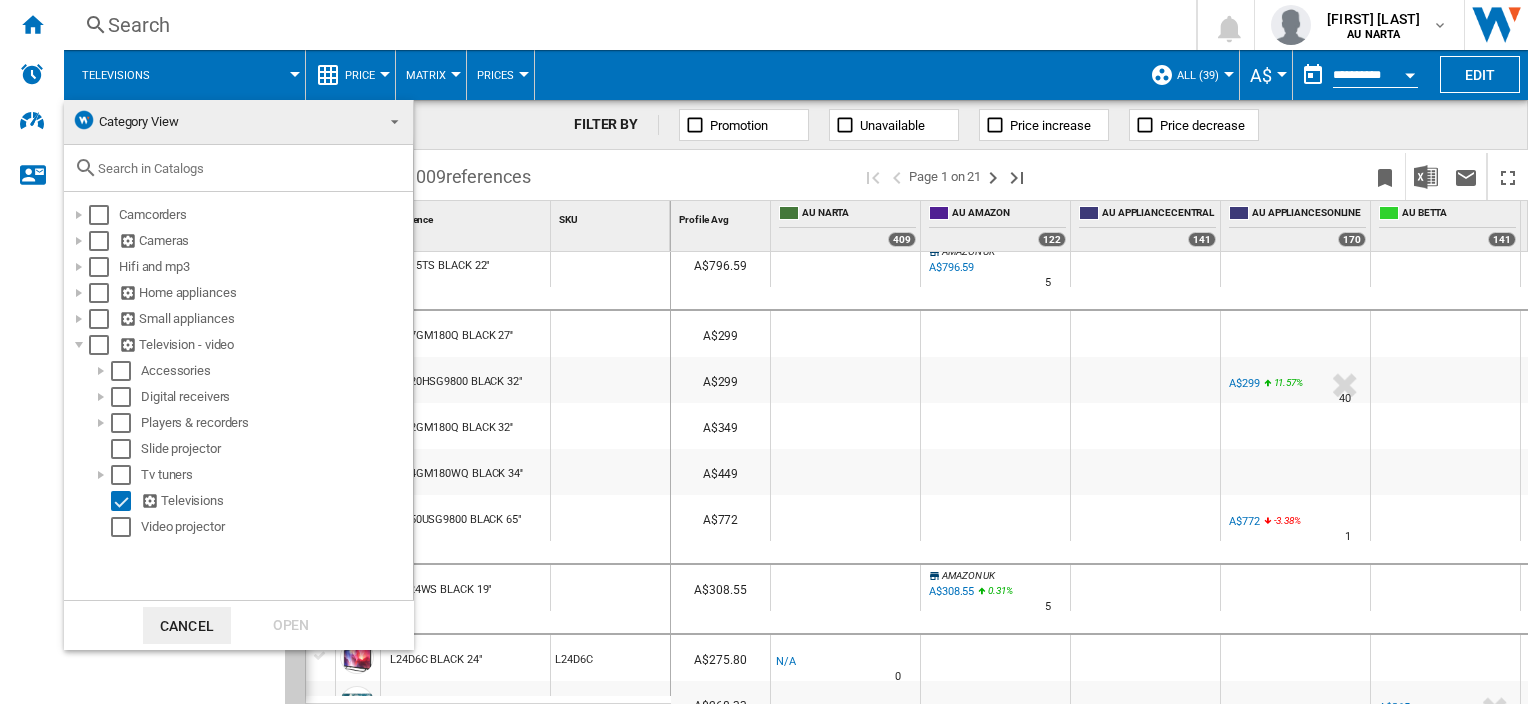 click at bounding box center (764, 352) 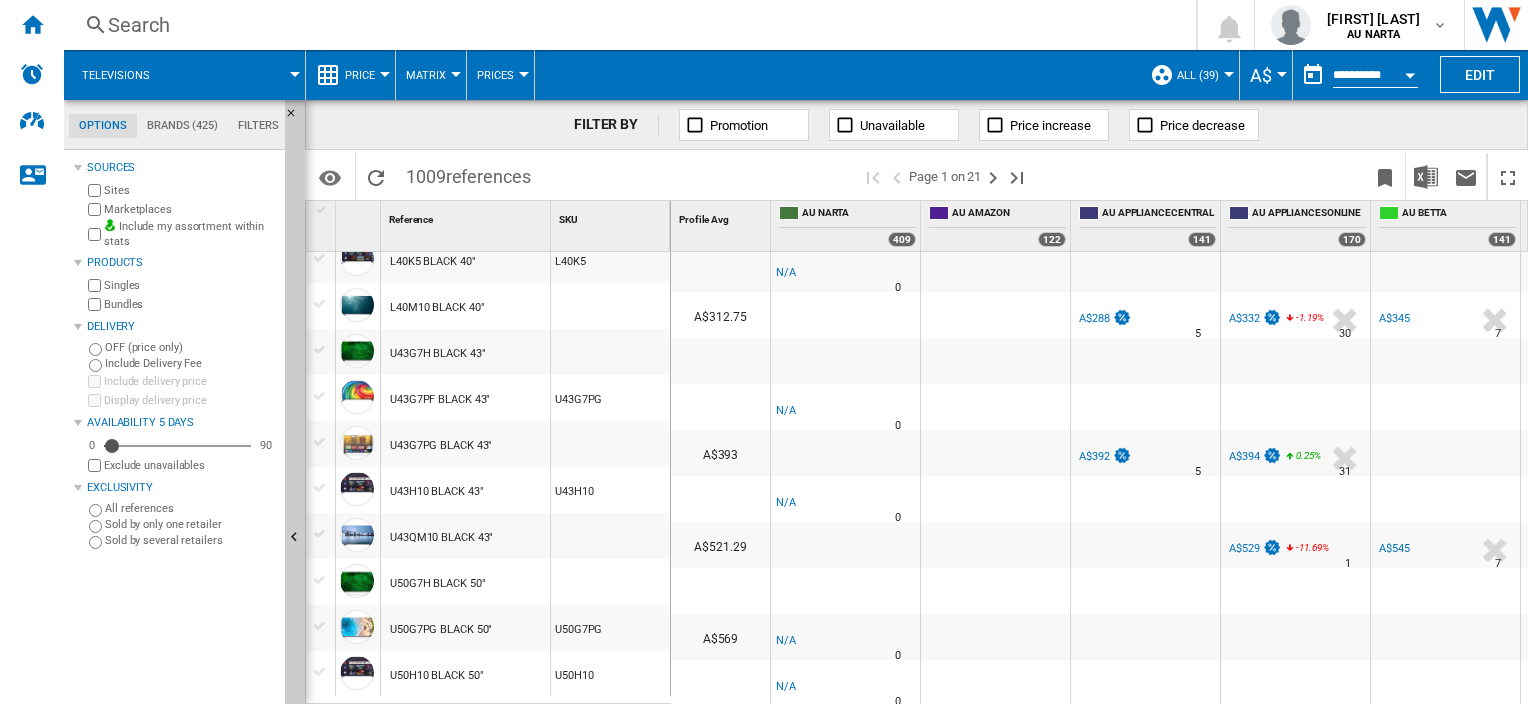 scroll, scrollTop: 1805, scrollLeft: 0, axis: vertical 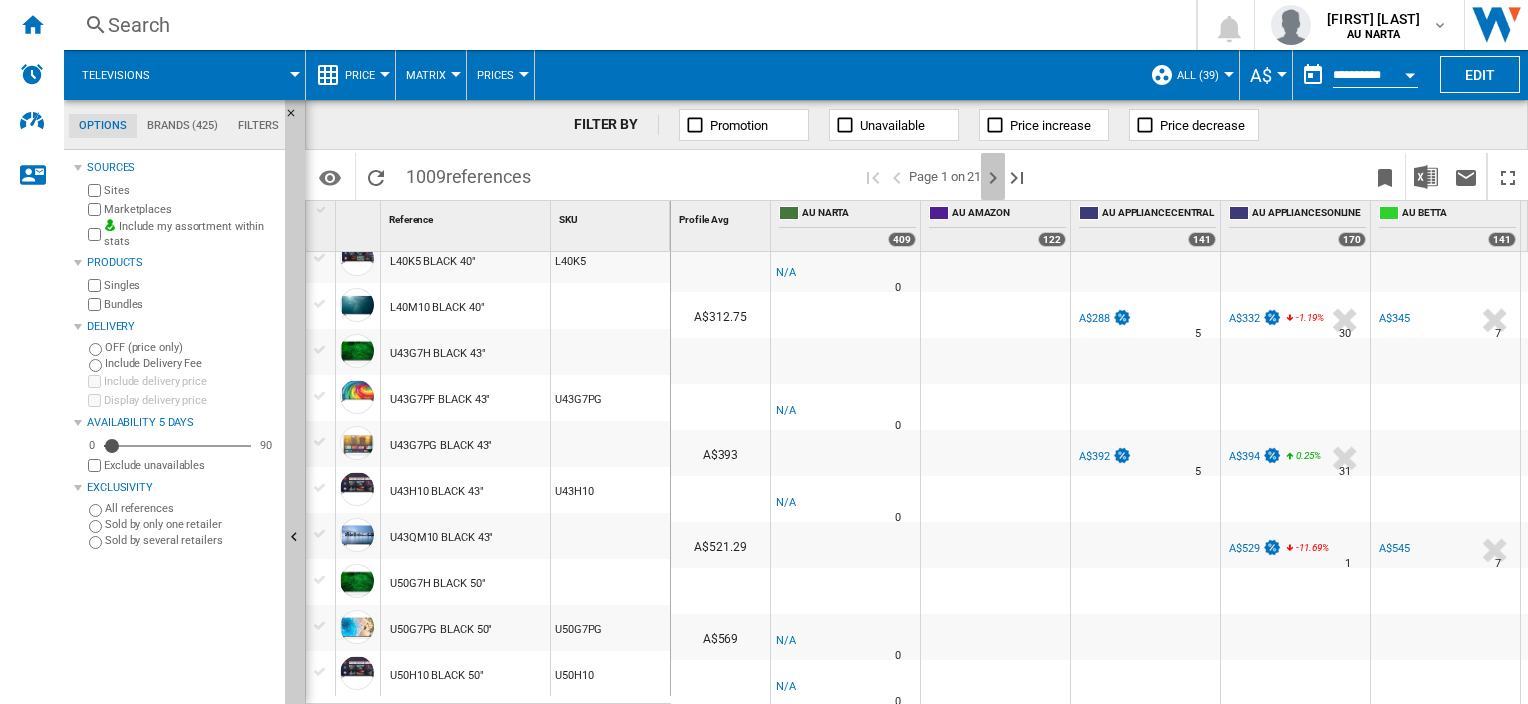 click at bounding box center (993, 178) 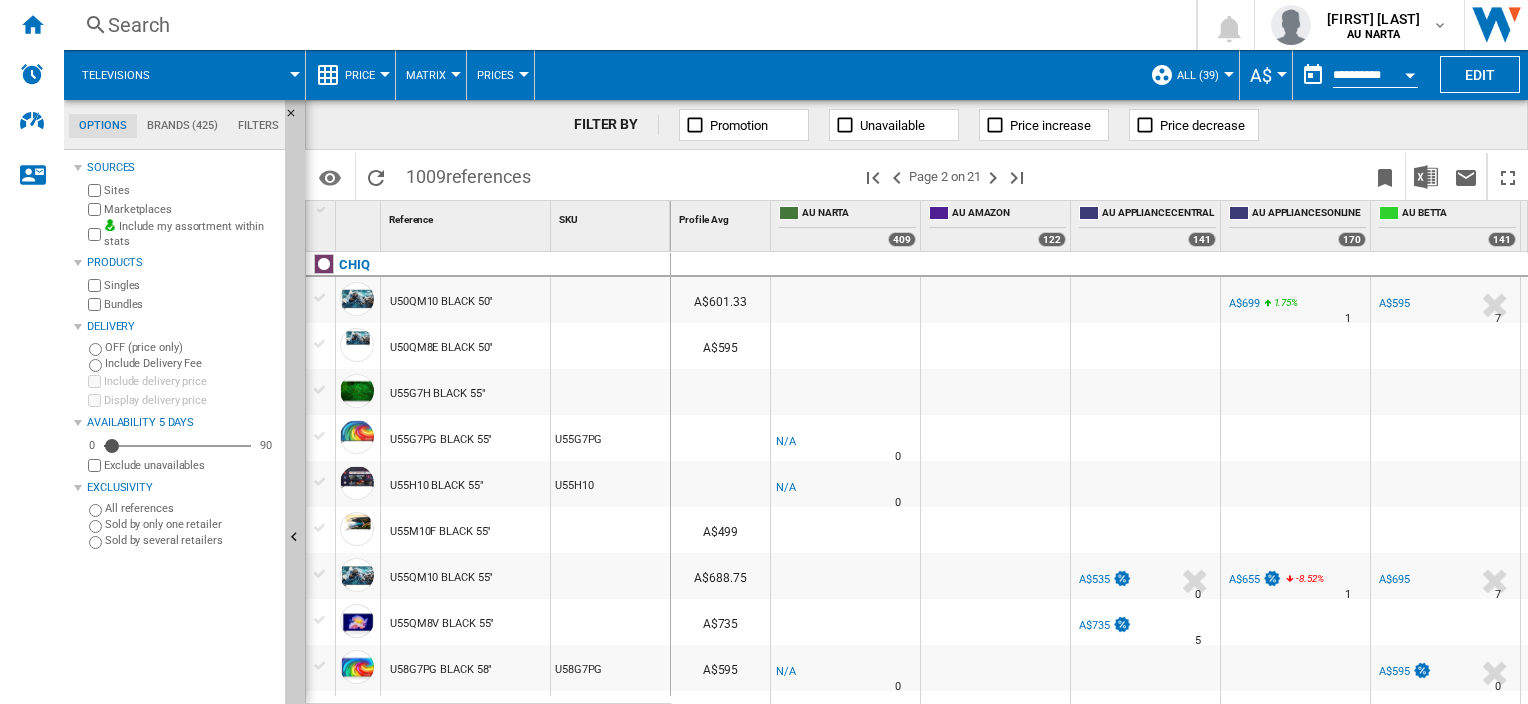 scroll, scrollTop: 267, scrollLeft: 0, axis: vertical 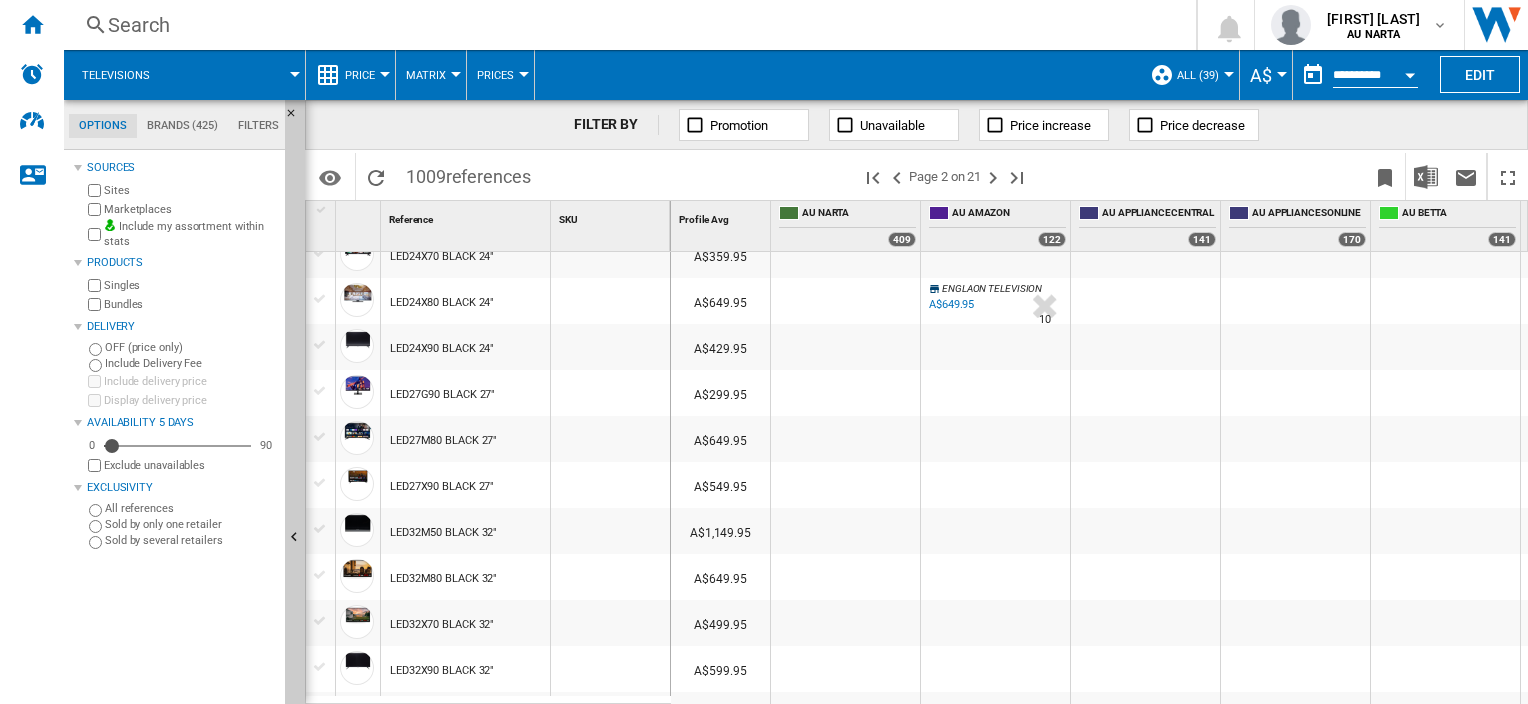 click on "Options Brands (425) Filters         Options Brands (425) Filters" 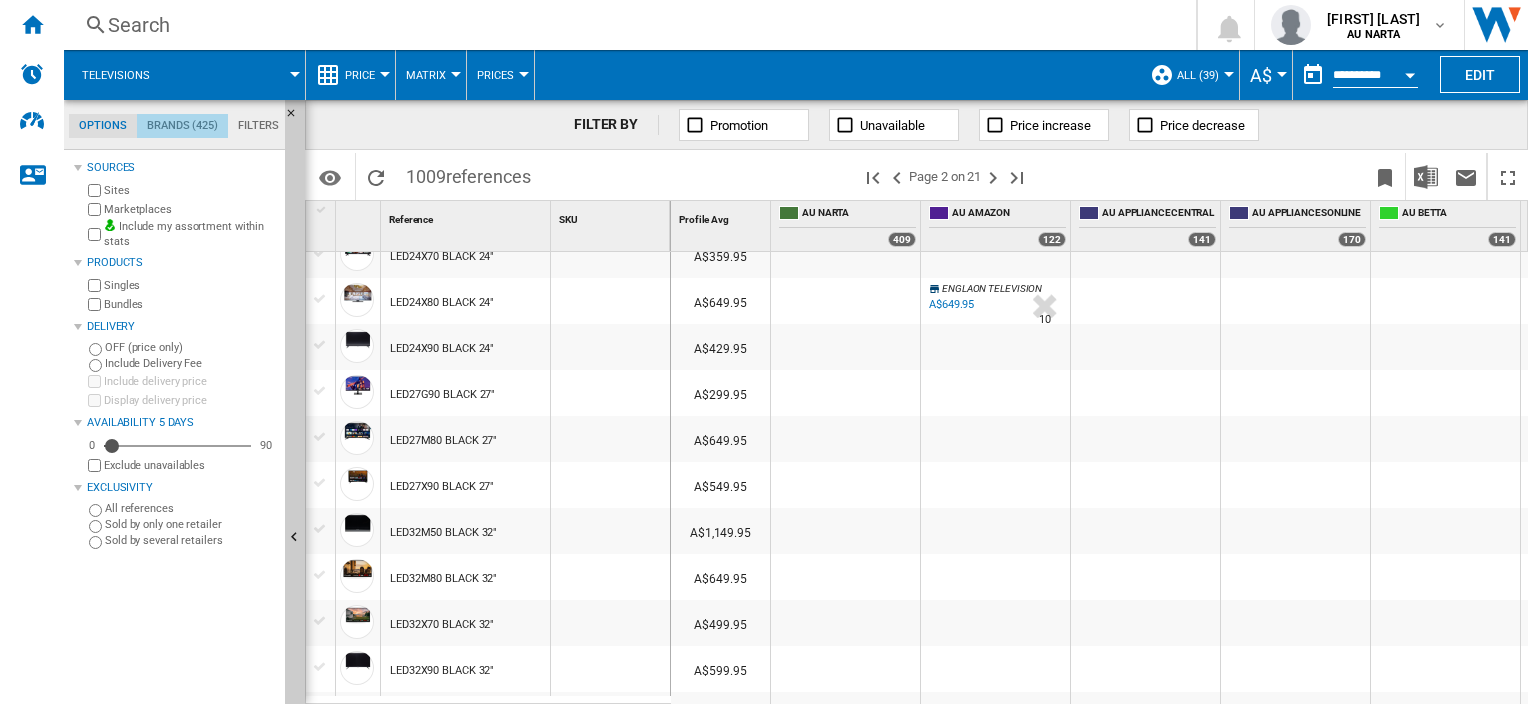 click on "Brands (425)" 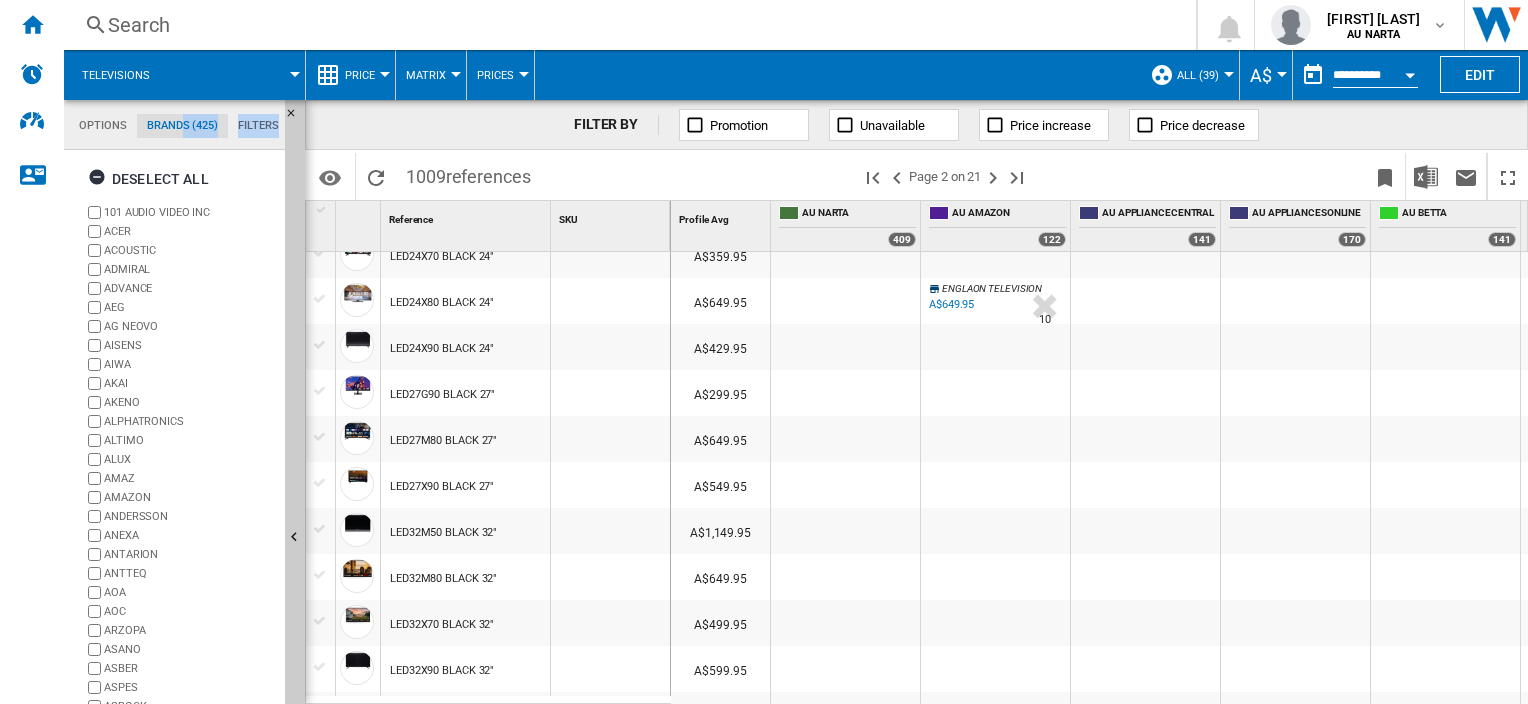 drag, startPoint x: 184, startPoint y: 130, endPoint x: 108, endPoint y: 308, distance: 193.54585 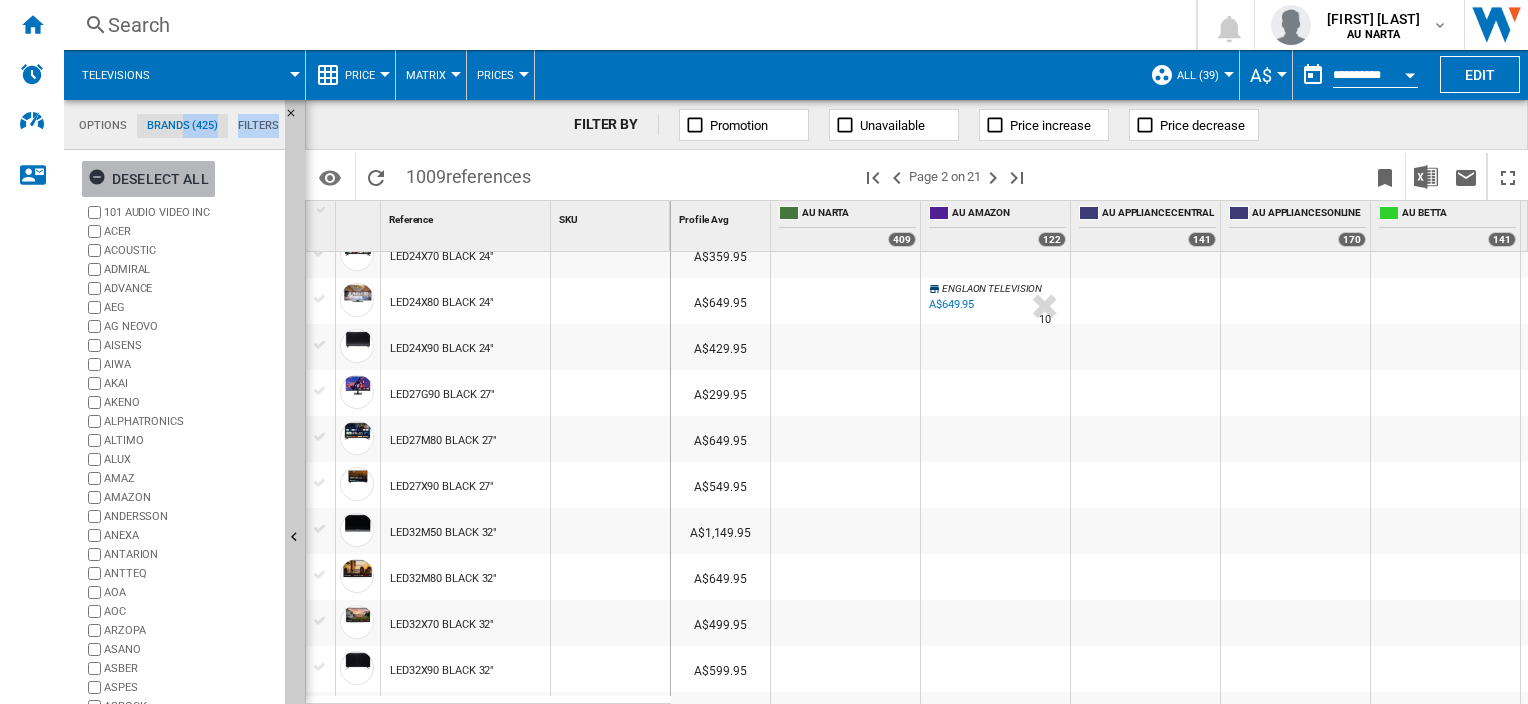 click at bounding box center [100, 180] 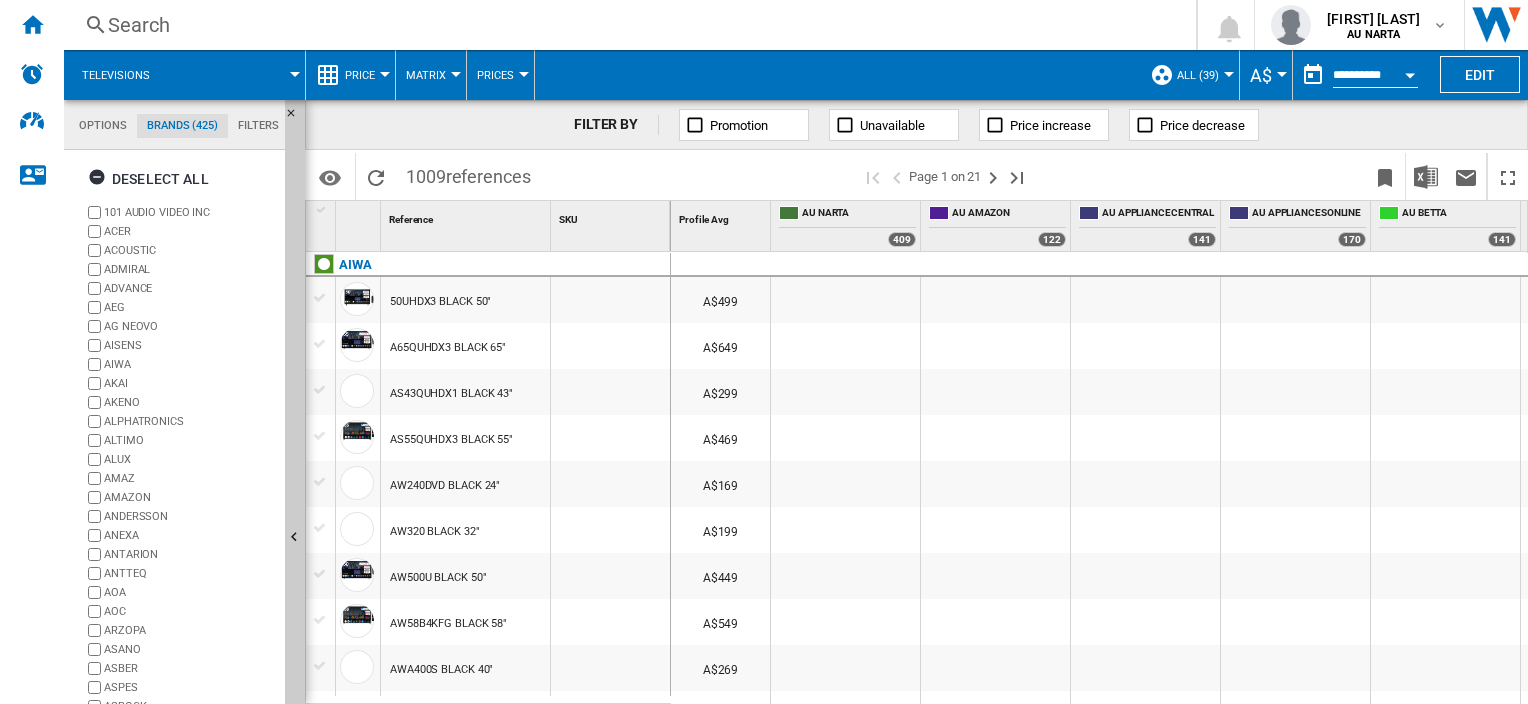 scroll, scrollTop: 2, scrollLeft: 0, axis: vertical 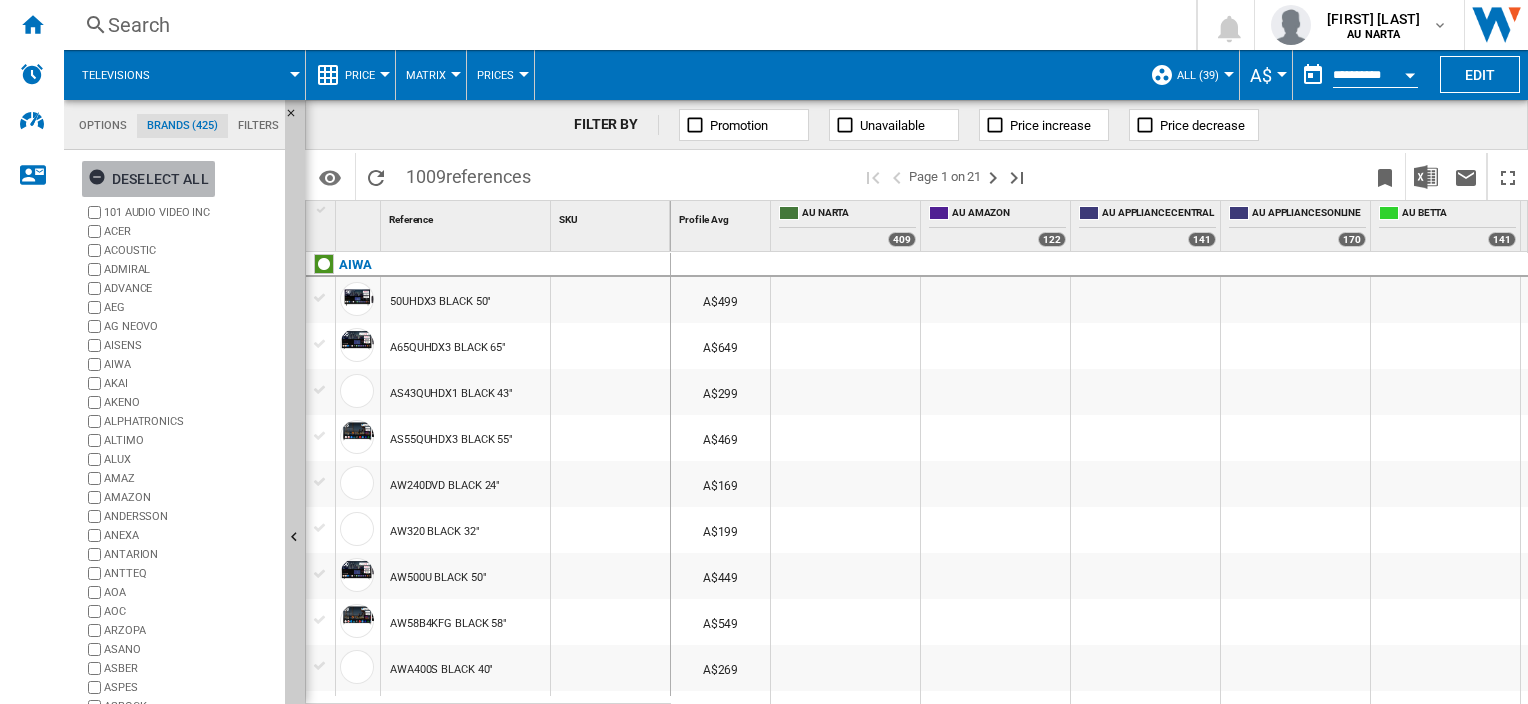 click at bounding box center [100, 180] 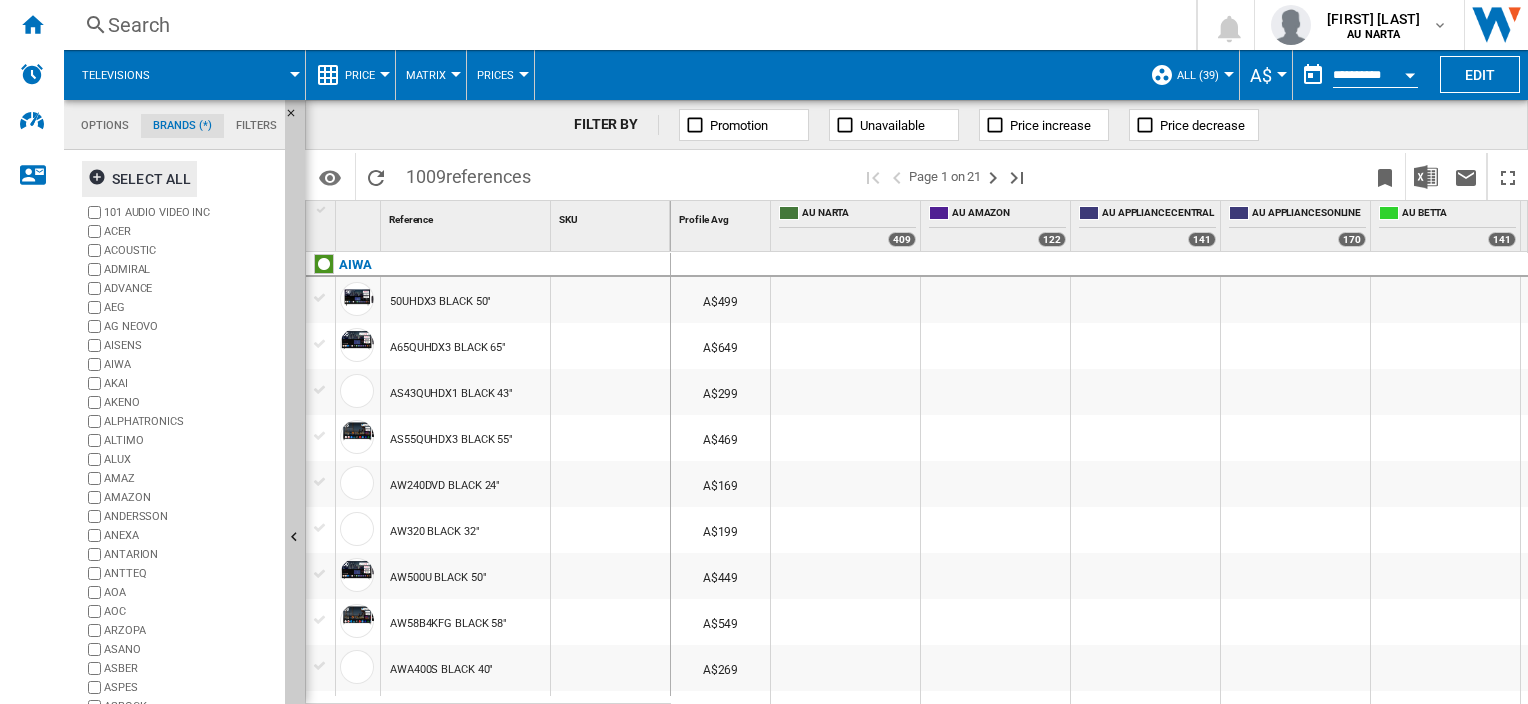scroll, scrollTop: 102, scrollLeft: 0, axis: vertical 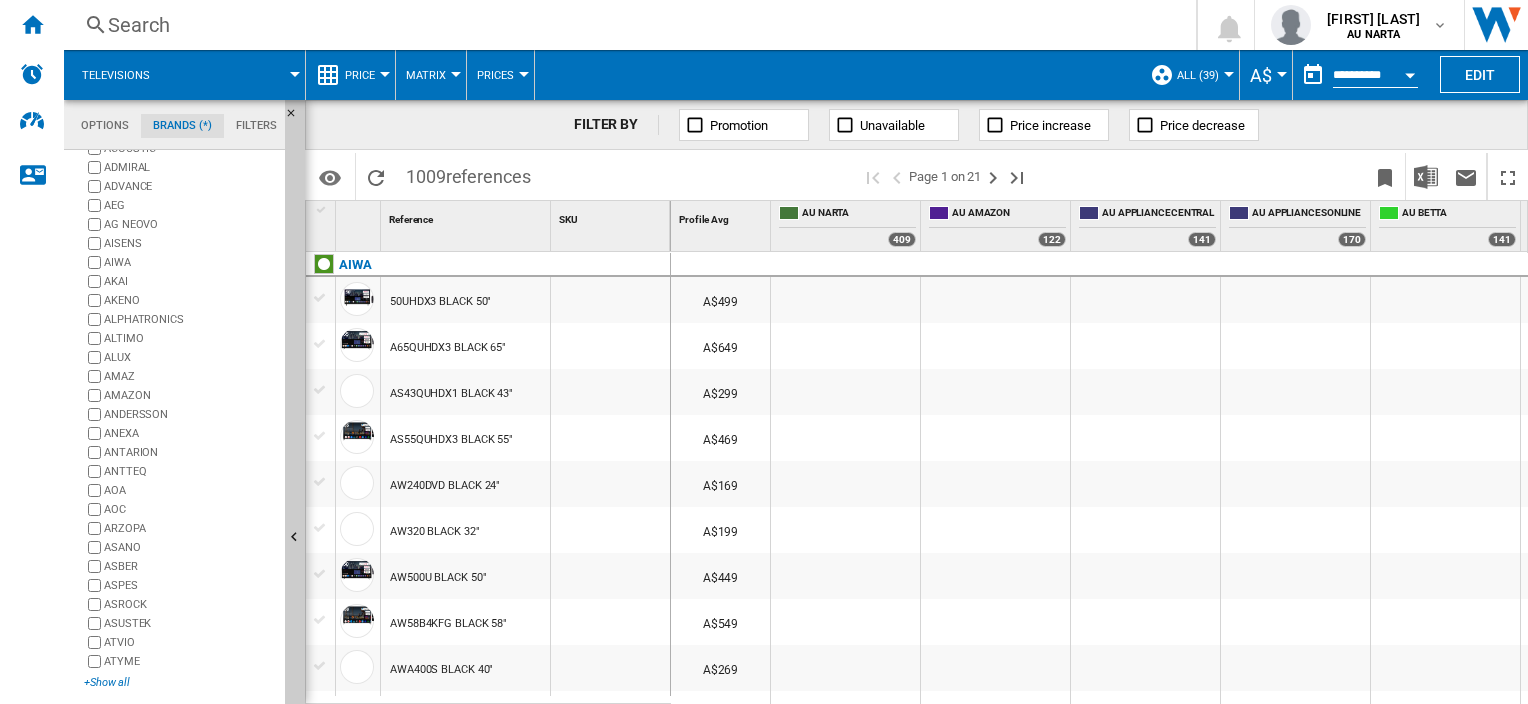 click on "+Show all" at bounding box center [180, 682] 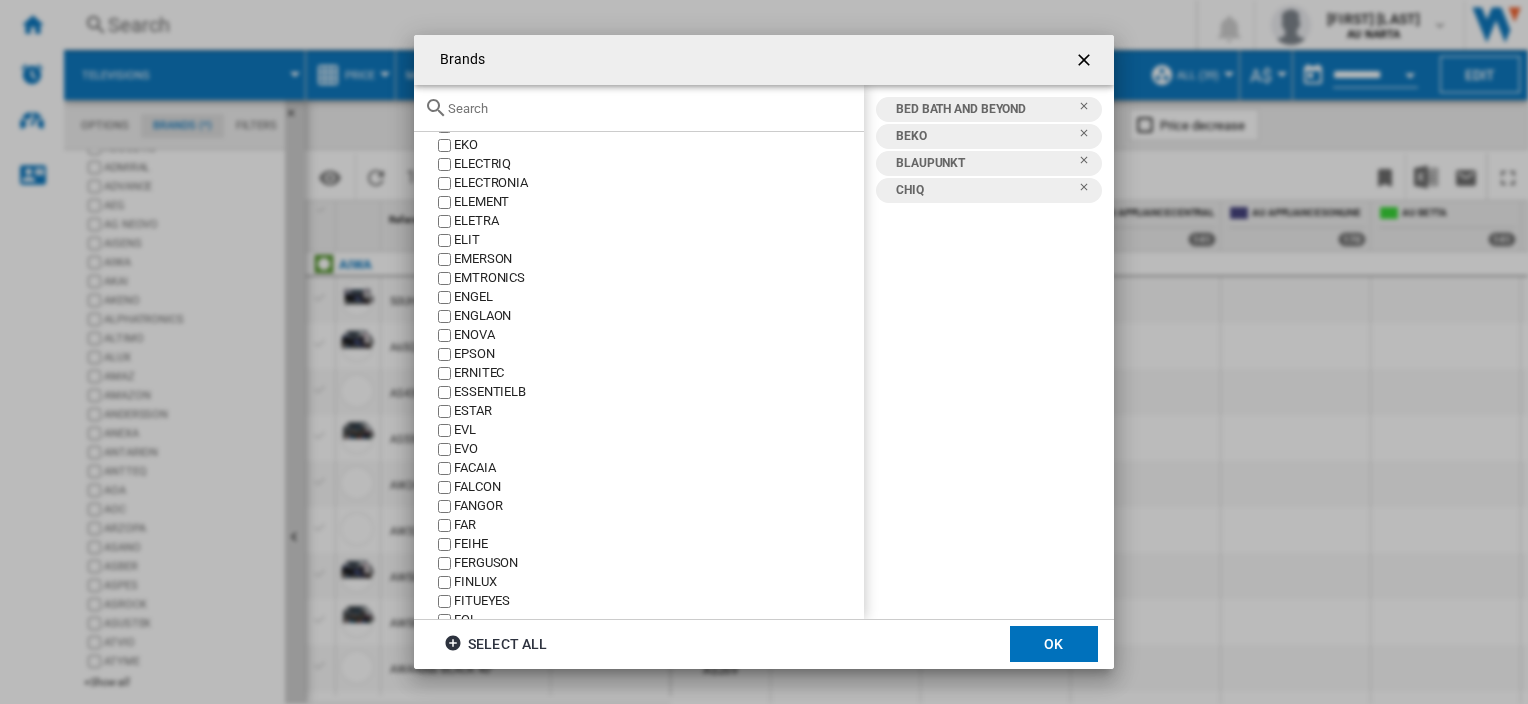 scroll, scrollTop: 1784, scrollLeft: 0, axis: vertical 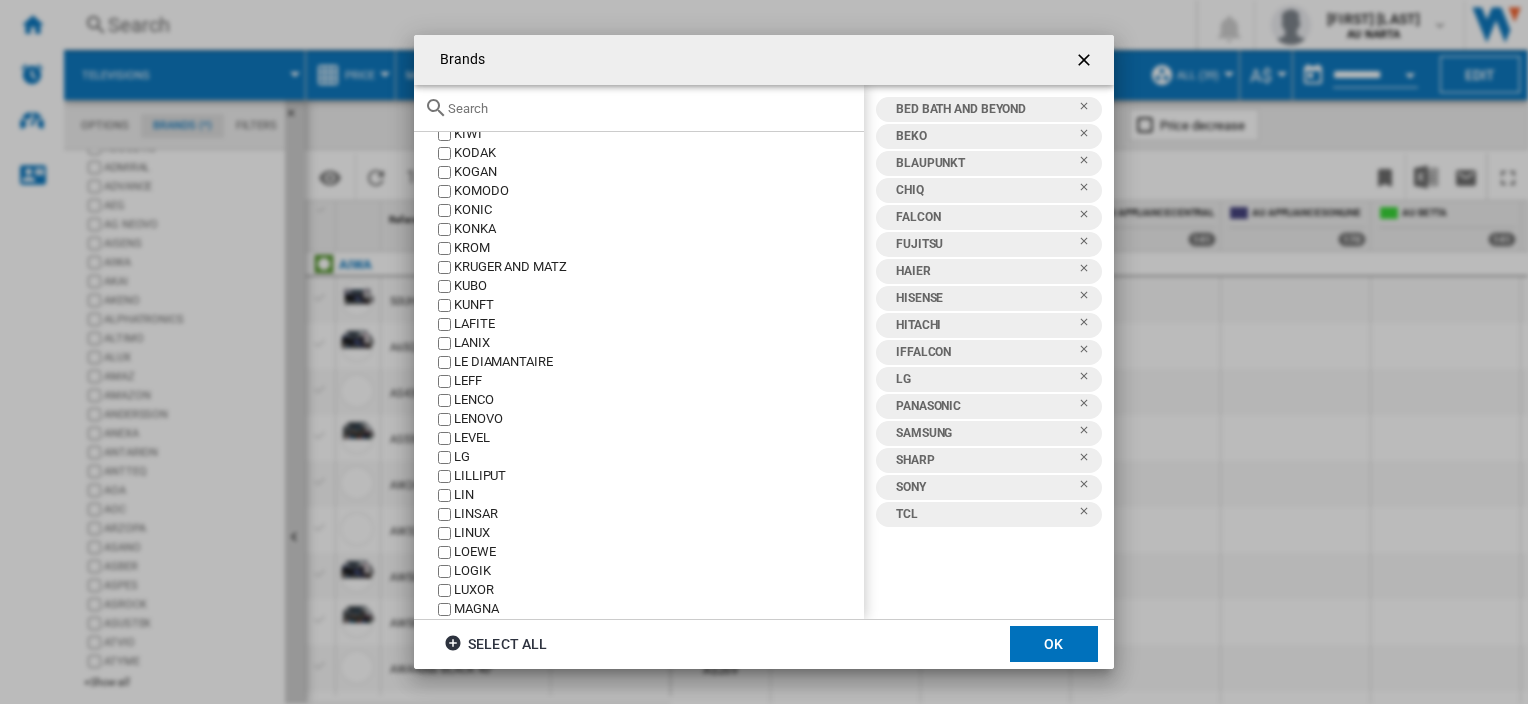 click on "OK" 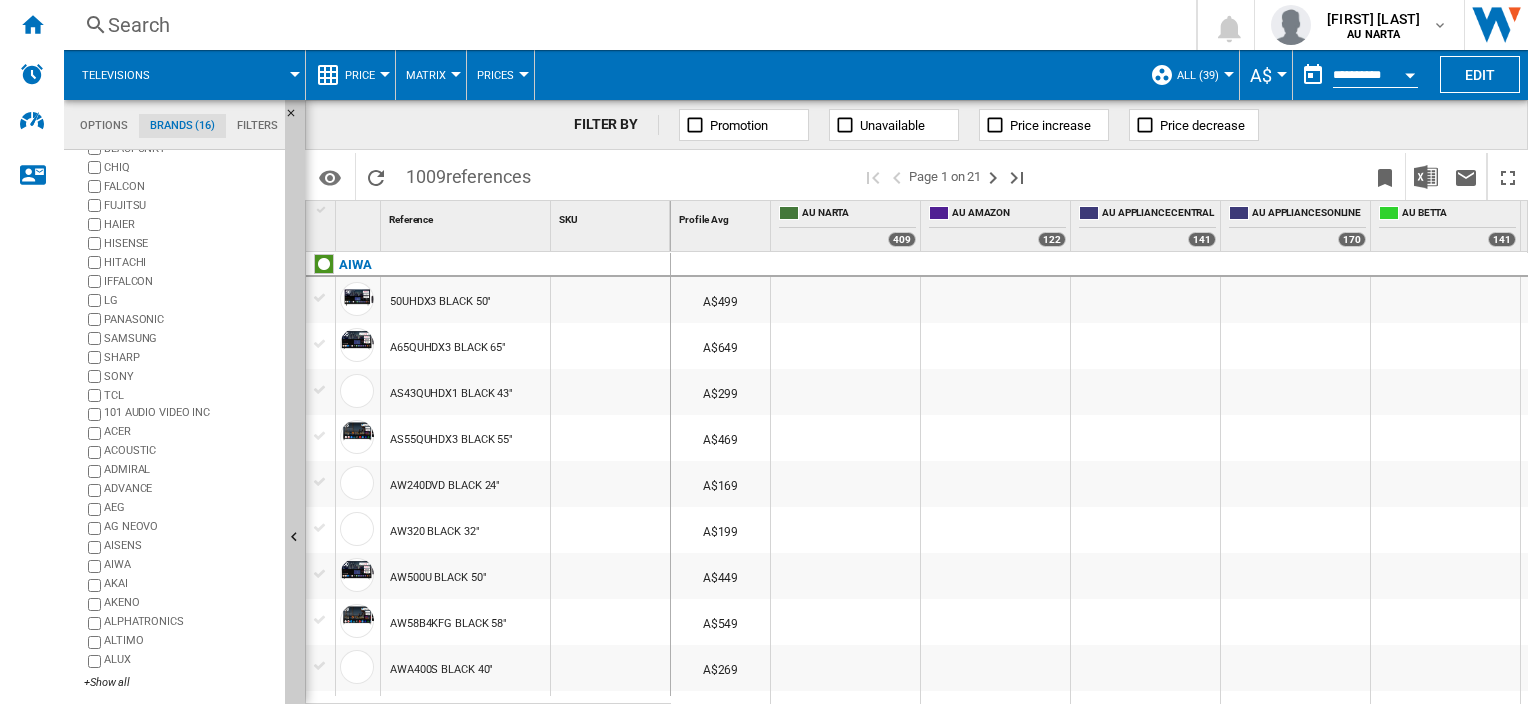 scroll, scrollTop: 0, scrollLeft: 0, axis: both 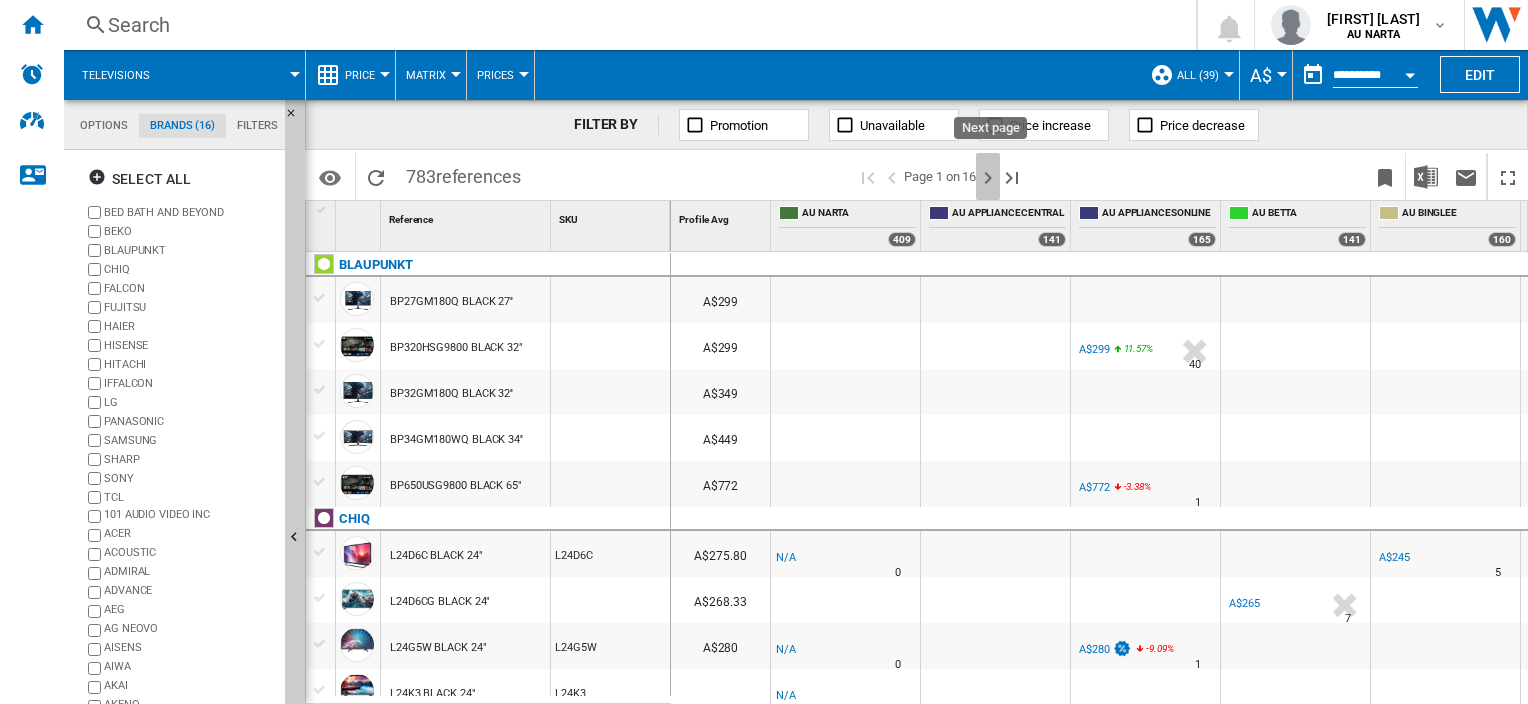 click at bounding box center [988, 178] 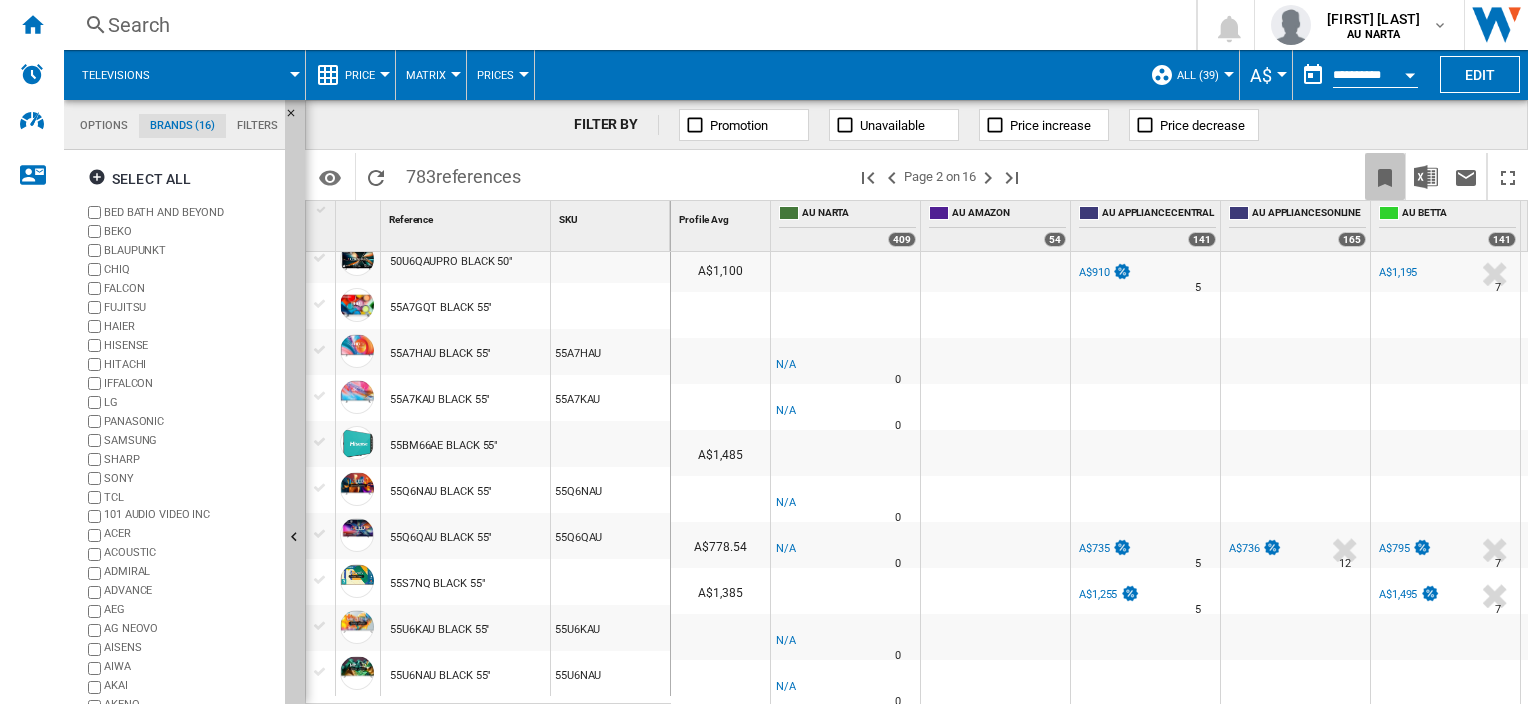 click at bounding box center (1385, 176) 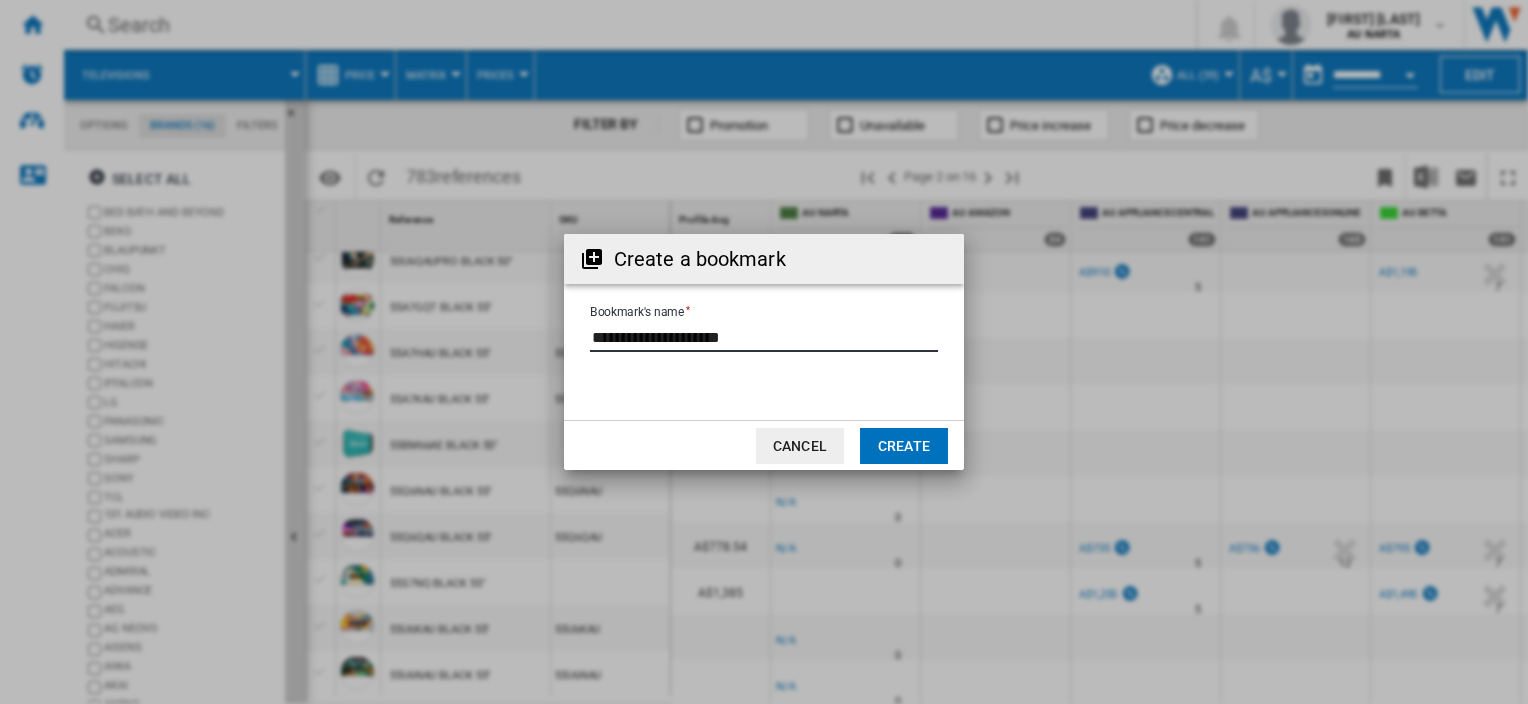 click on "Bookmark's name" at bounding box center (764, 337) 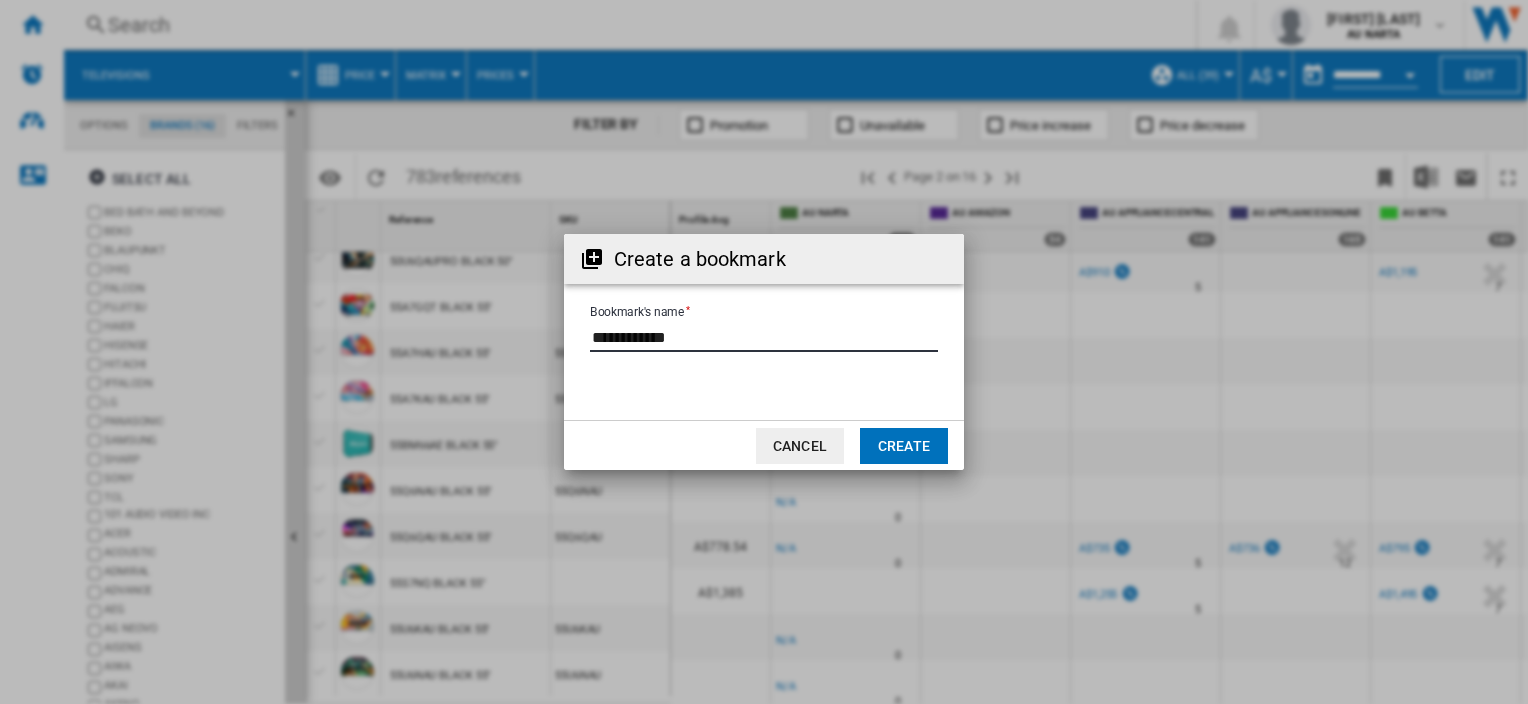 type on "**********" 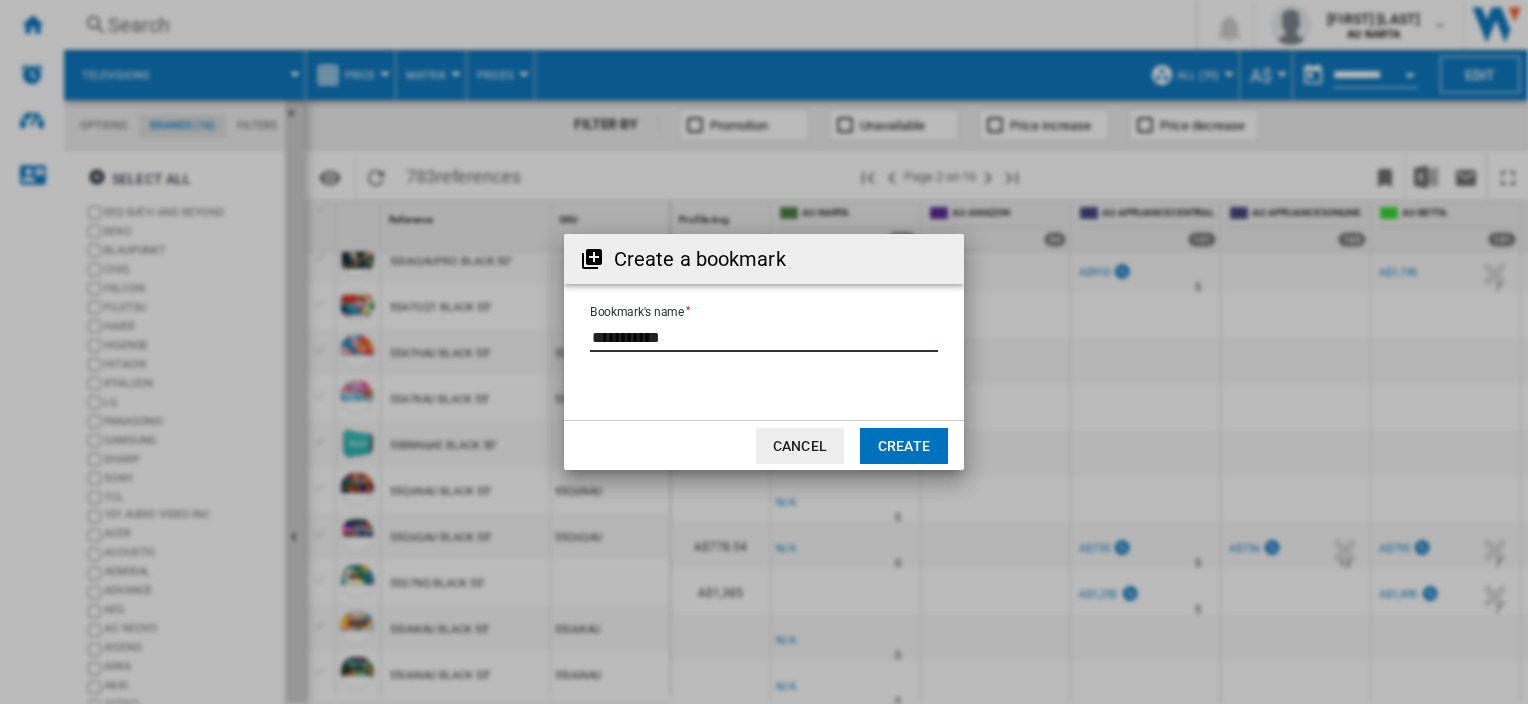 click on "Create" 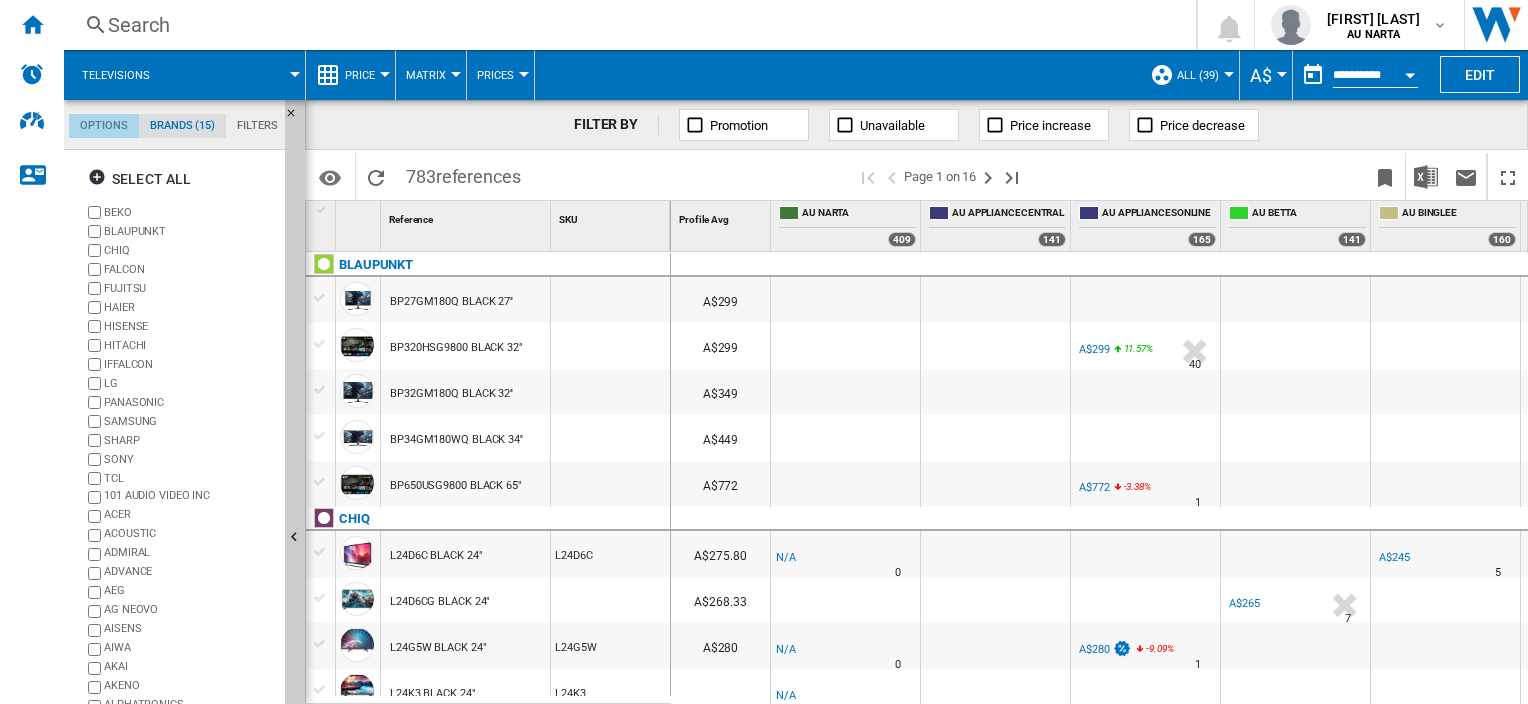 click on "Options" 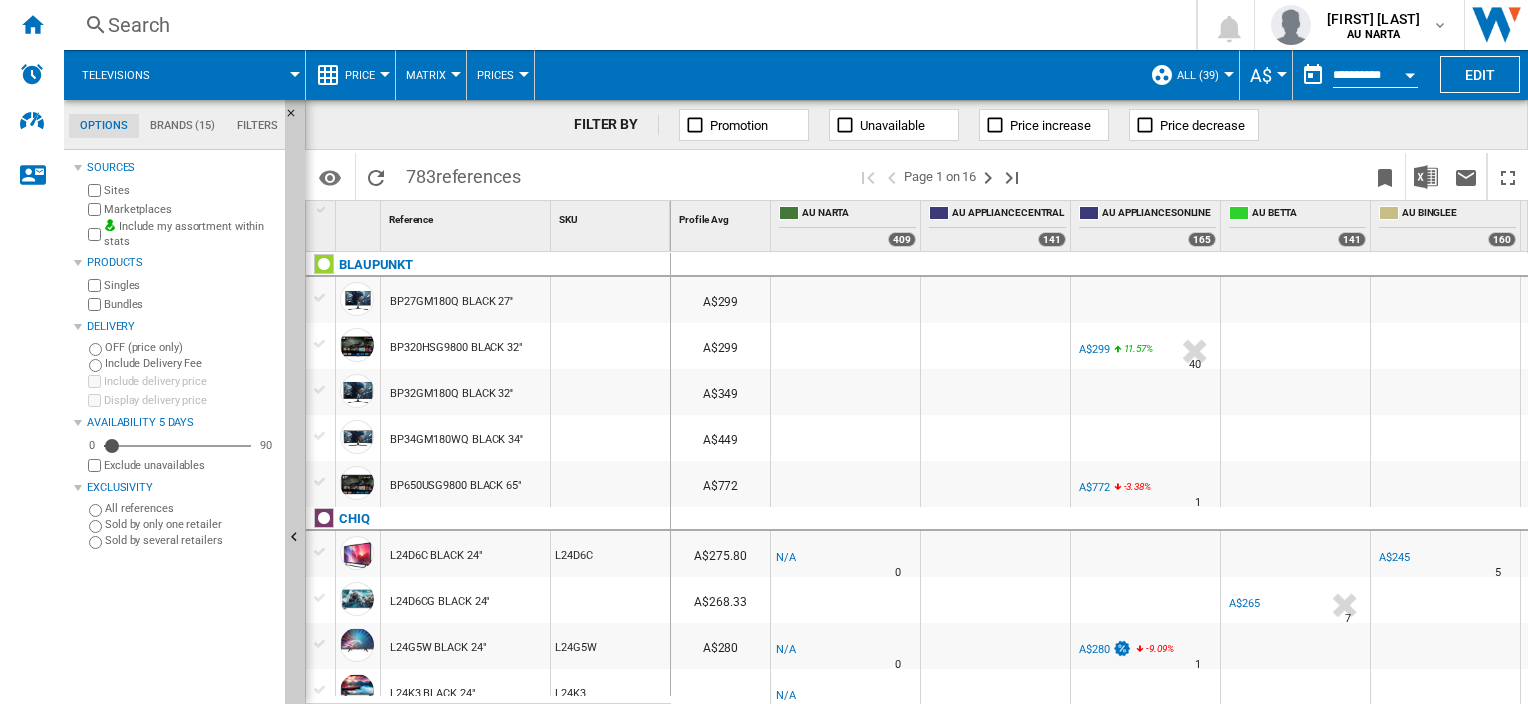scroll, scrollTop: 422, scrollLeft: 0, axis: vertical 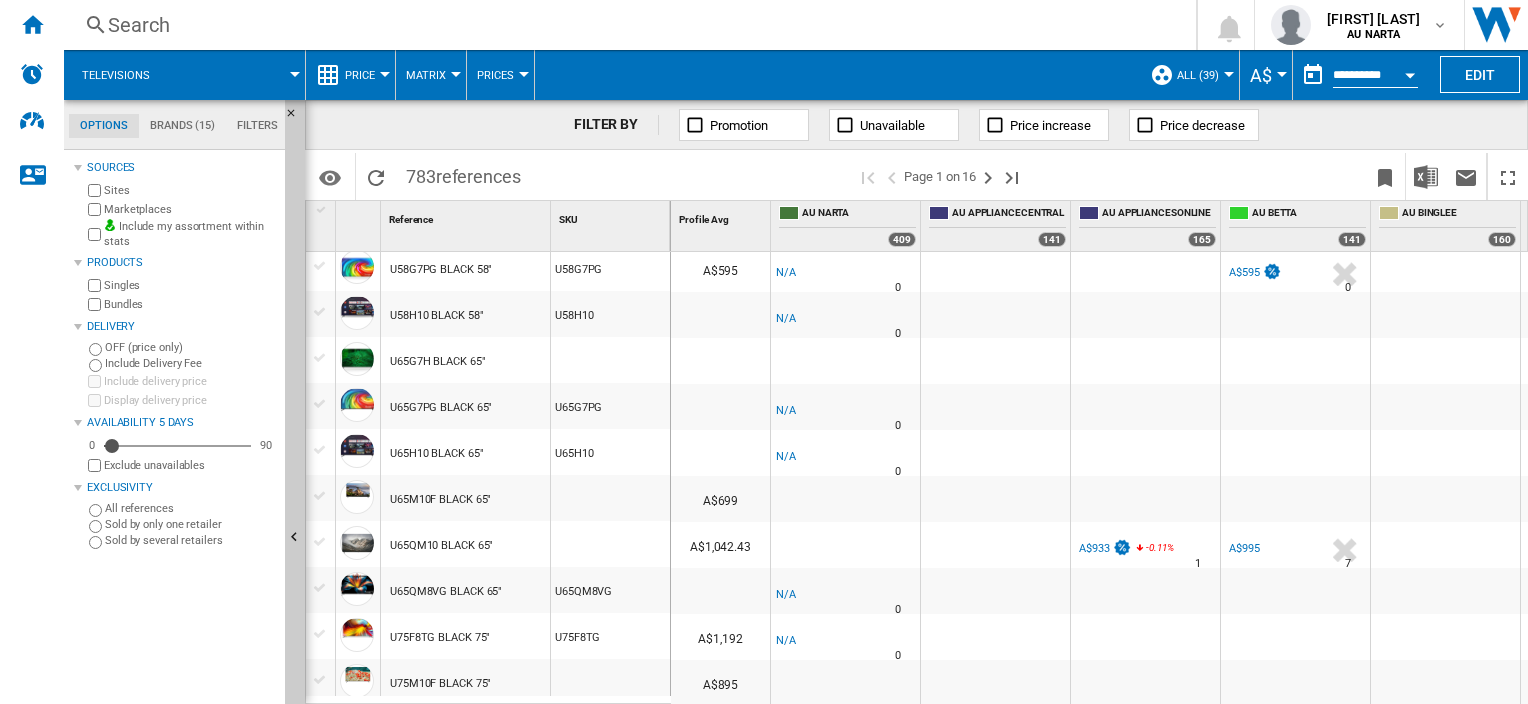 click on "Brands (15)" 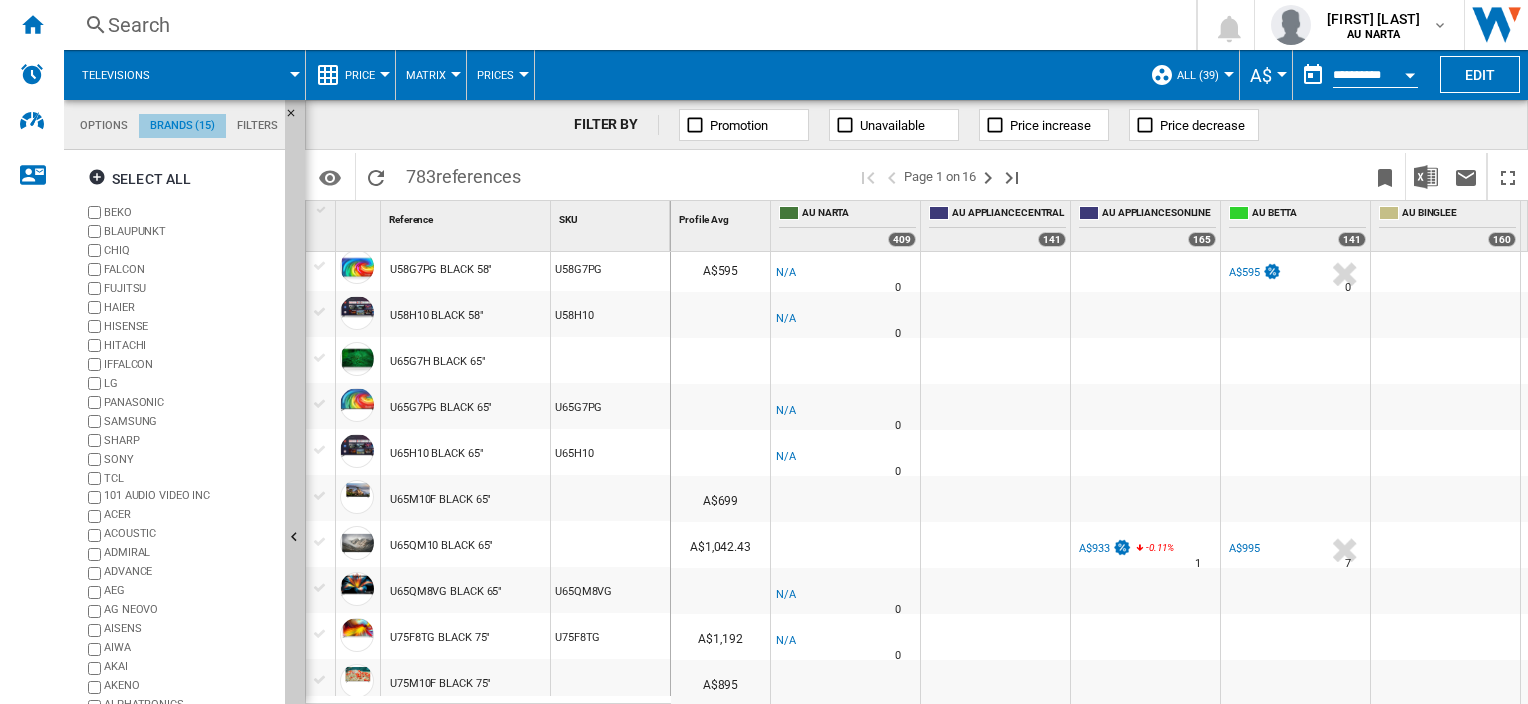 scroll, scrollTop: 76, scrollLeft: 0, axis: vertical 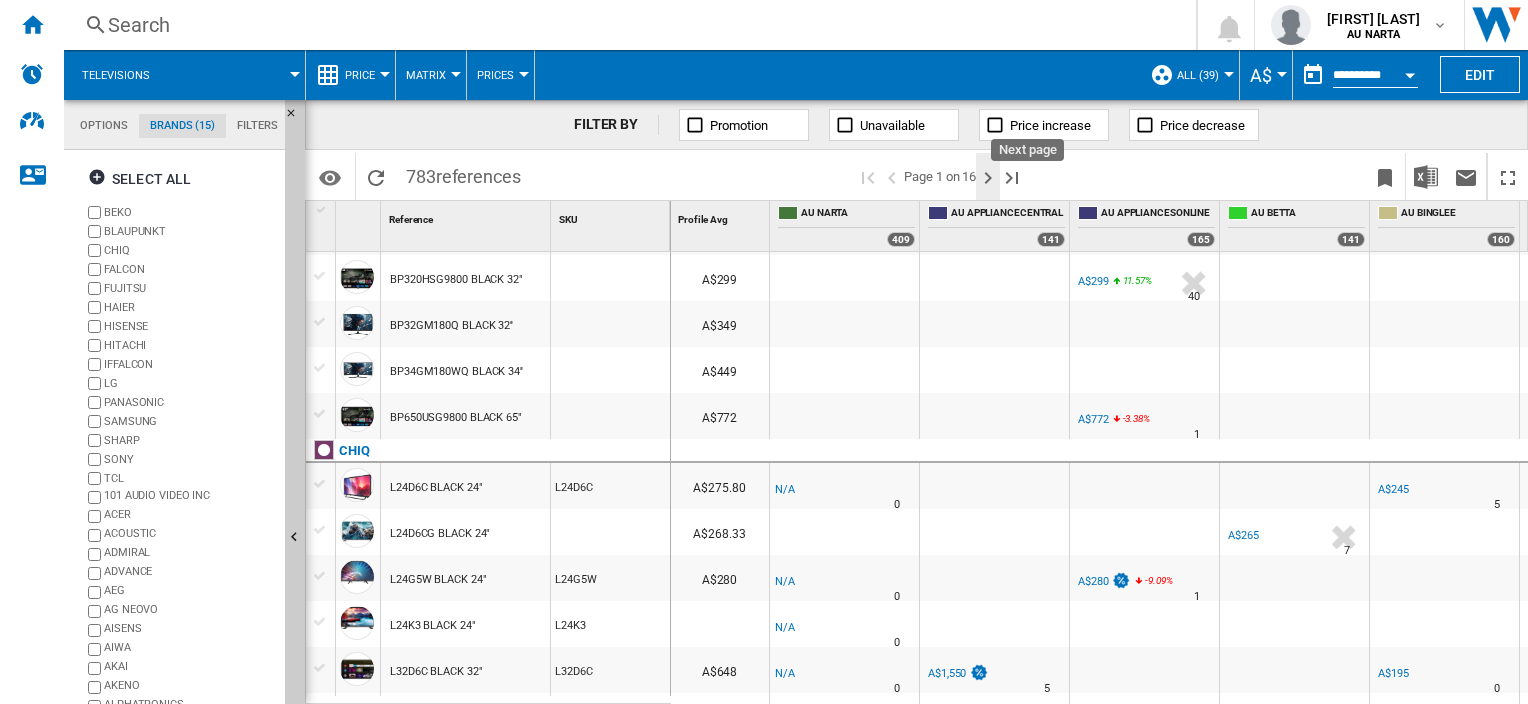 click at bounding box center [988, 178] 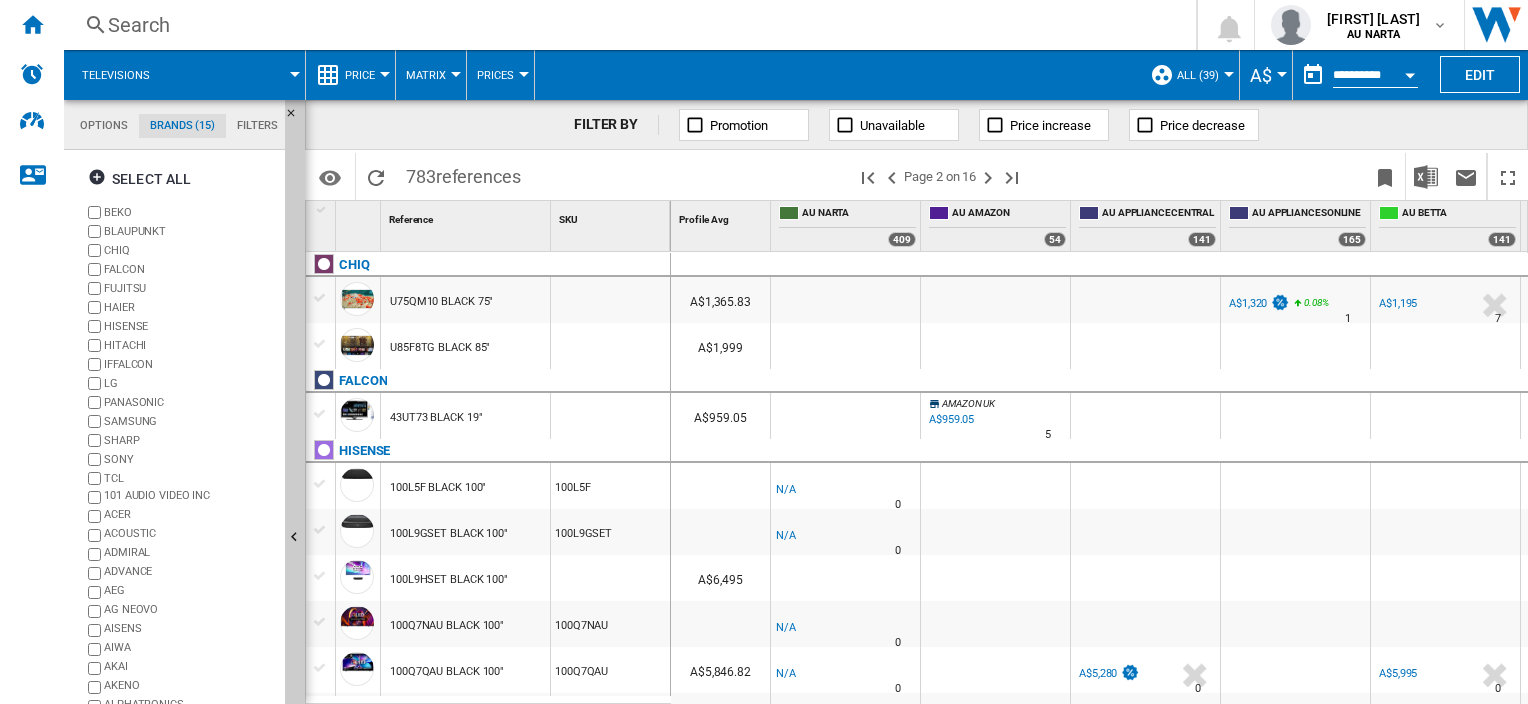 scroll, scrollTop: 297, scrollLeft: 0, axis: vertical 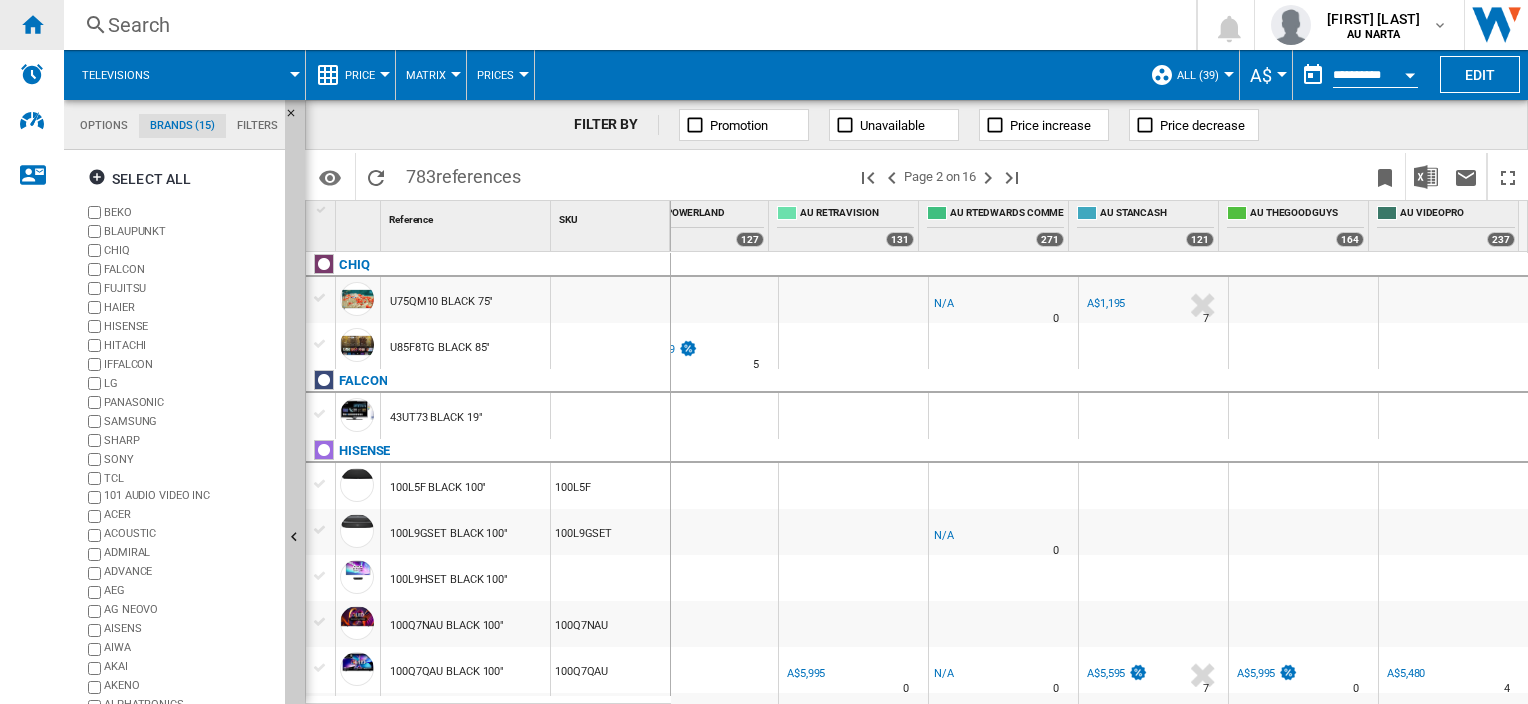 click at bounding box center (32, 25) 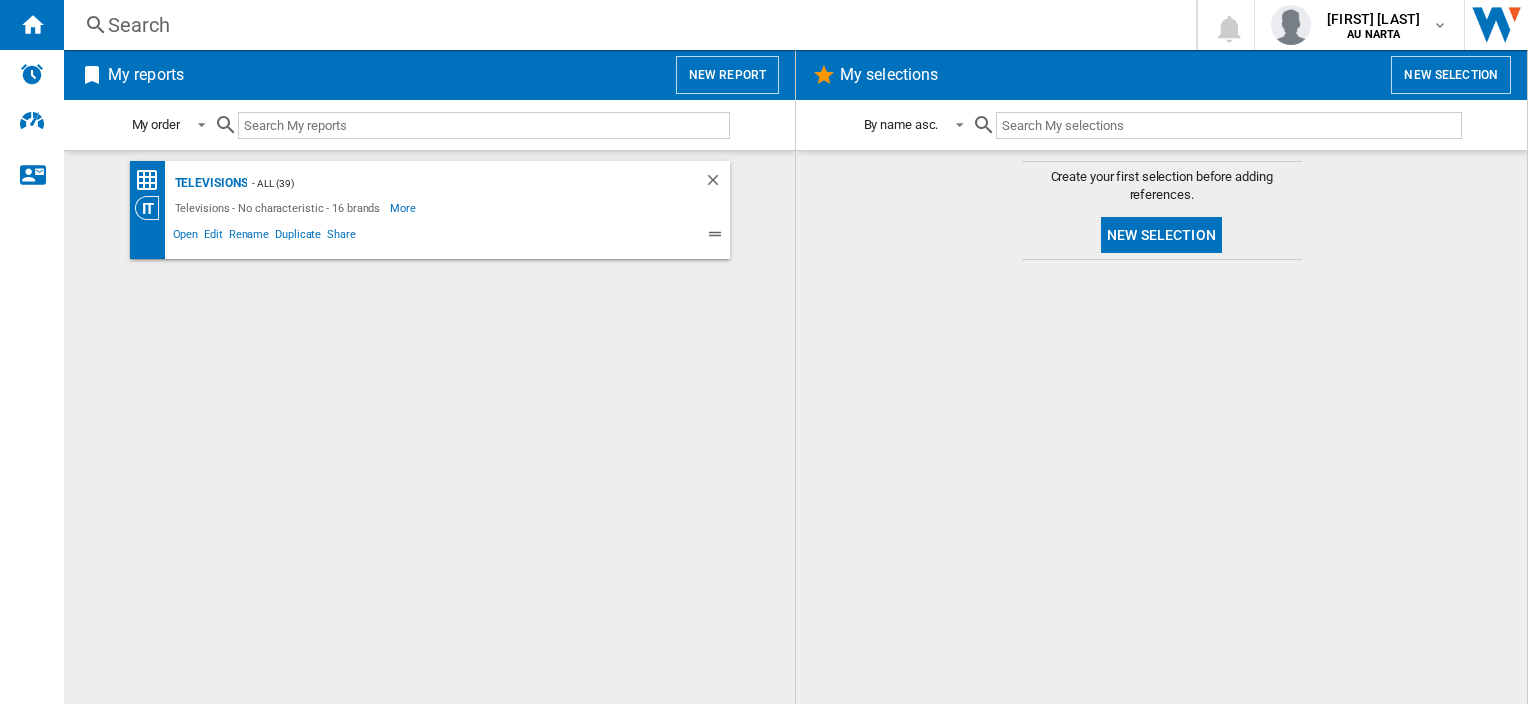 click on "Televisions - No characteristic - 16 brands" 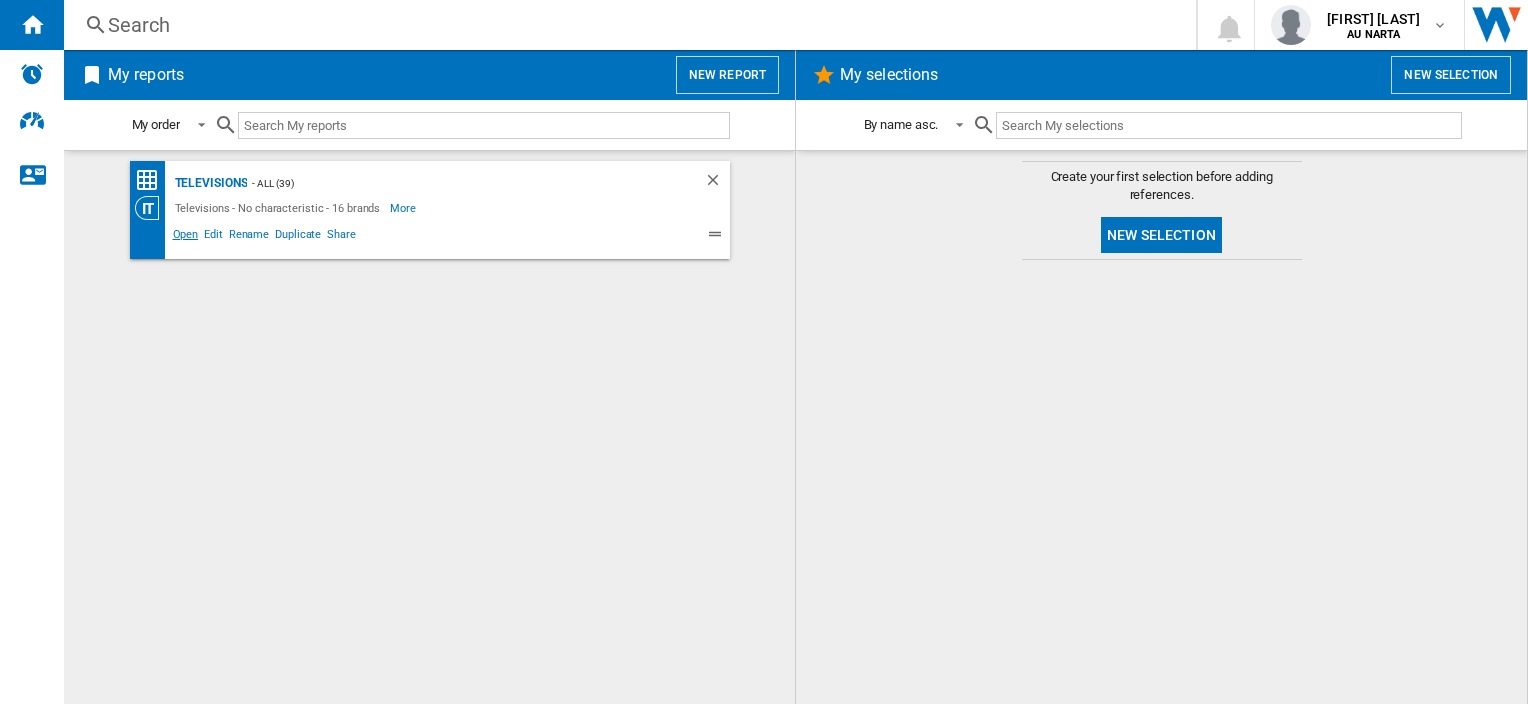 click on "Open" 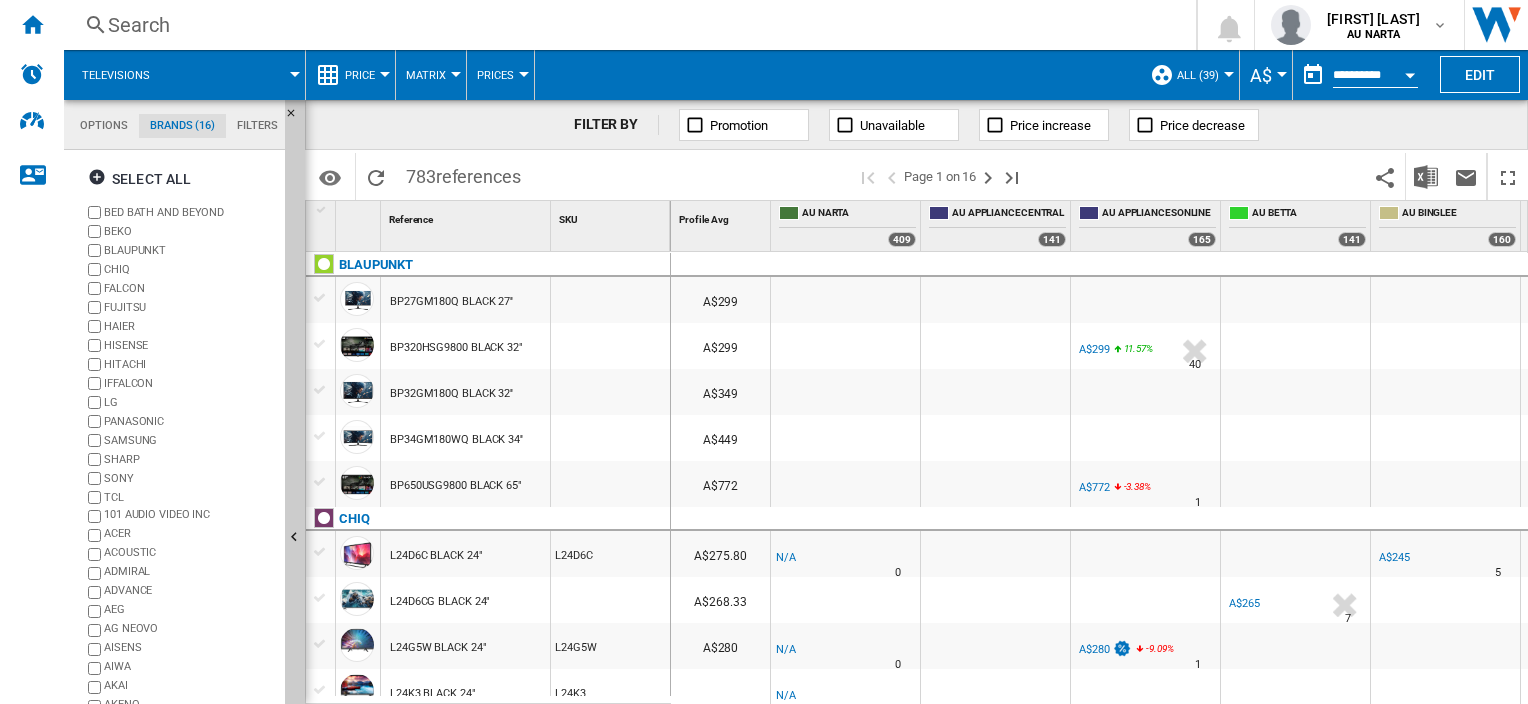 scroll, scrollTop: 44, scrollLeft: 0, axis: vertical 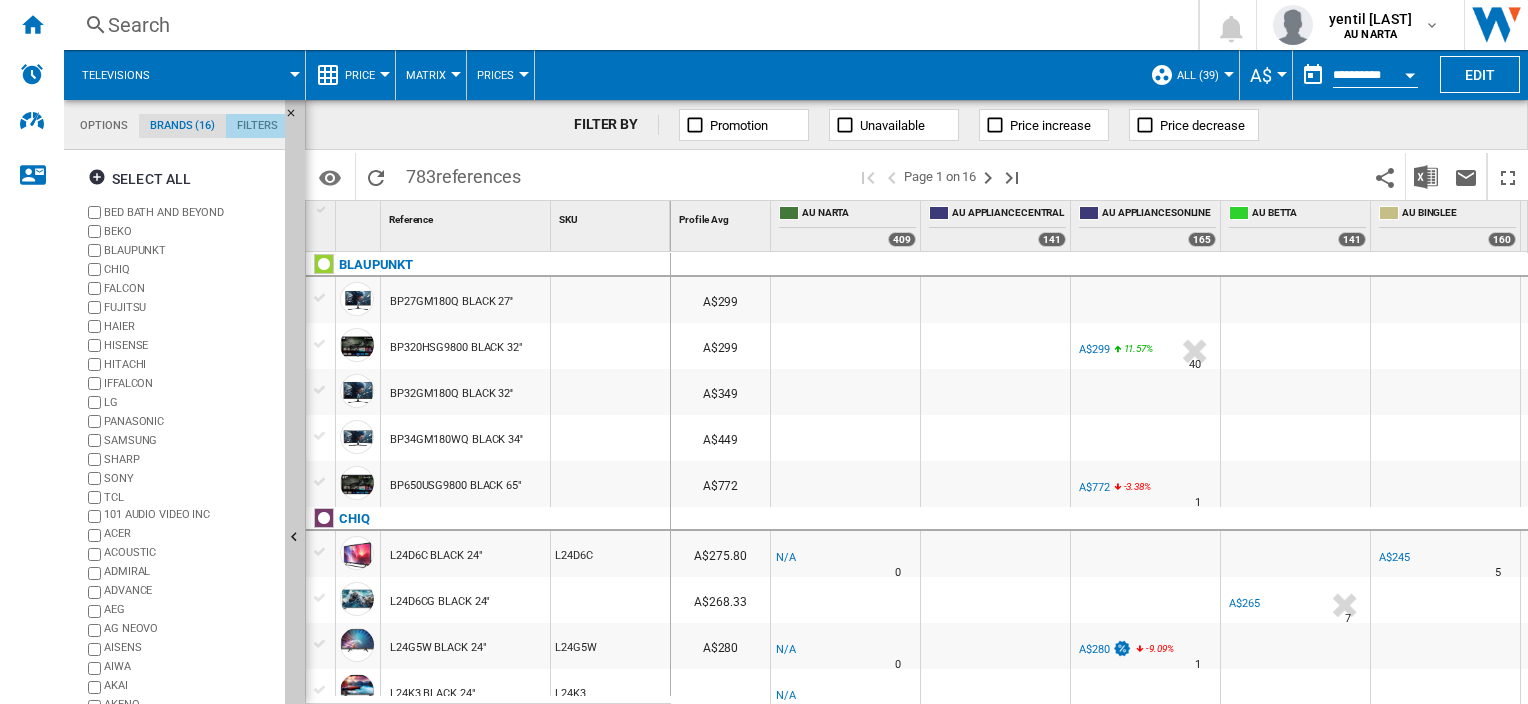 click on "Filters" 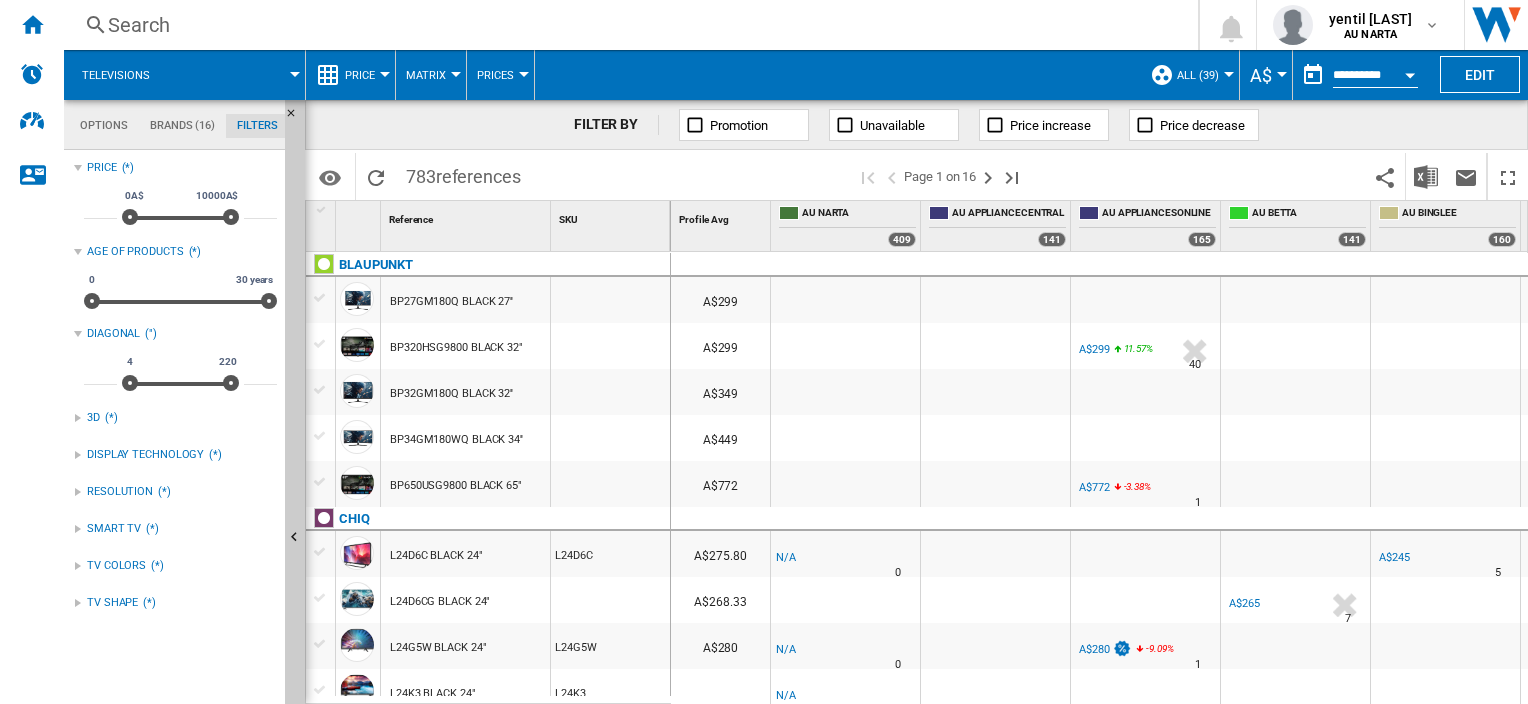 scroll, scrollTop: 130, scrollLeft: 0, axis: vertical 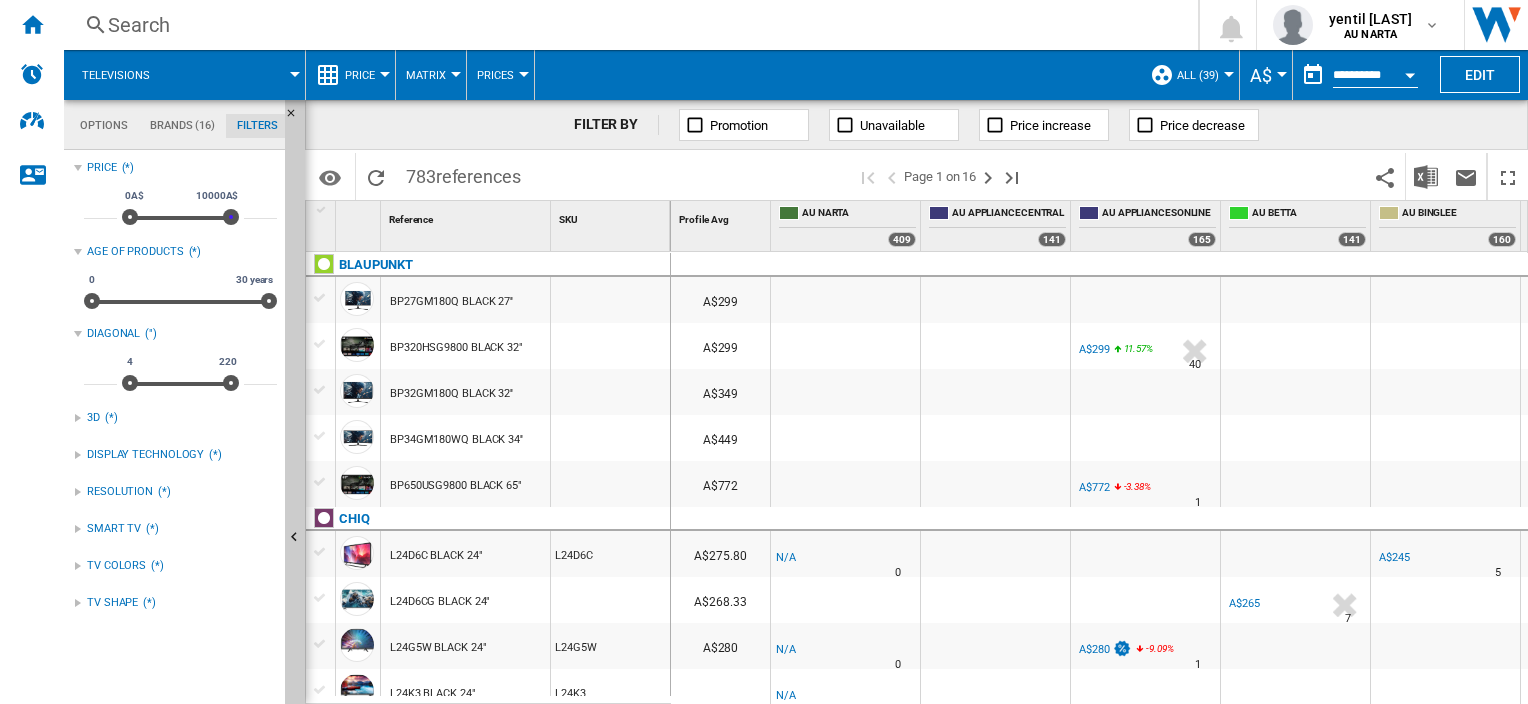 drag, startPoint x: 232, startPoint y: 214, endPoint x: 278, endPoint y: 209, distance: 46.270943 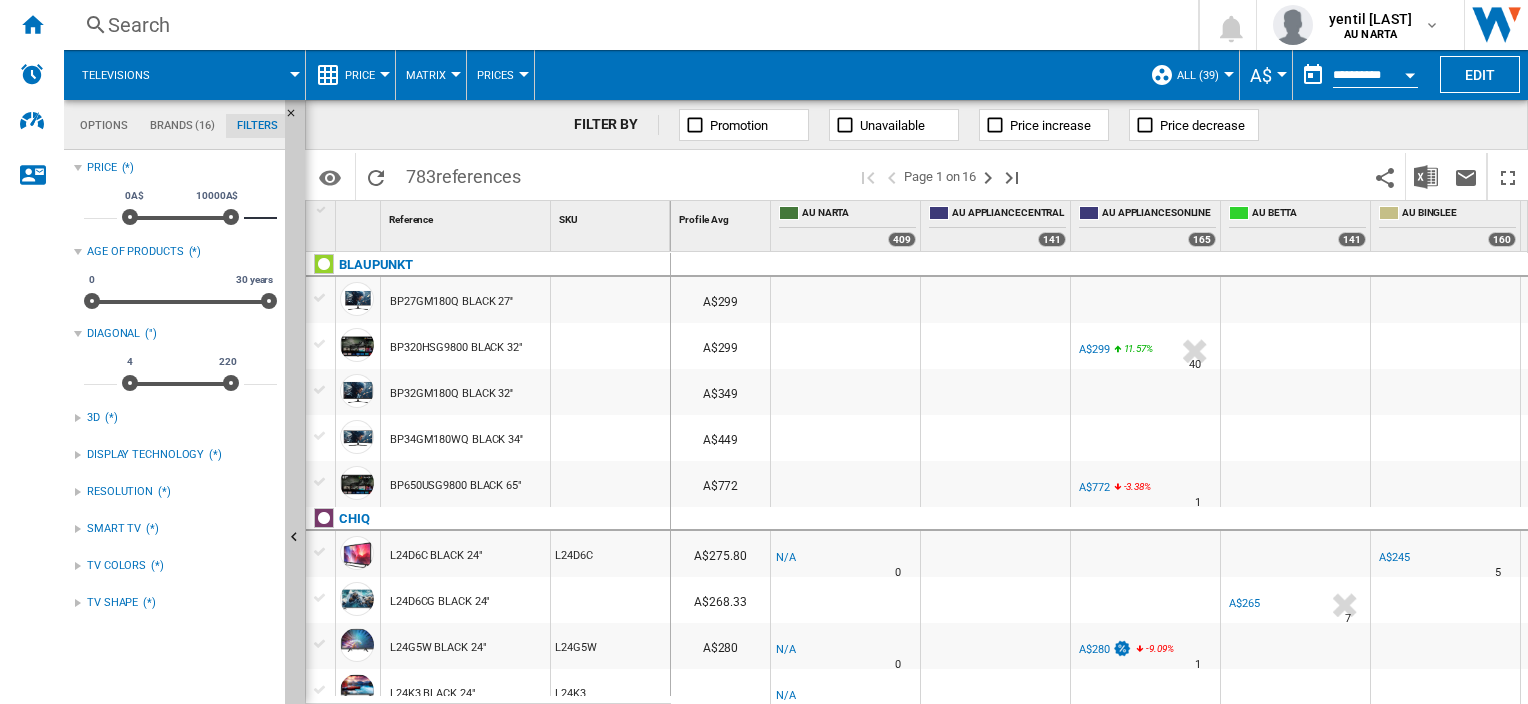 click on "*****" at bounding box center [260, 209] 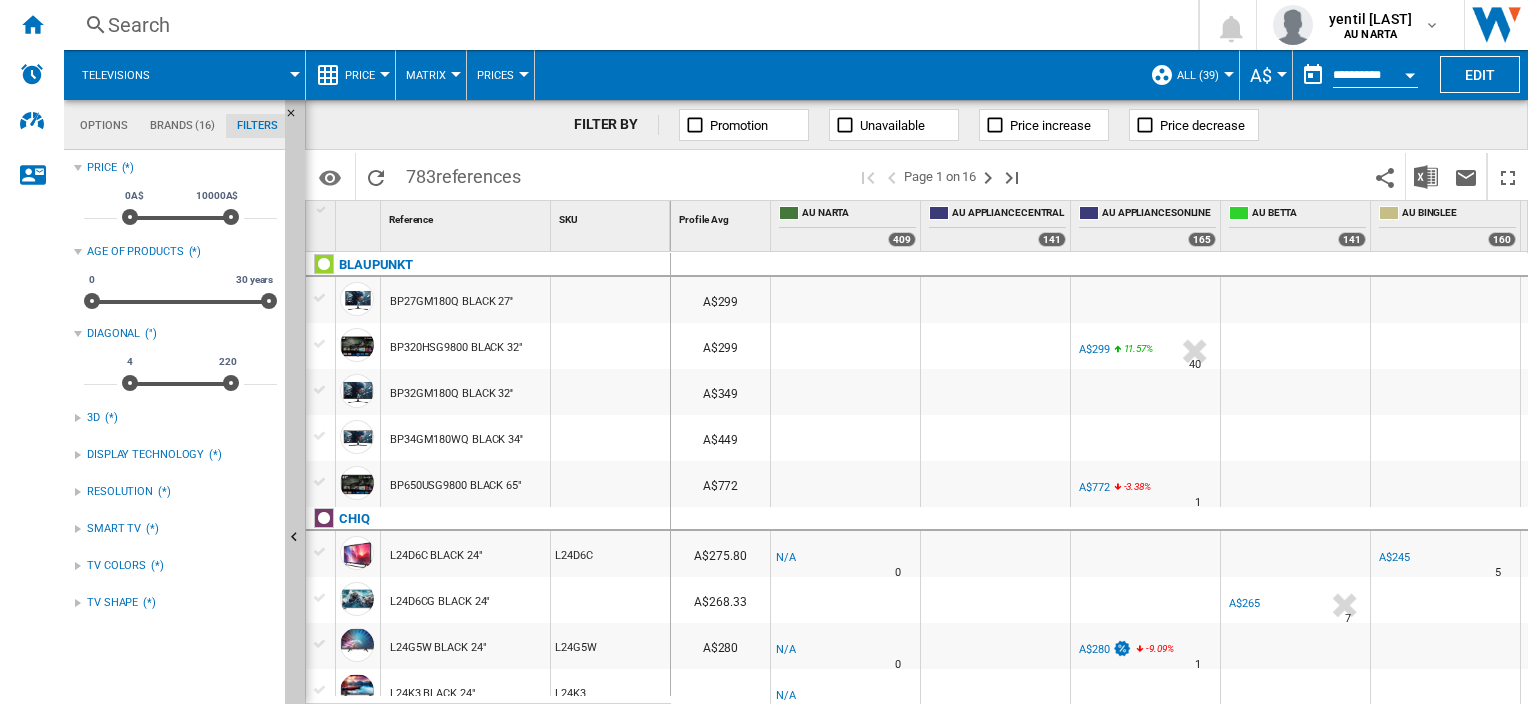 click on "(*)" at bounding box center [233, 252] 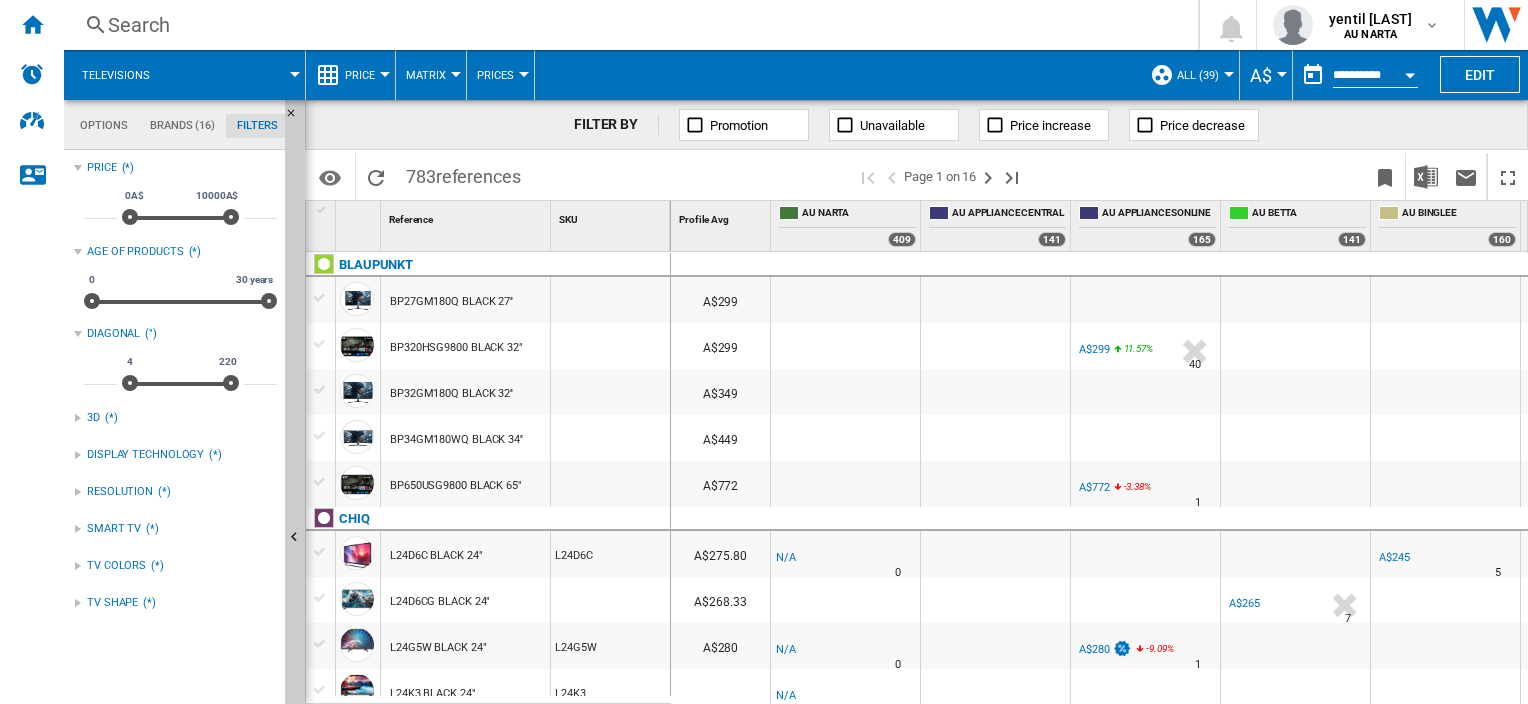 click on "Options Brands (16) Filters         Options Brands (16) Filters" 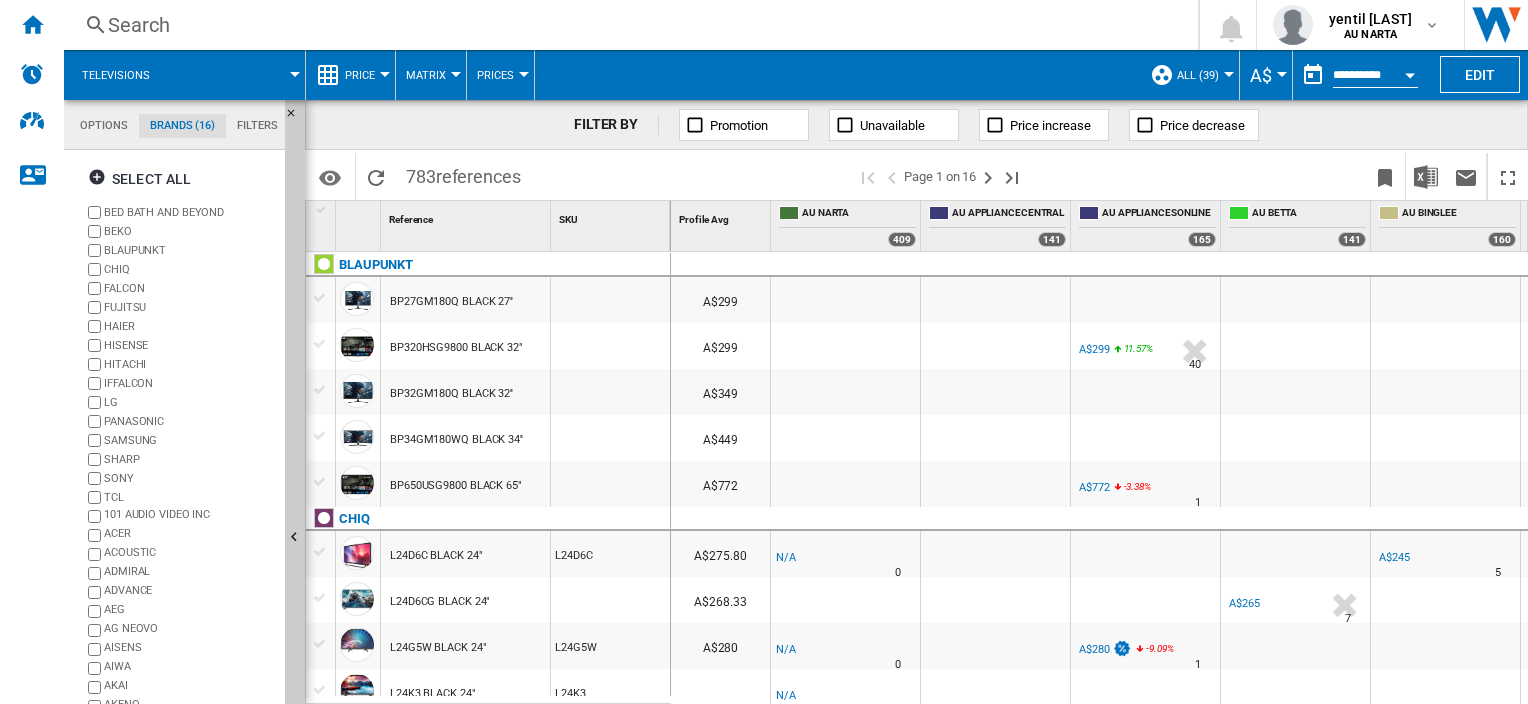 scroll, scrollTop: 76, scrollLeft: 0, axis: vertical 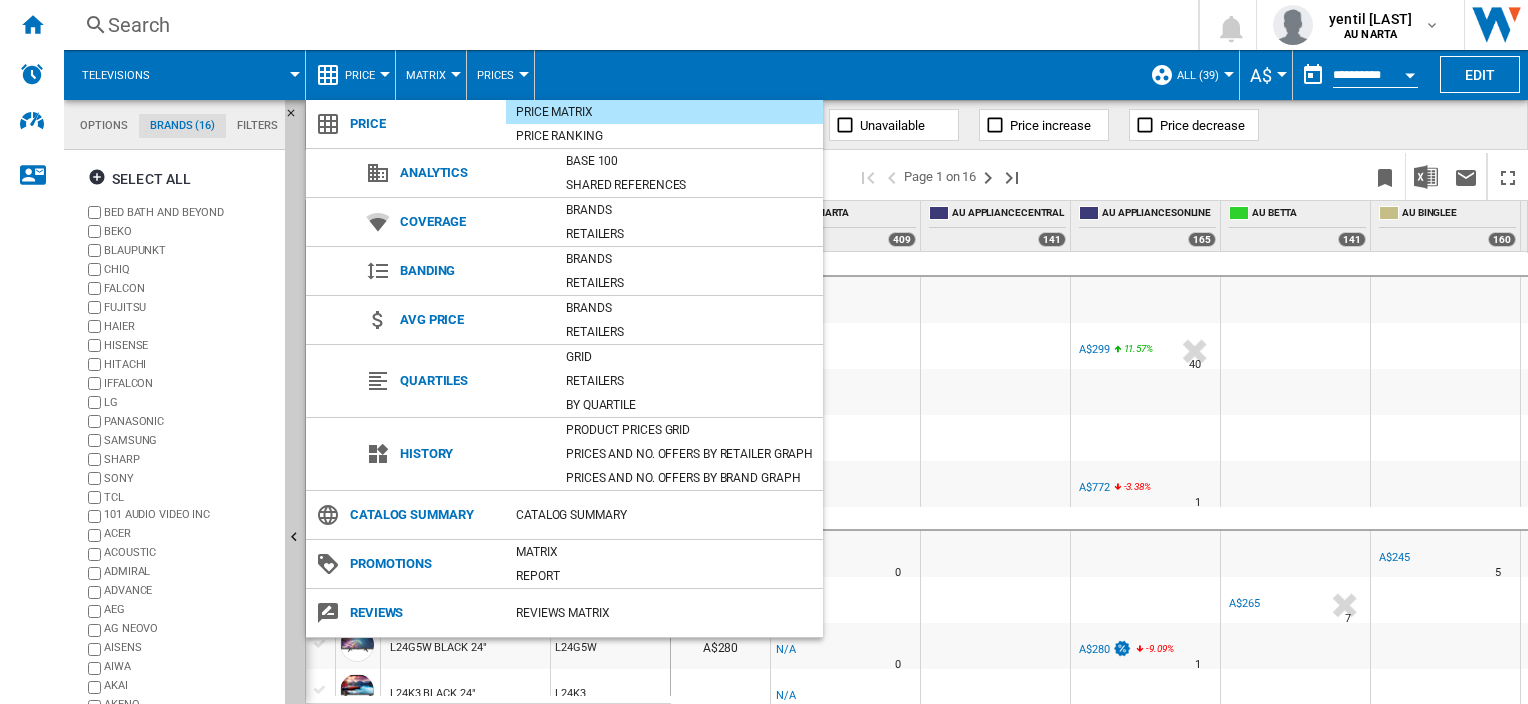 click on "History" at bounding box center (473, 454) 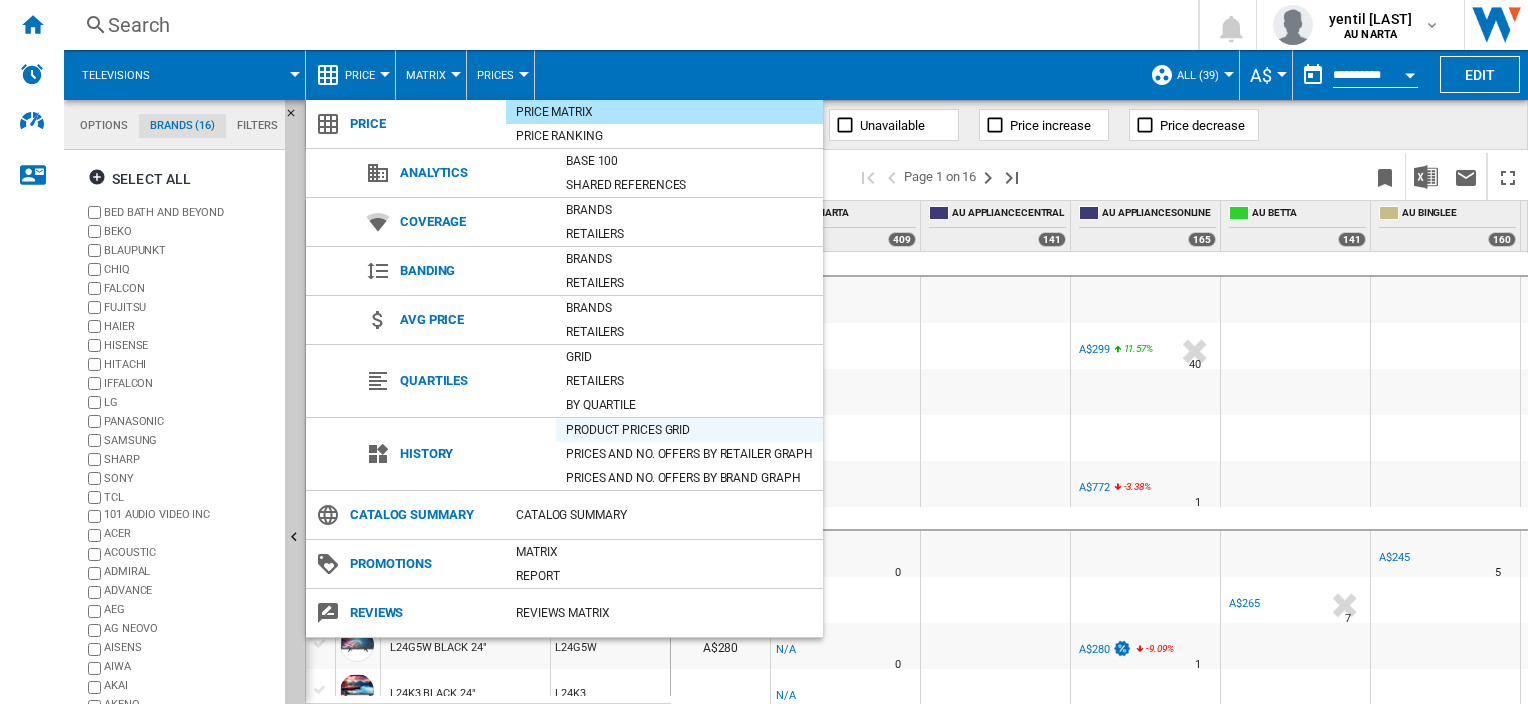 click on "Product prices grid" at bounding box center (689, 430) 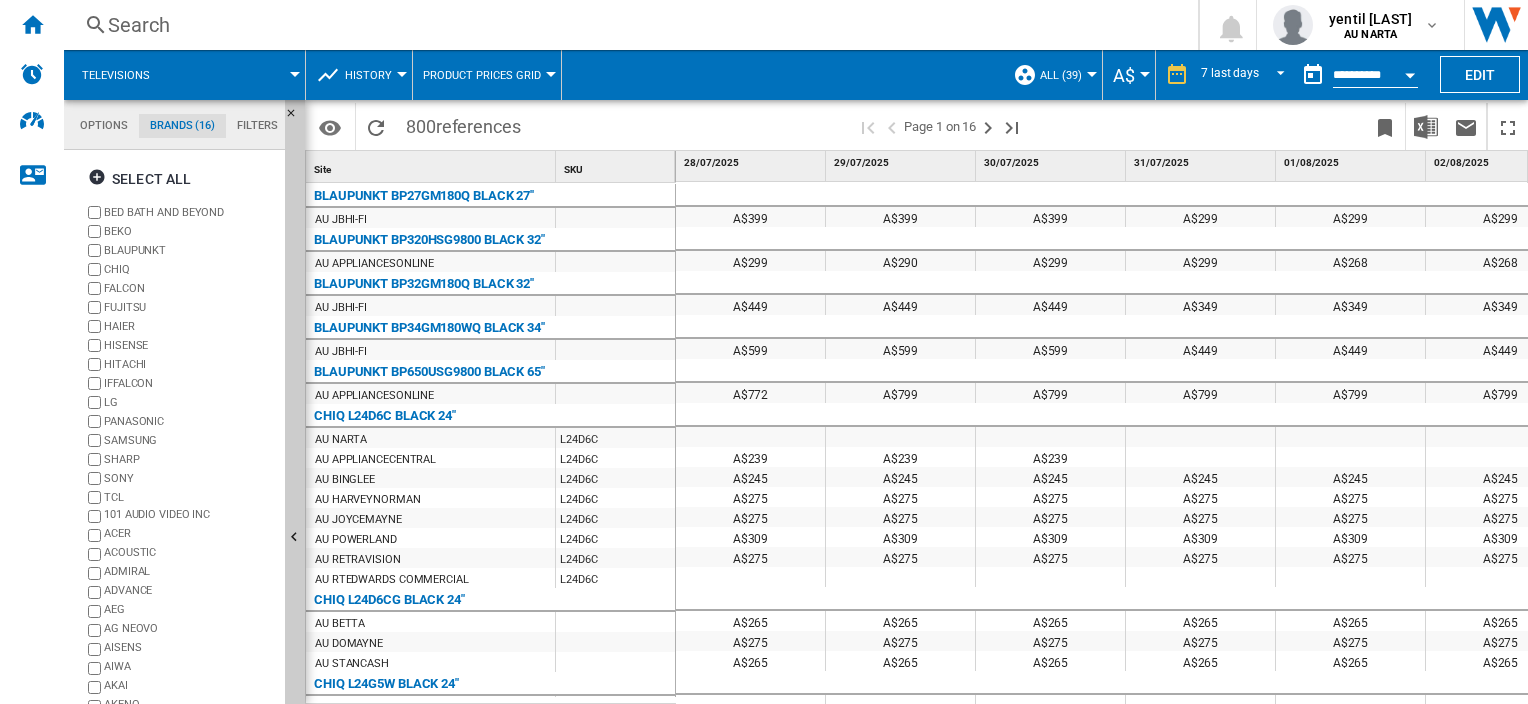 scroll, scrollTop: 27, scrollLeft: 0, axis: vertical 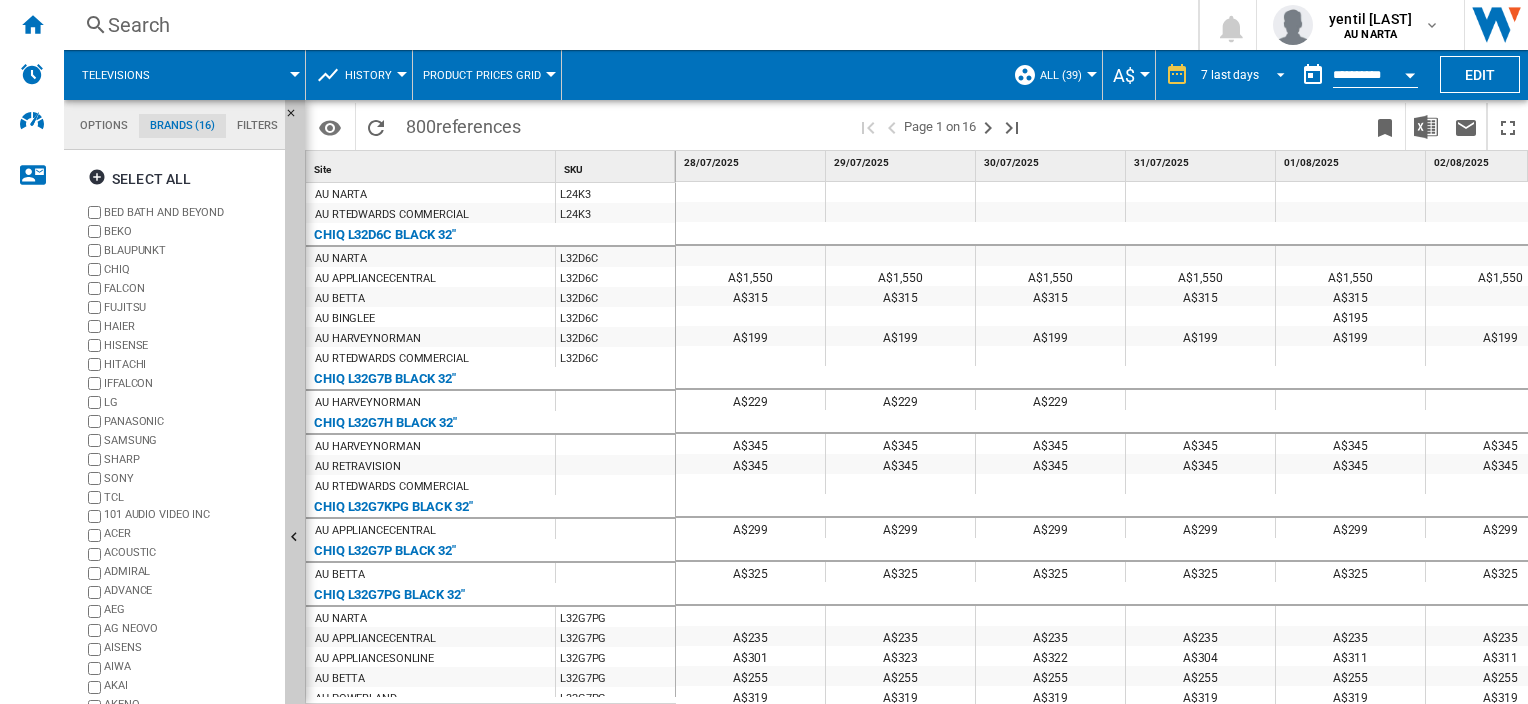click at bounding box center (1275, 73) 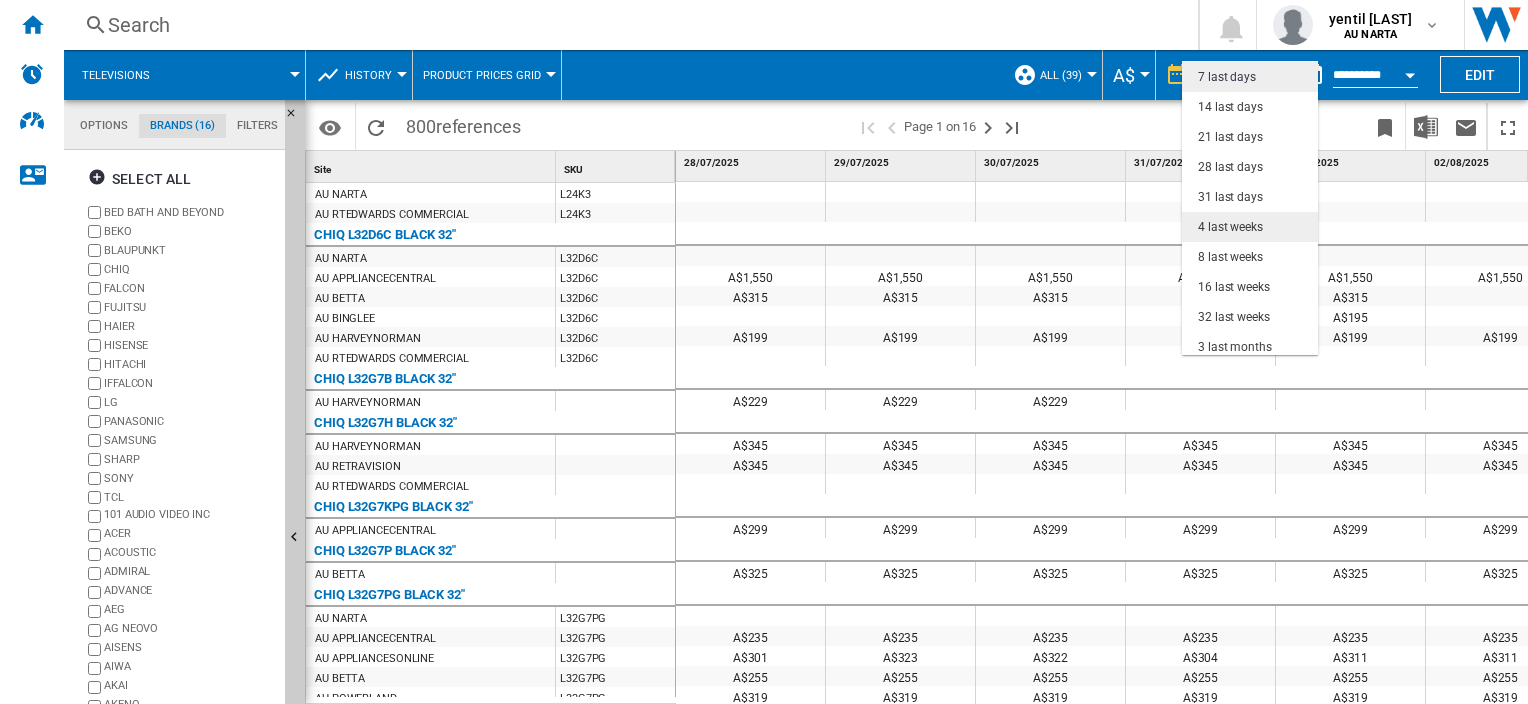 scroll, scrollTop: 125, scrollLeft: 0, axis: vertical 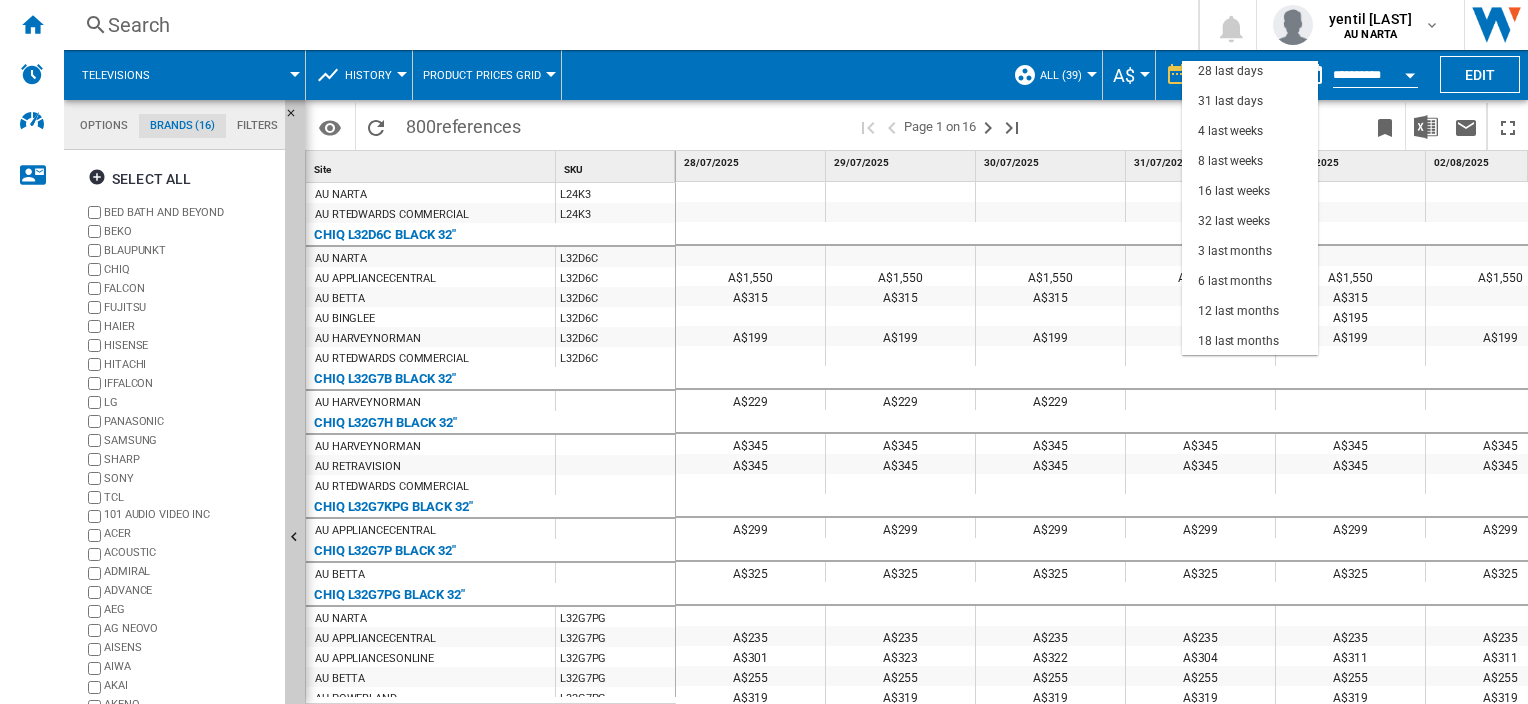 click at bounding box center [764, 352] 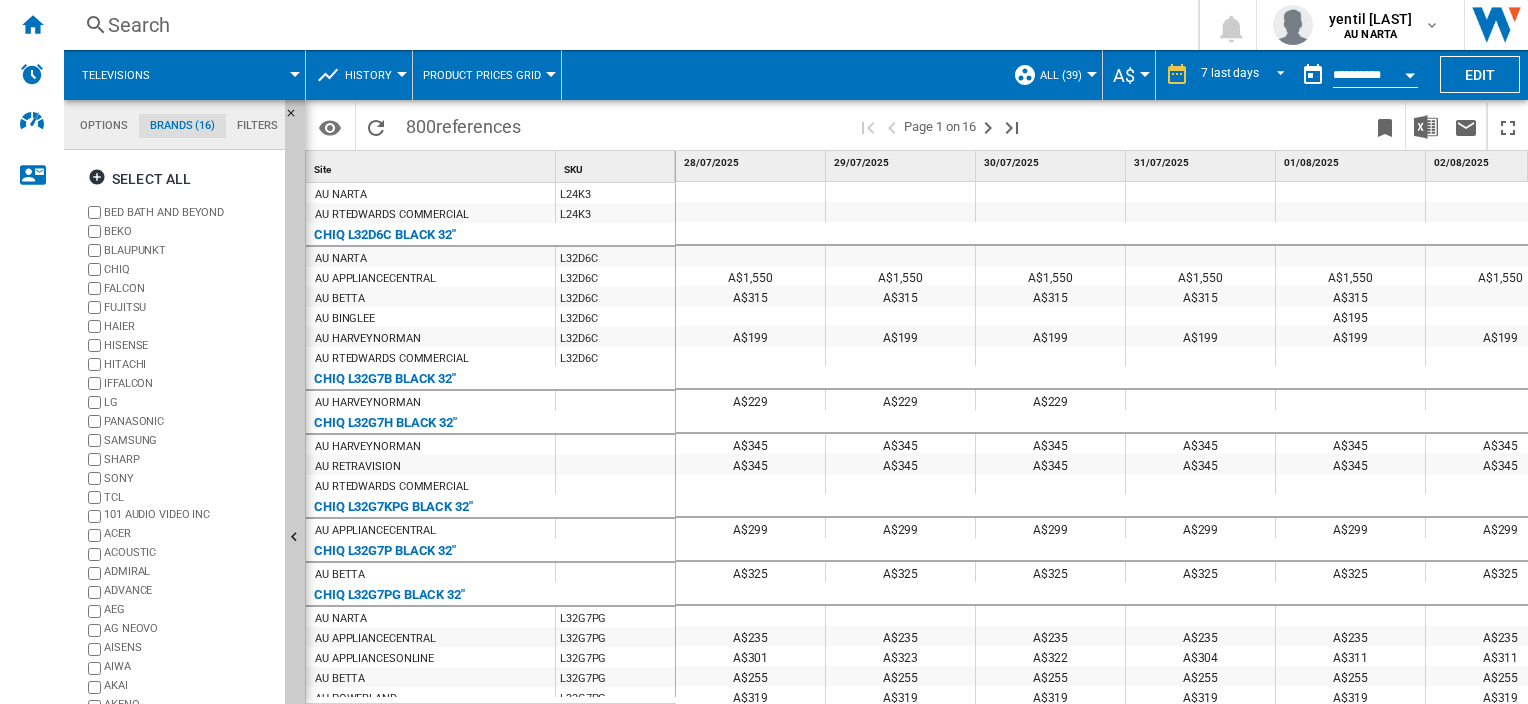 click at bounding box center [1410, 72] 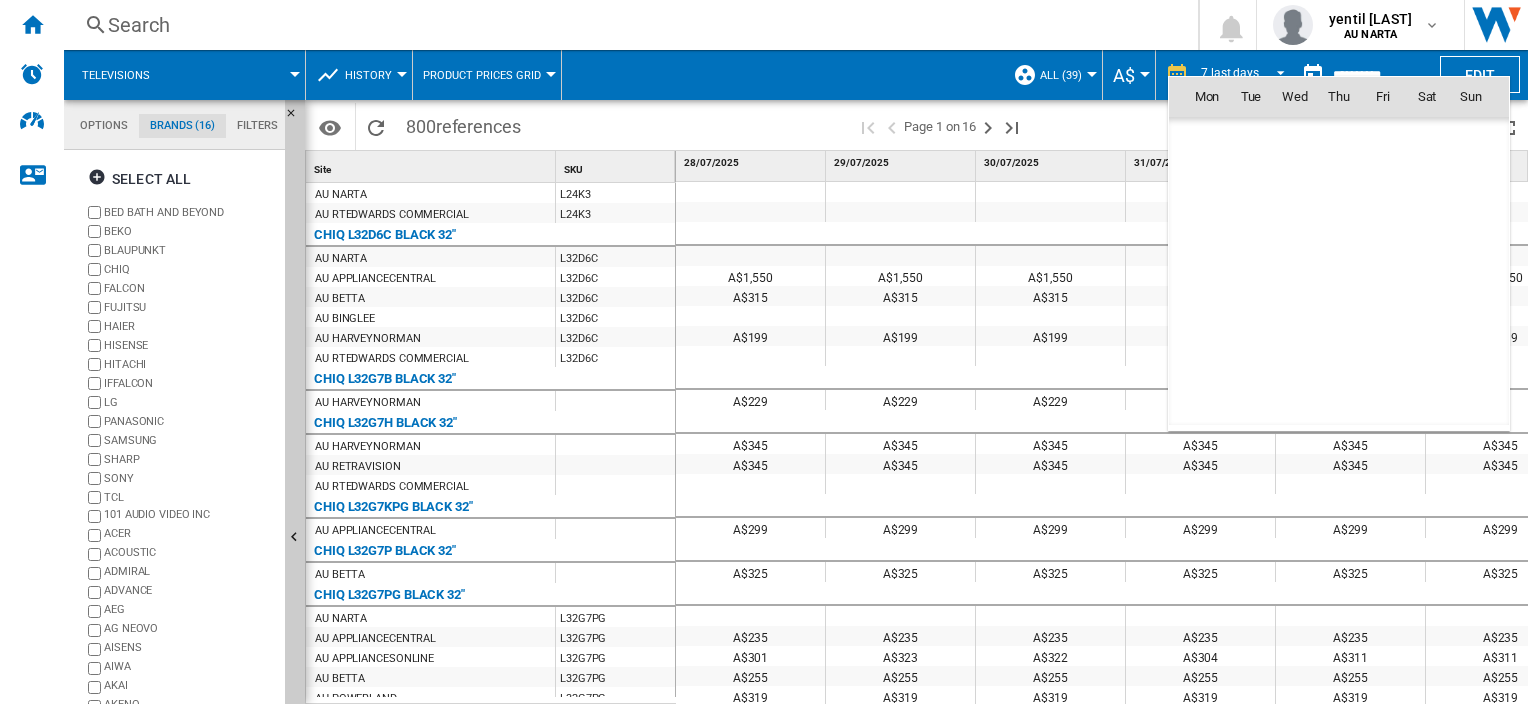 scroll, scrollTop: 9540, scrollLeft: 0, axis: vertical 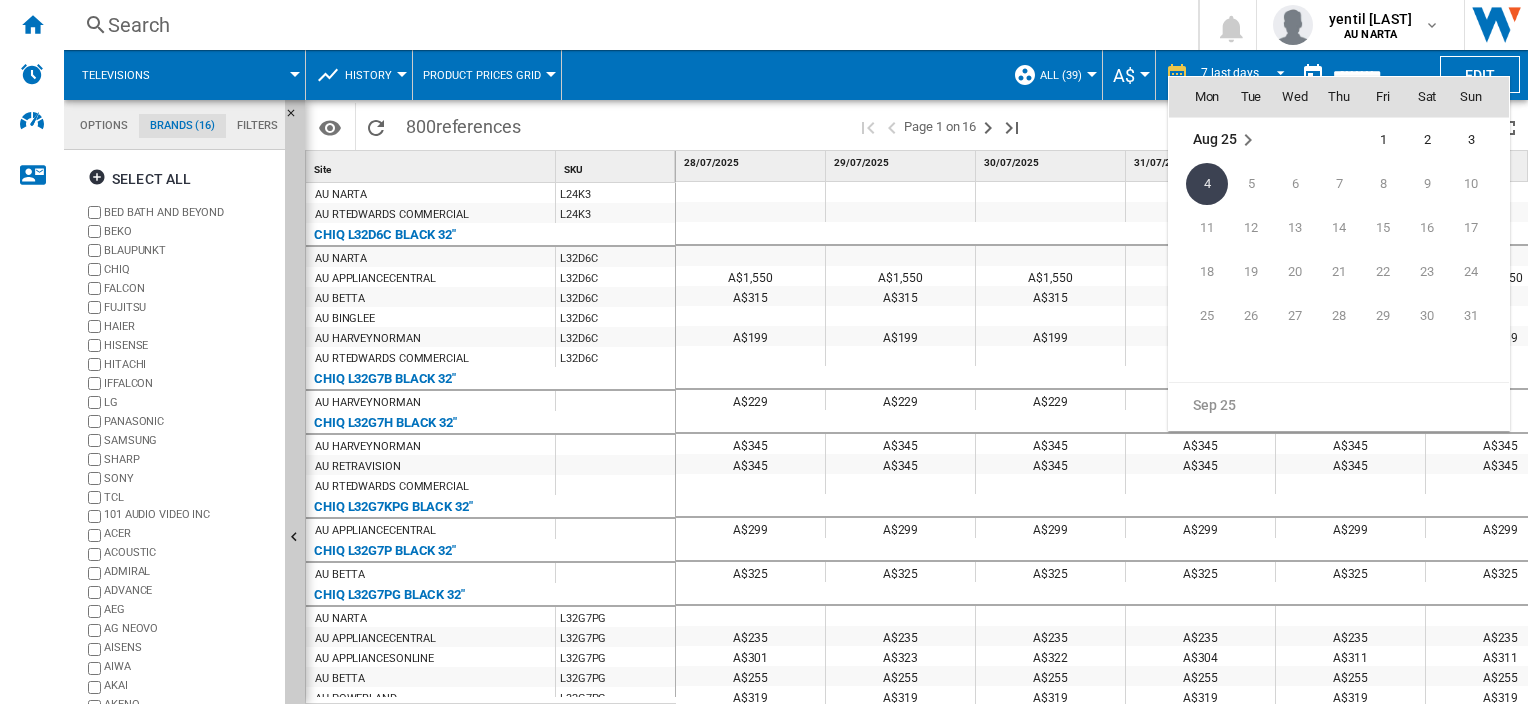 click at bounding box center (764, 352) 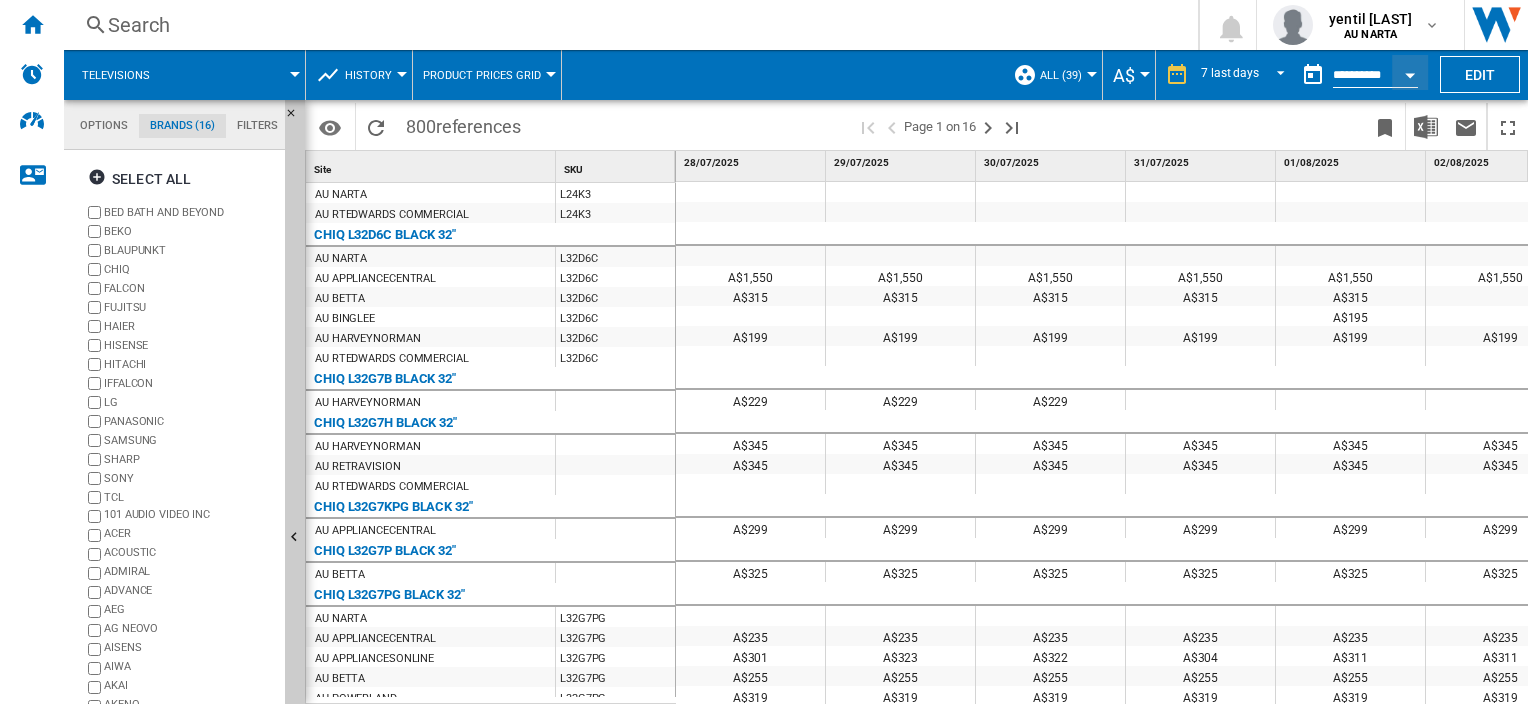 scroll, scrollTop: 229, scrollLeft: 0, axis: vertical 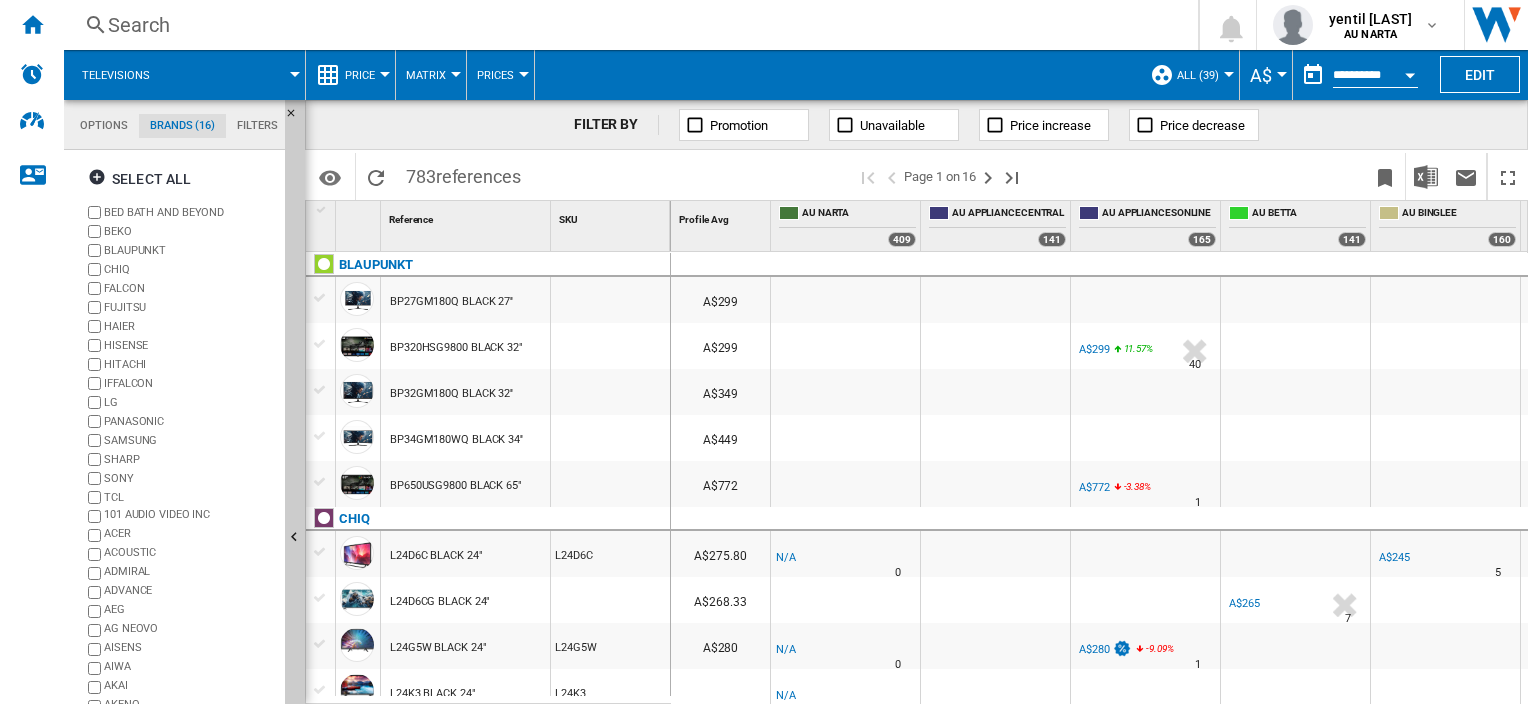 click on "Price" at bounding box center (365, 75) 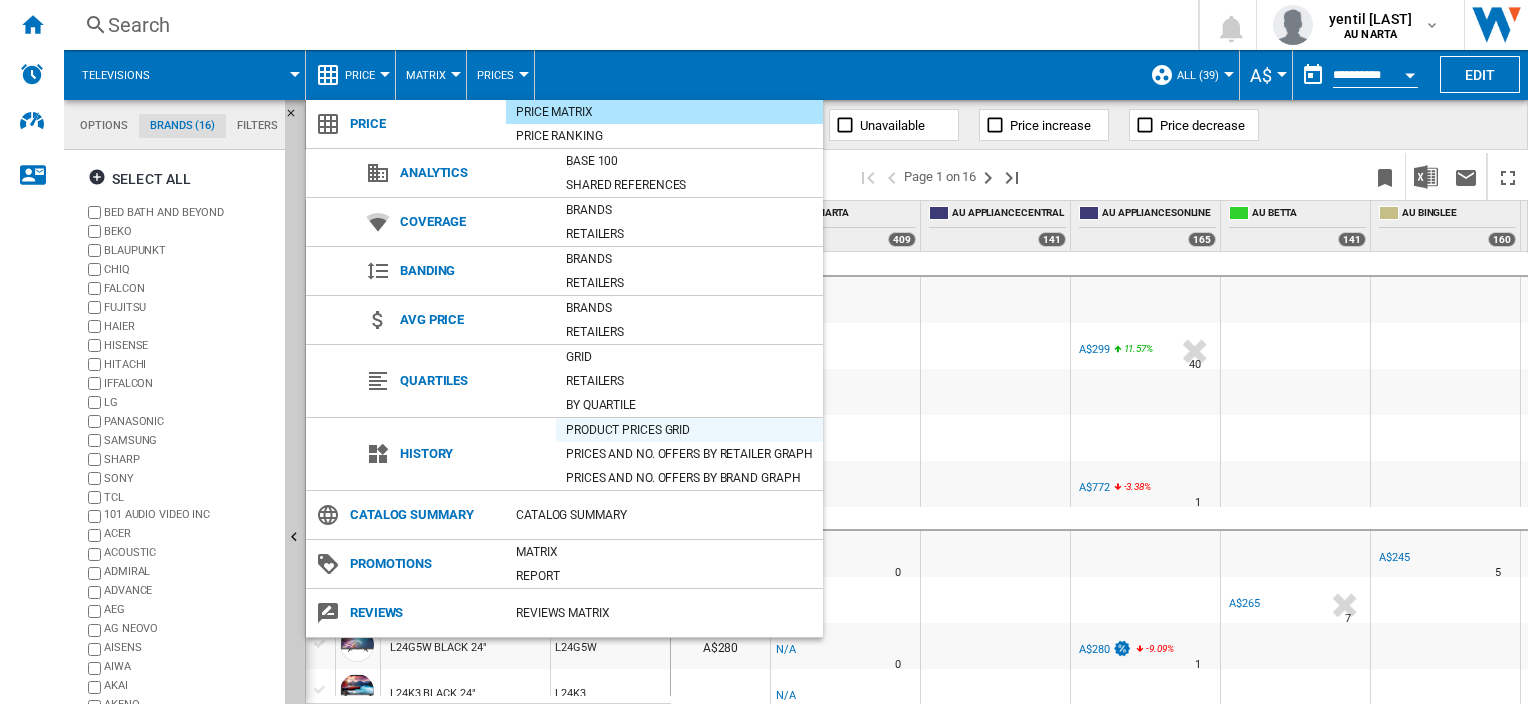 click on "Product prices grid" at bounding box center [689, 430] 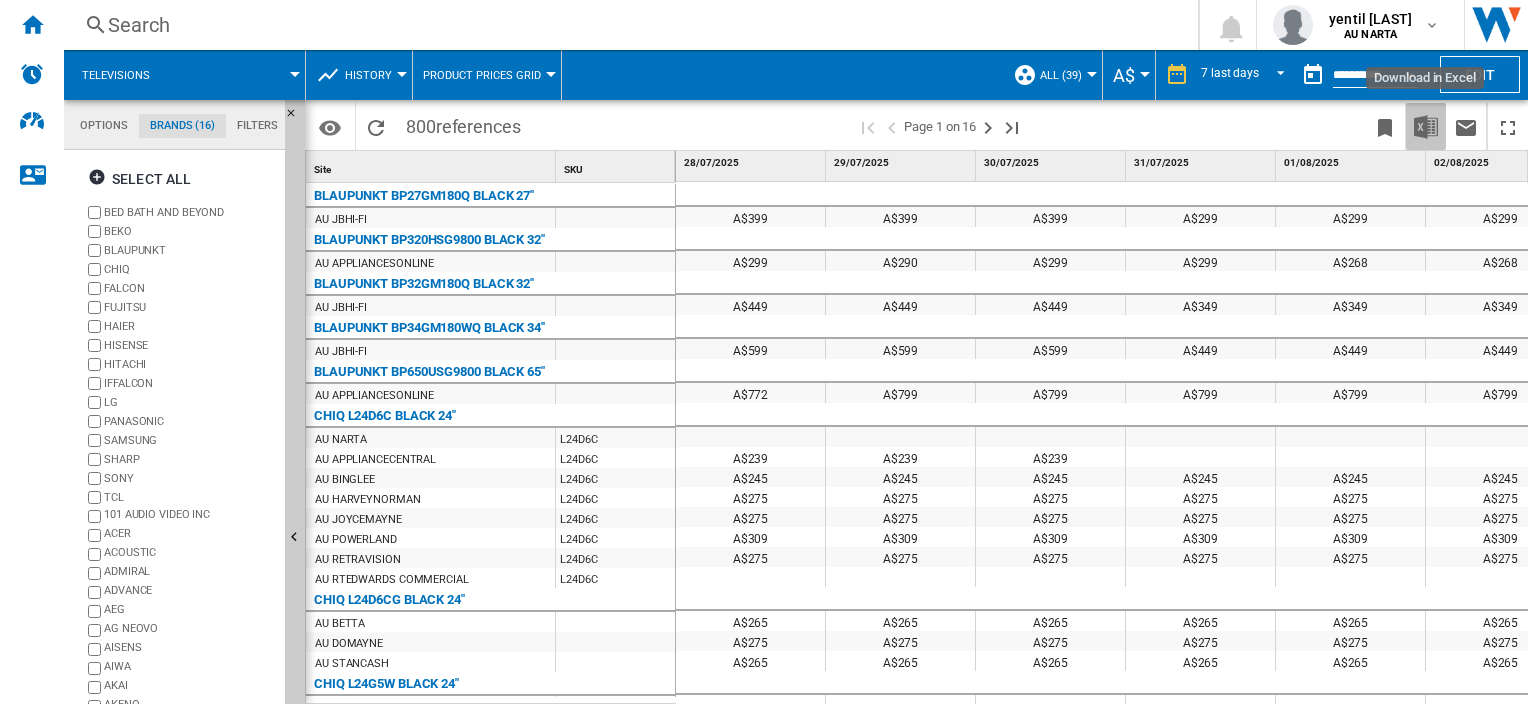 click at bounding box center [1426, 127] 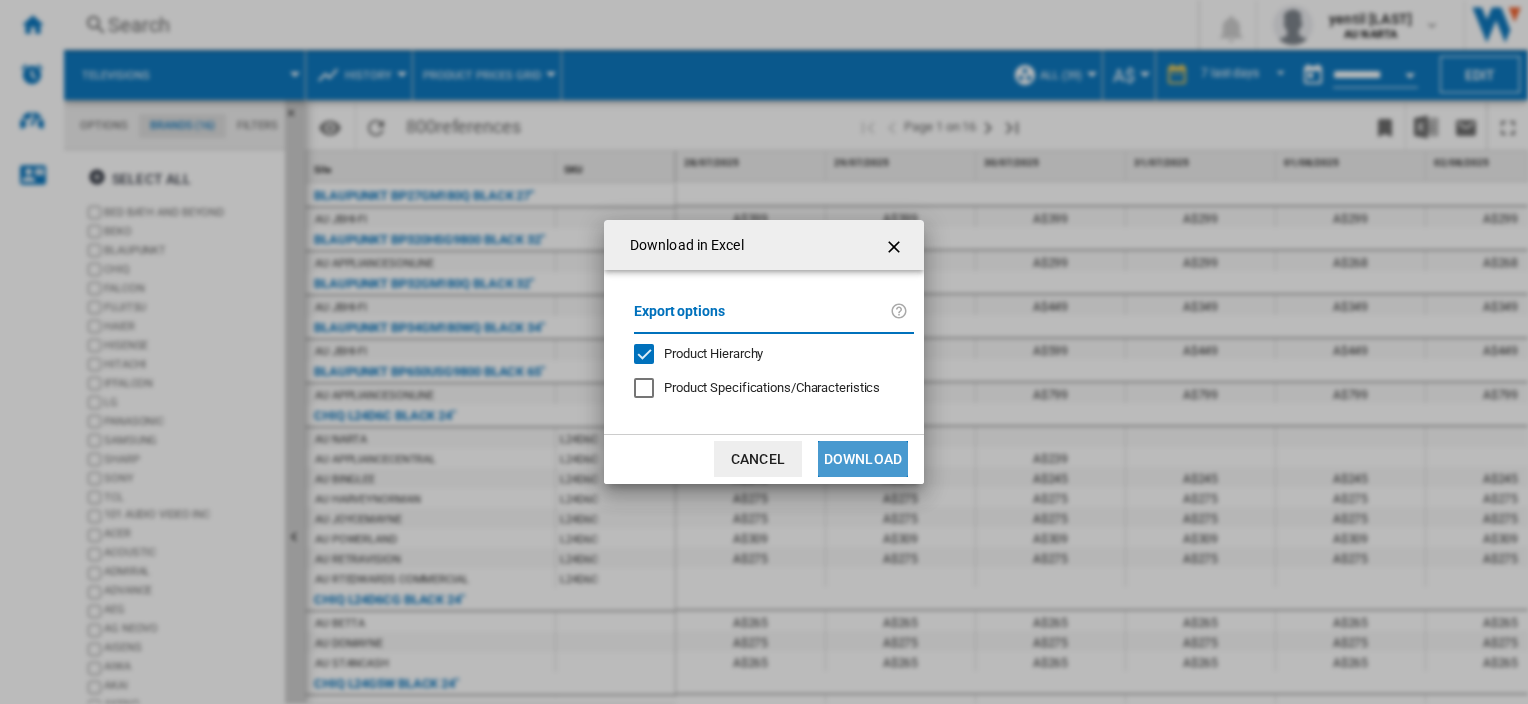 click on "Download" 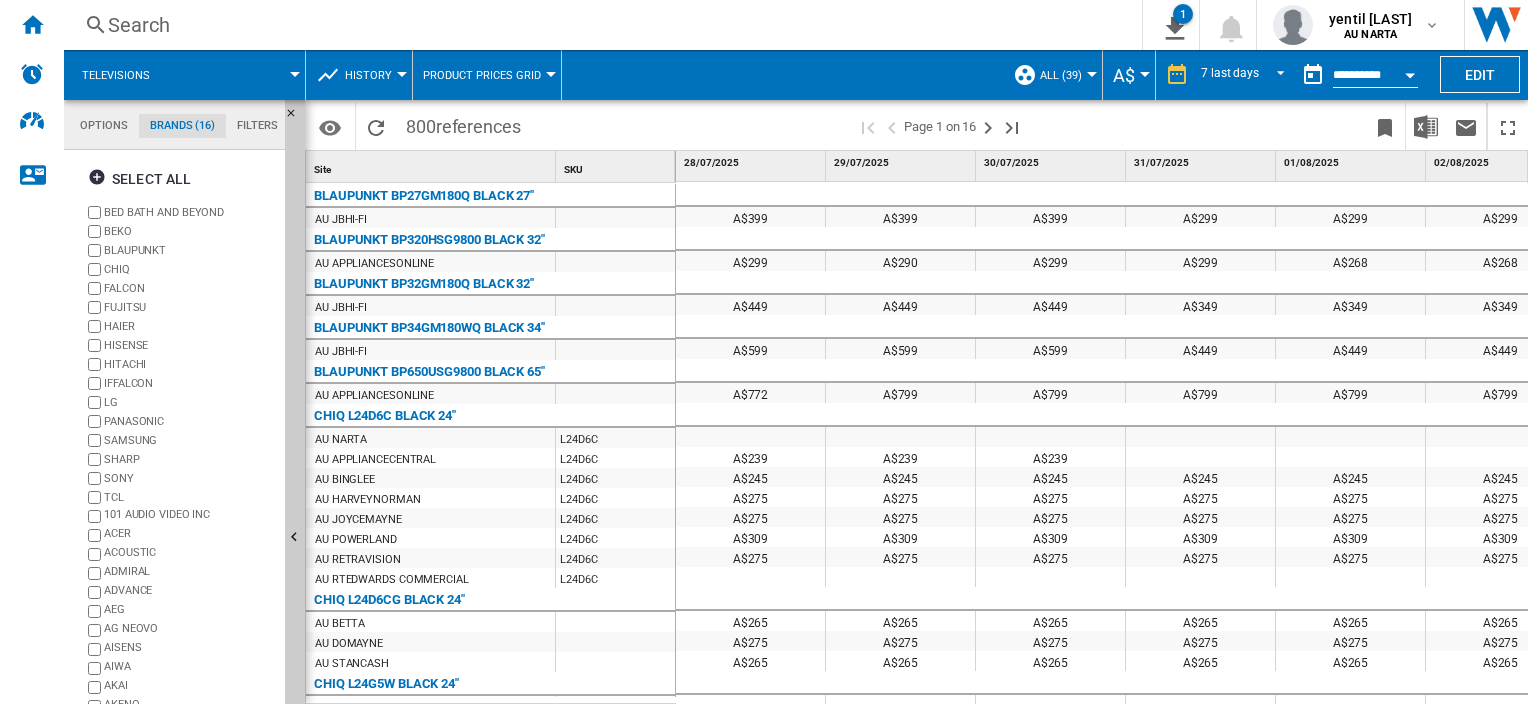 click on "All (39)" at bounding box center (1066, 75) 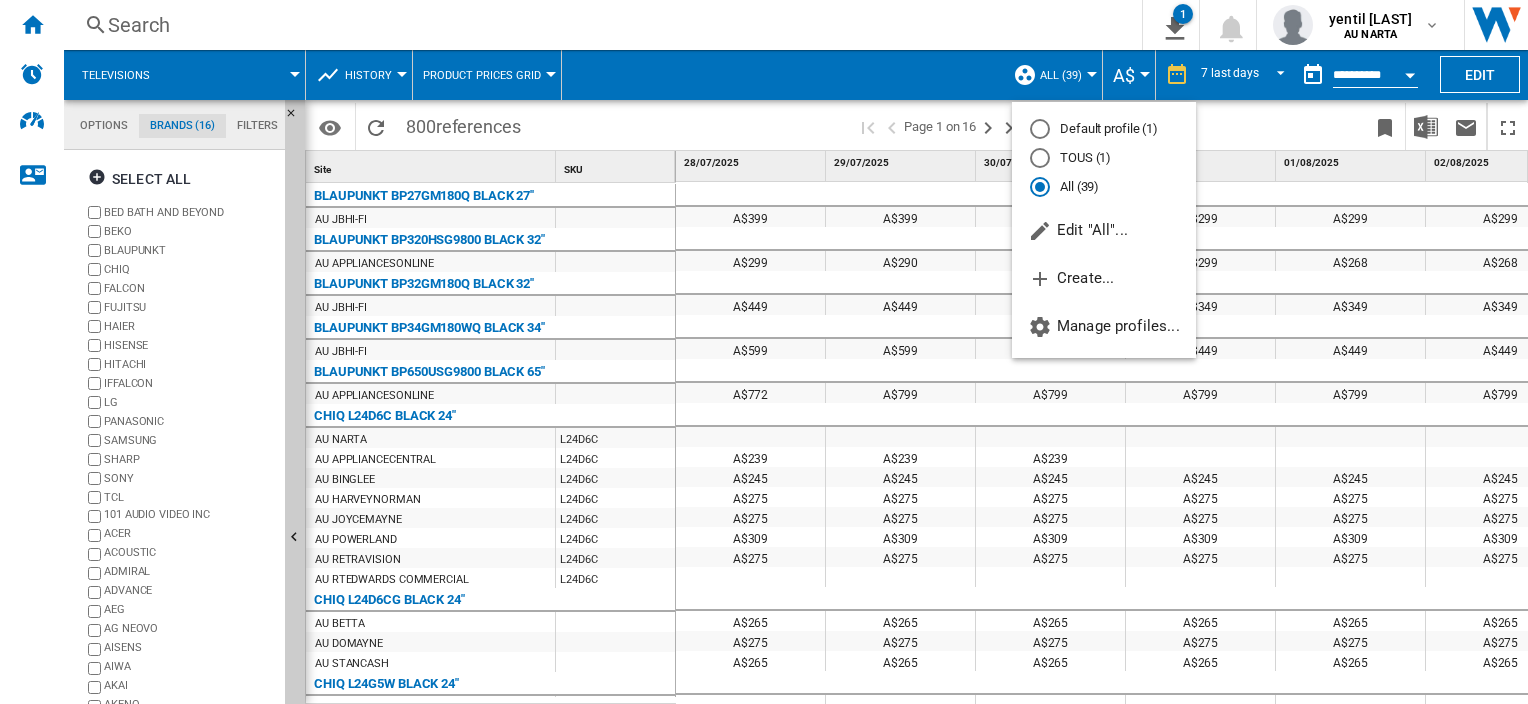 click at bounding box center (764, 352) 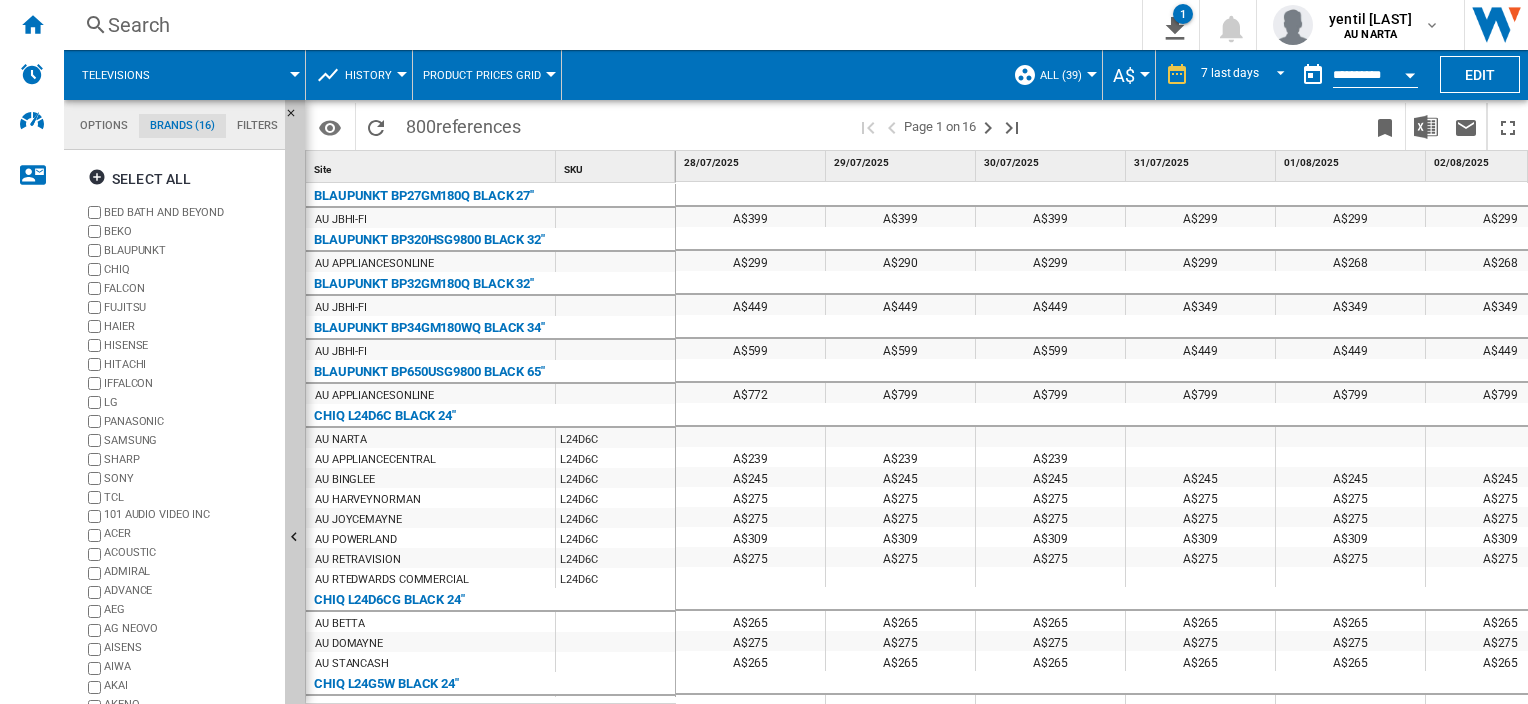 click on "All (39)" at bounding box center [1066, 75] 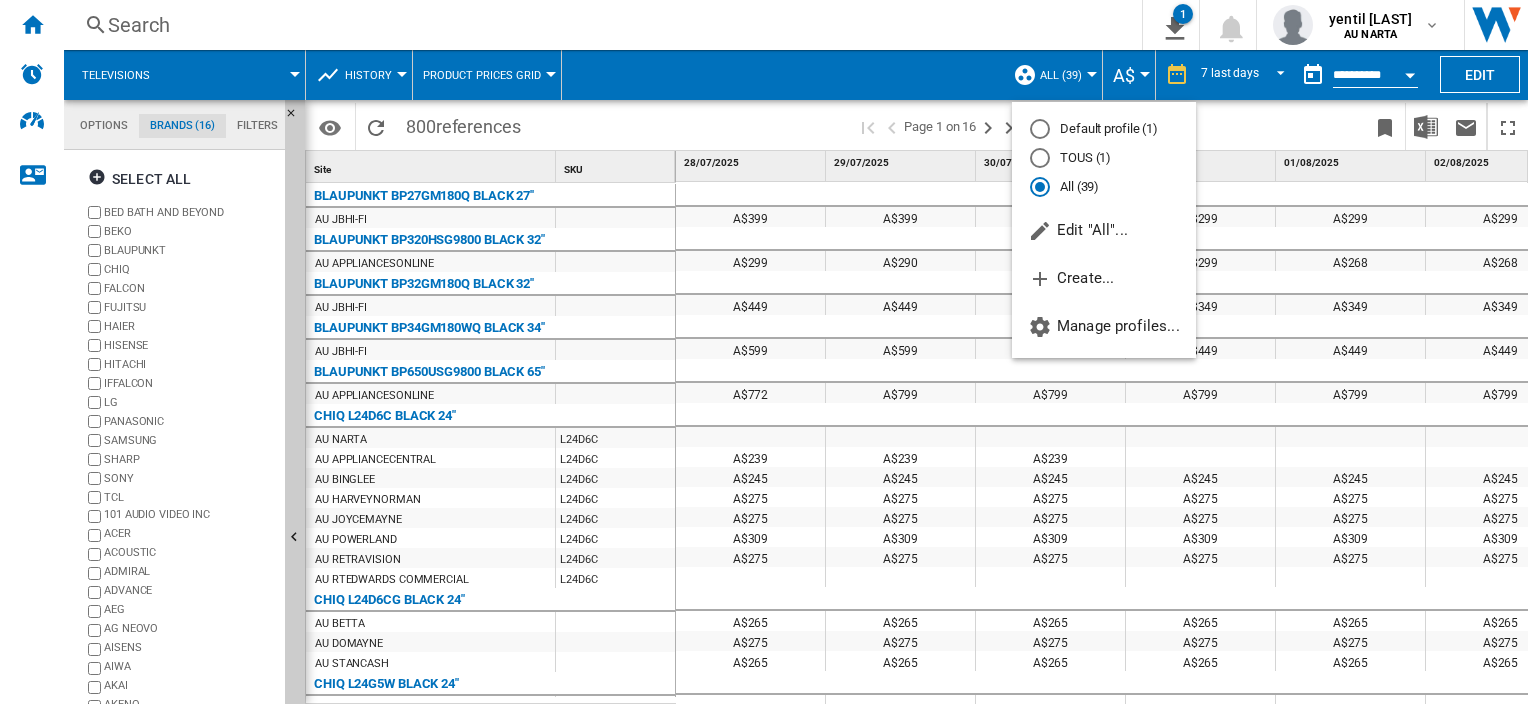 click at bounding box center [764, 352] 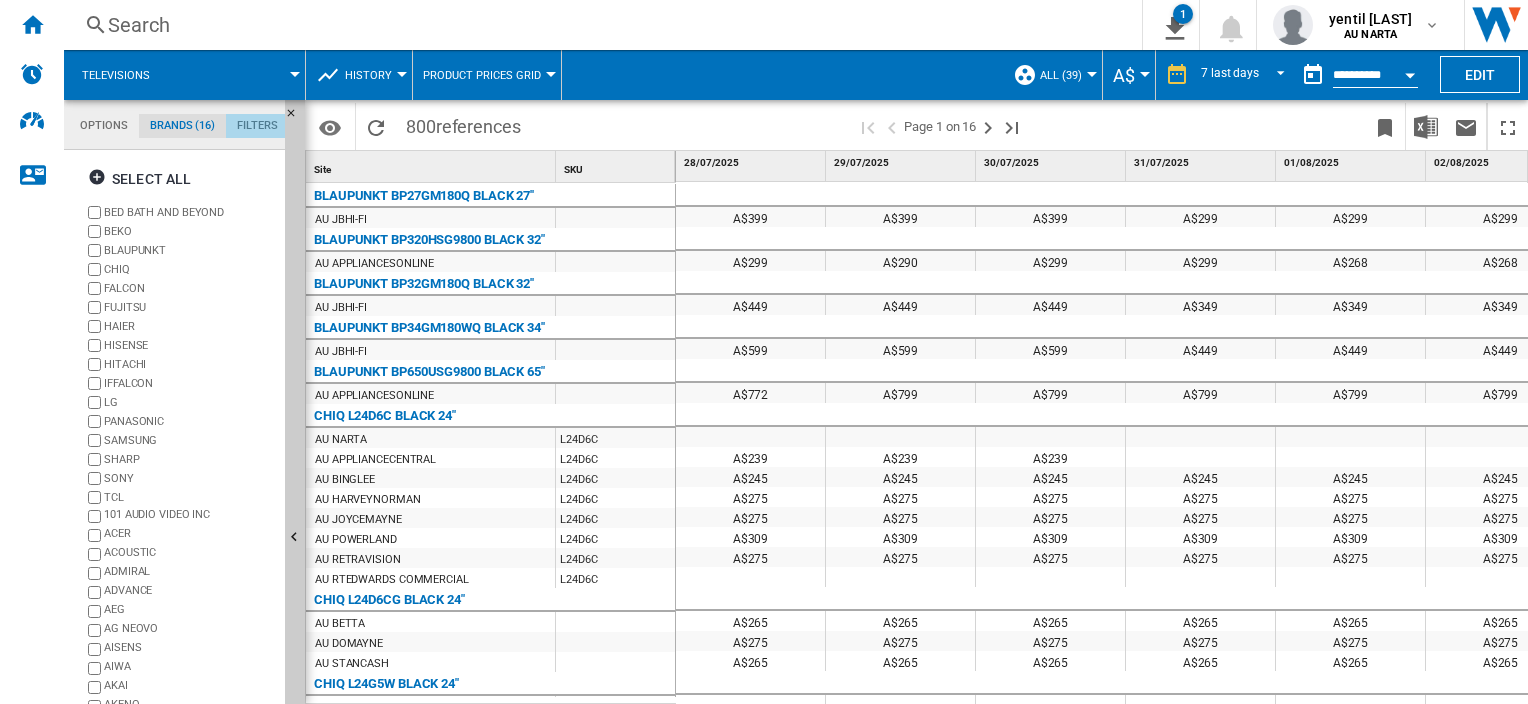 click on "Filters" 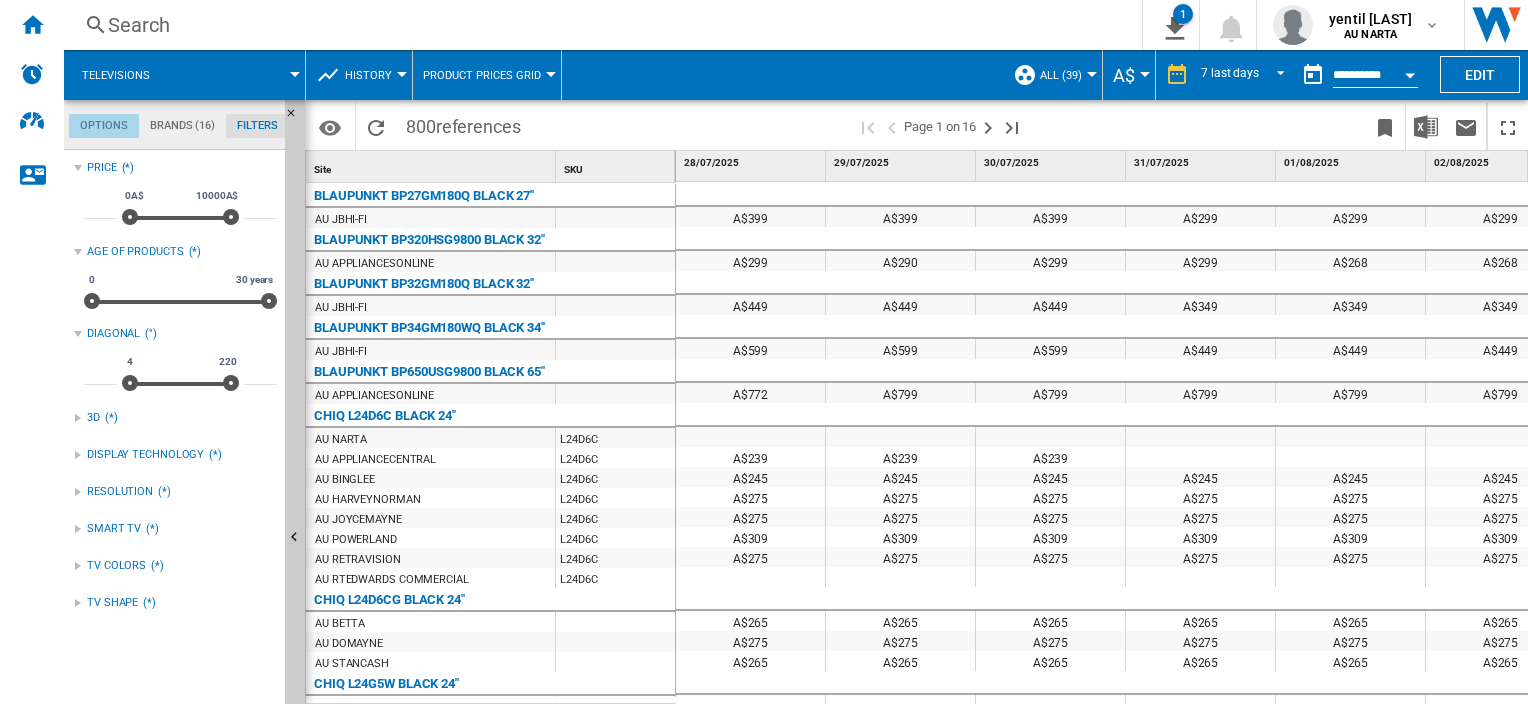 click on "Options" 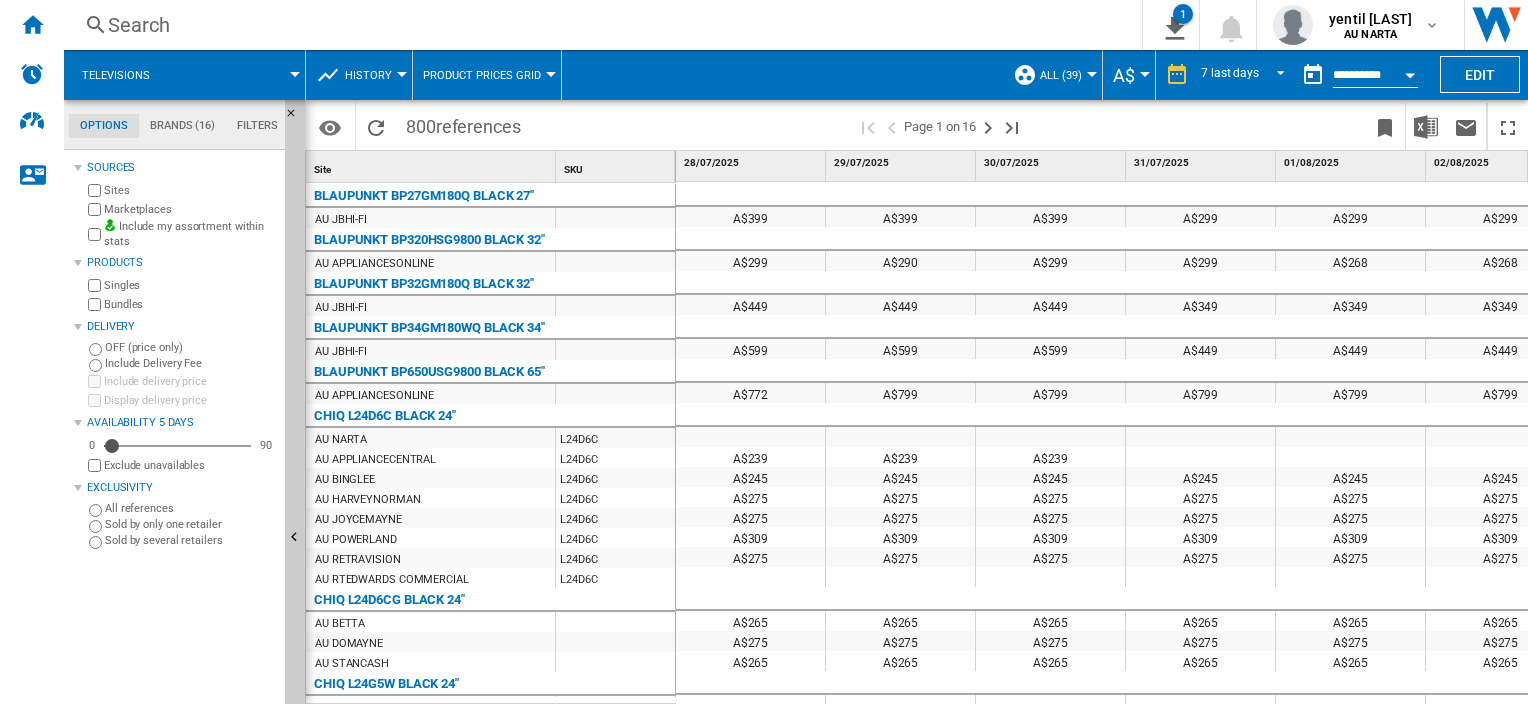 scroll, scrollTop: 23, scrollLeft: 0, axis: vertical 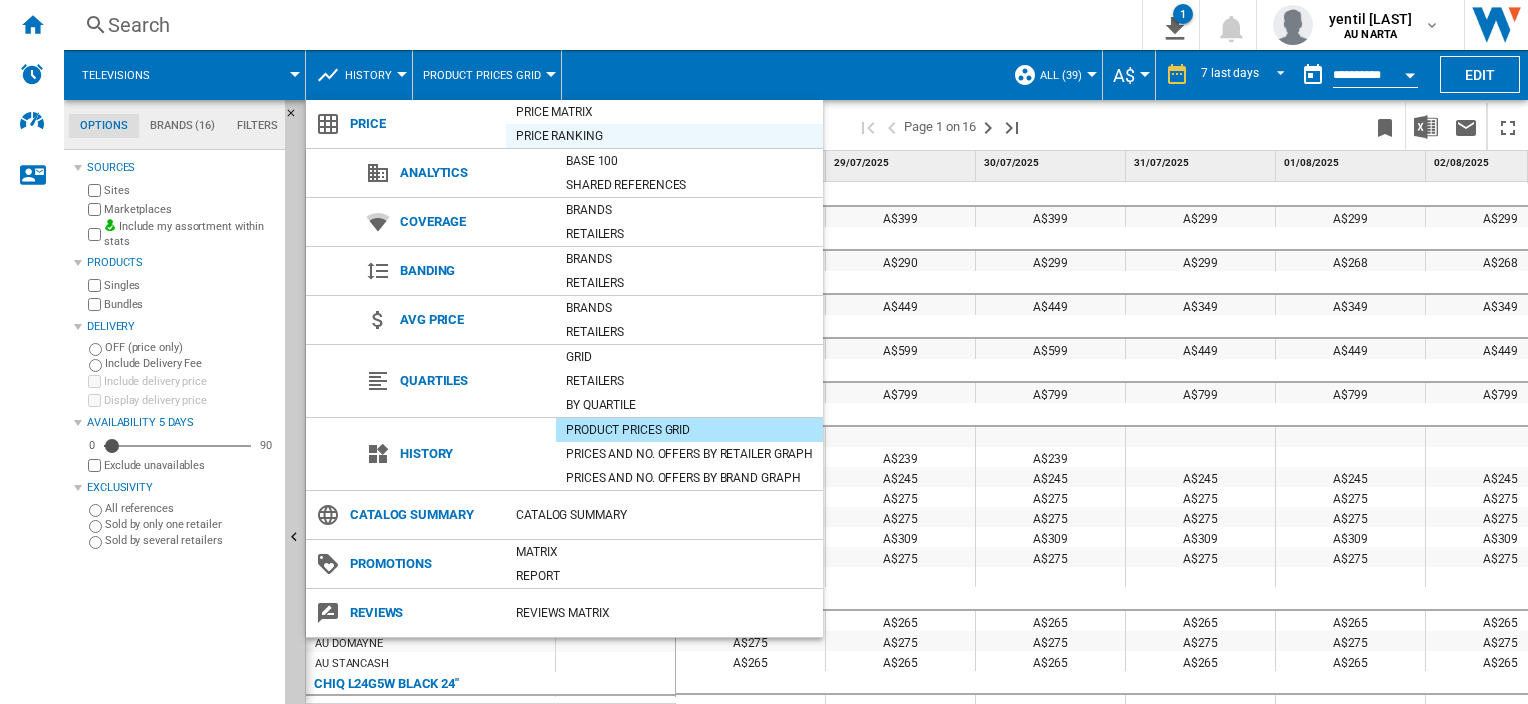 click on "Price Ranking" at bounding box center (664, 136) 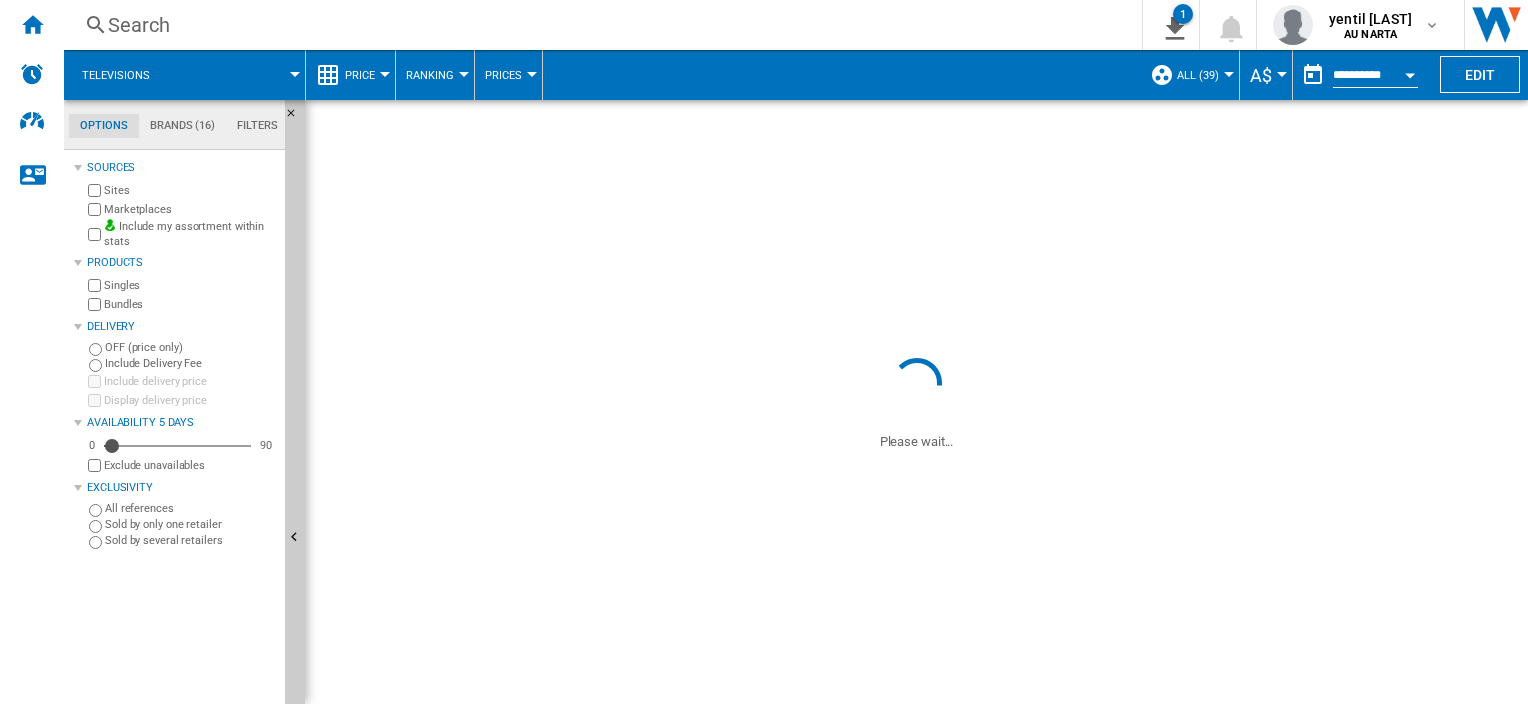 click on "Ranking" at bounding box center (430, 75) 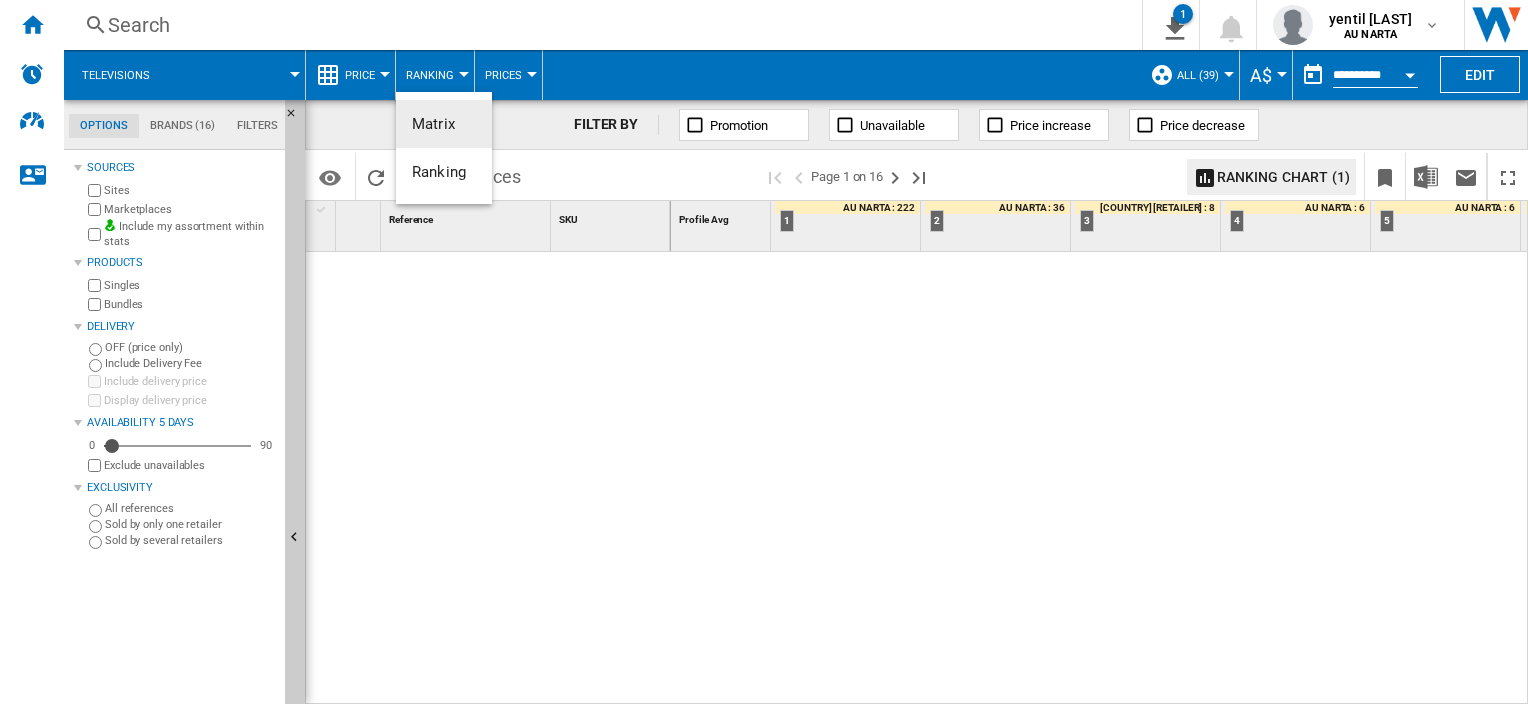 click at bounding box center [764, 352] 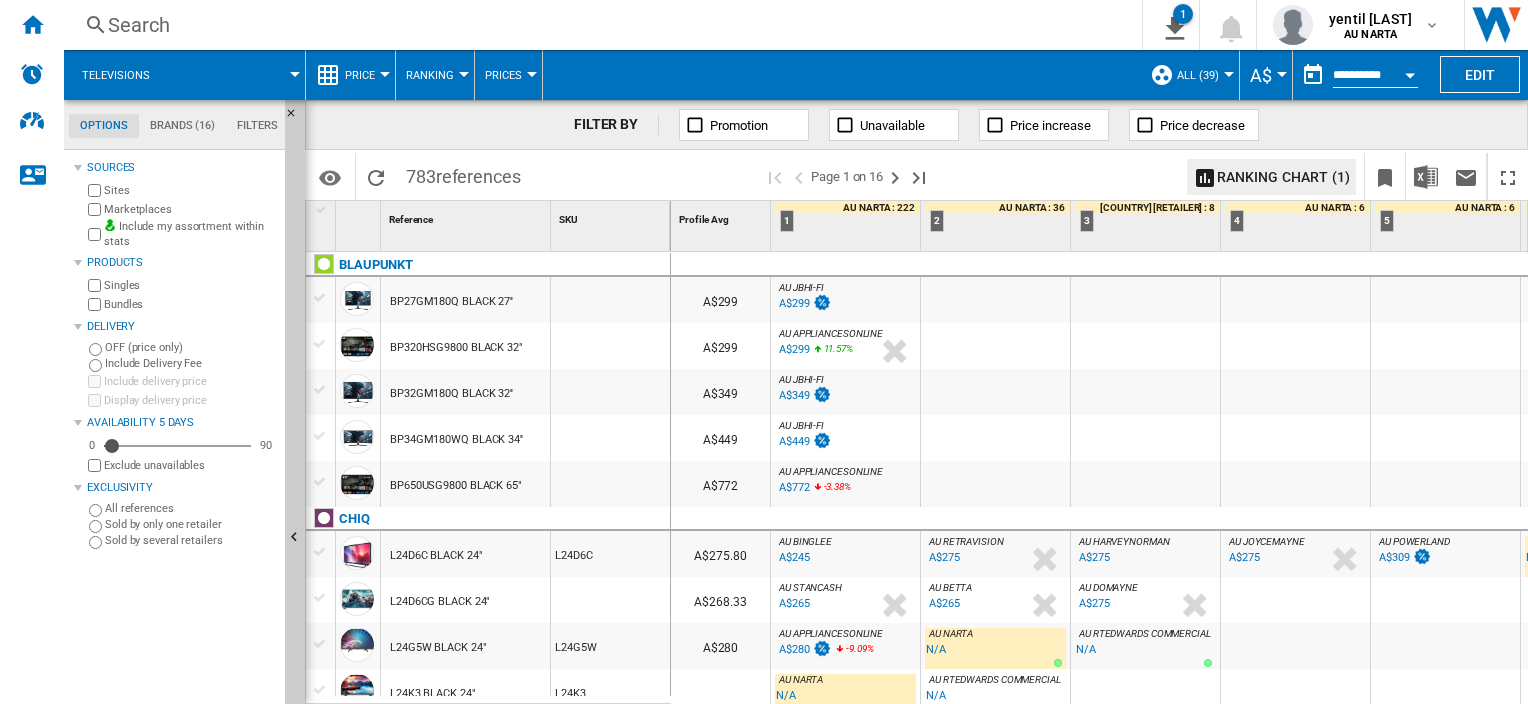 scroll, scrollTop: 365, scrollLeft: 0, axis: vertical 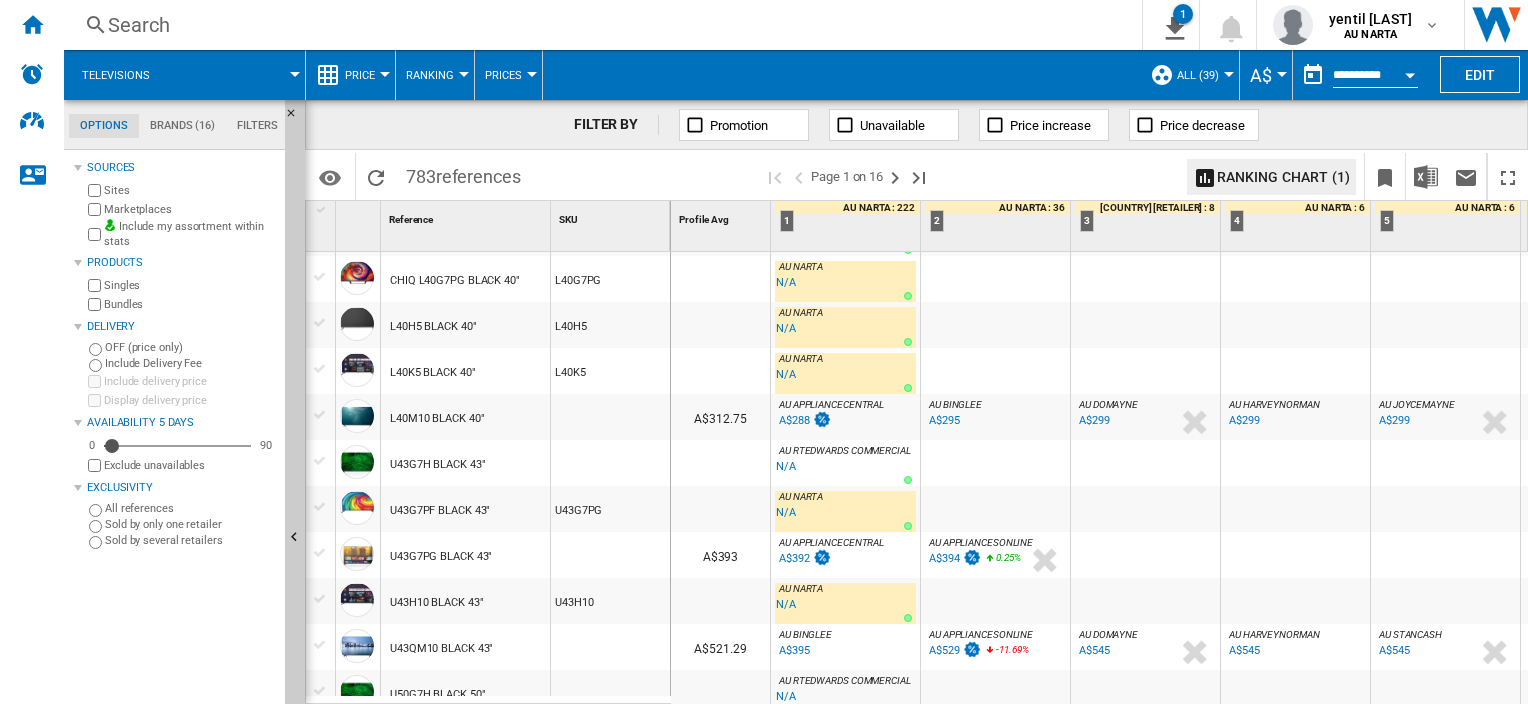 click on "Price" at bounding box center [365, 75] 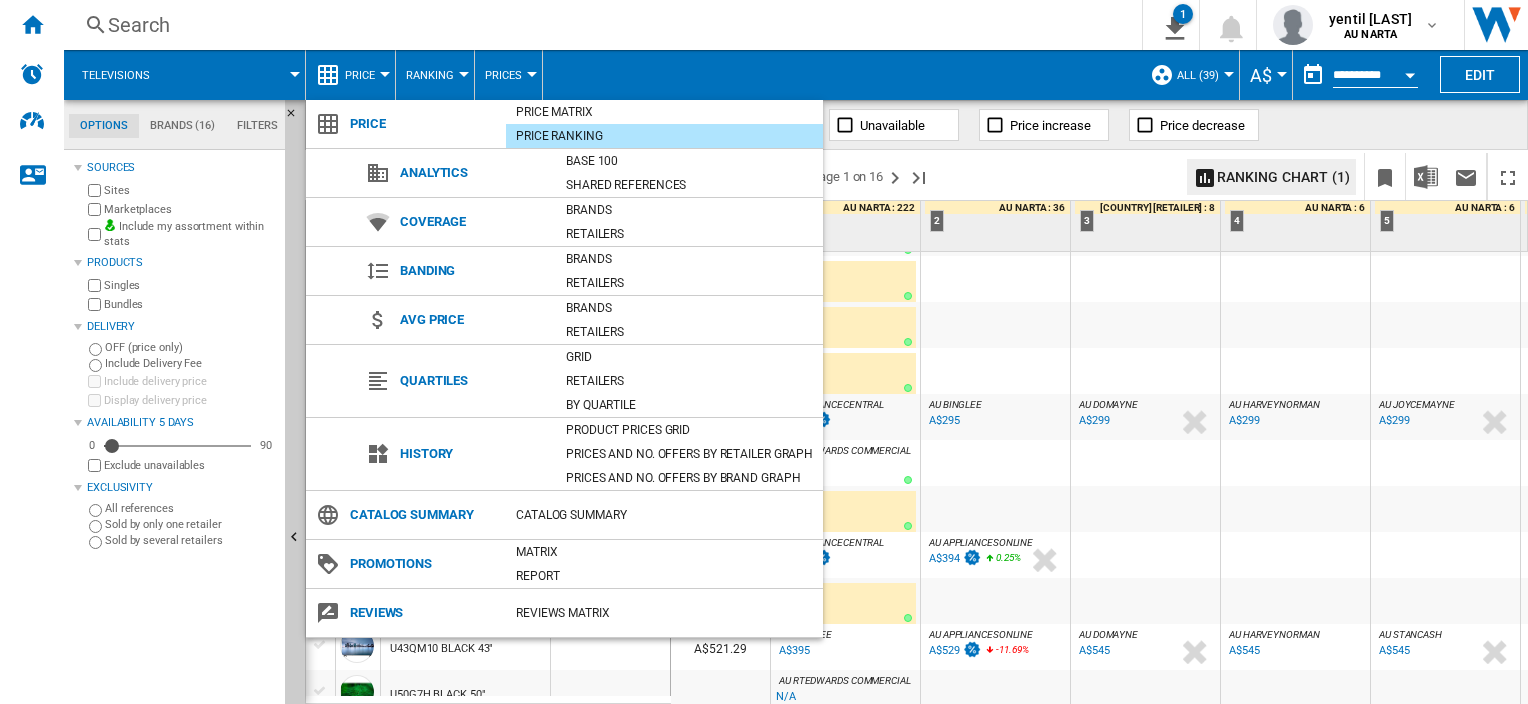 click at bounding box center [764, 352] 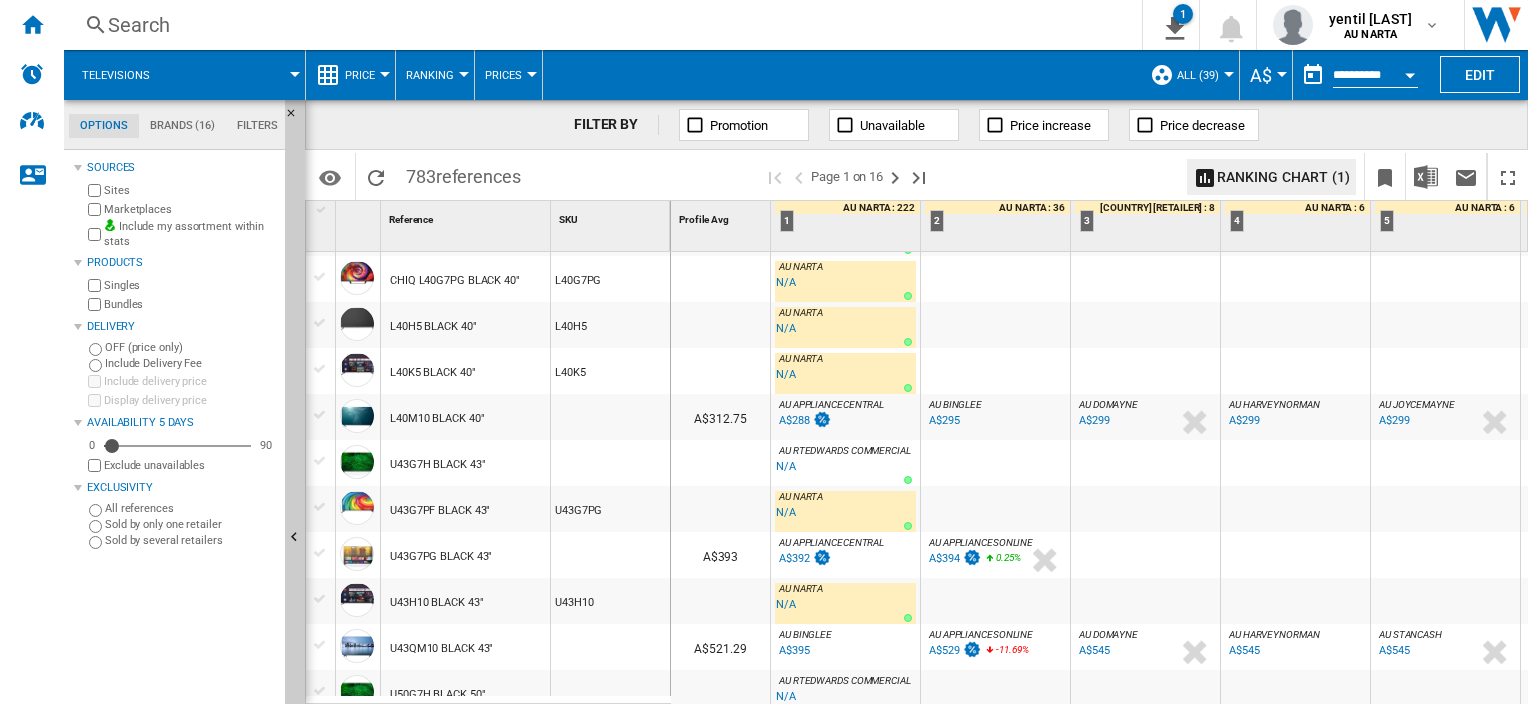 scroll, scrollTop: 1194, scrollLeft: 0, axis: vertical 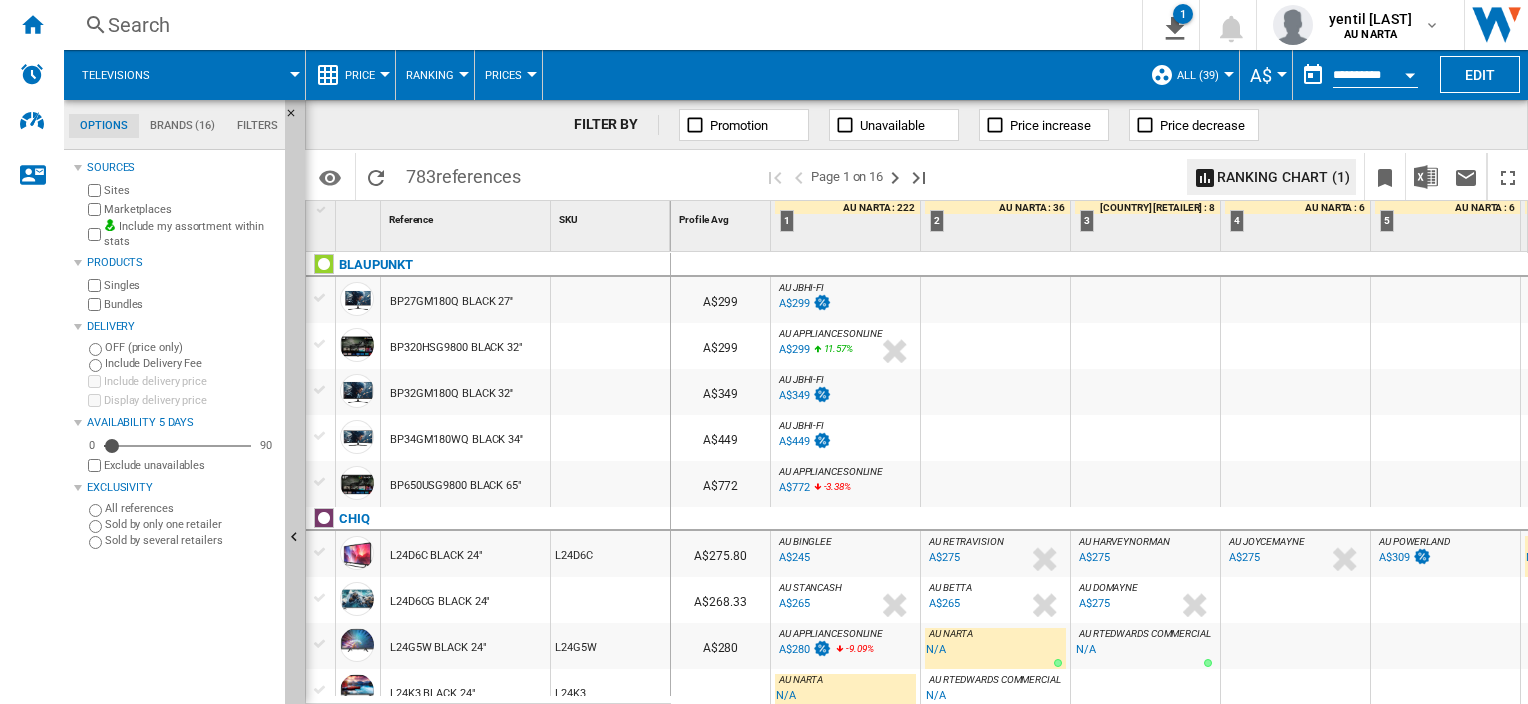 click on "Price" at bounding box center (365, 75) 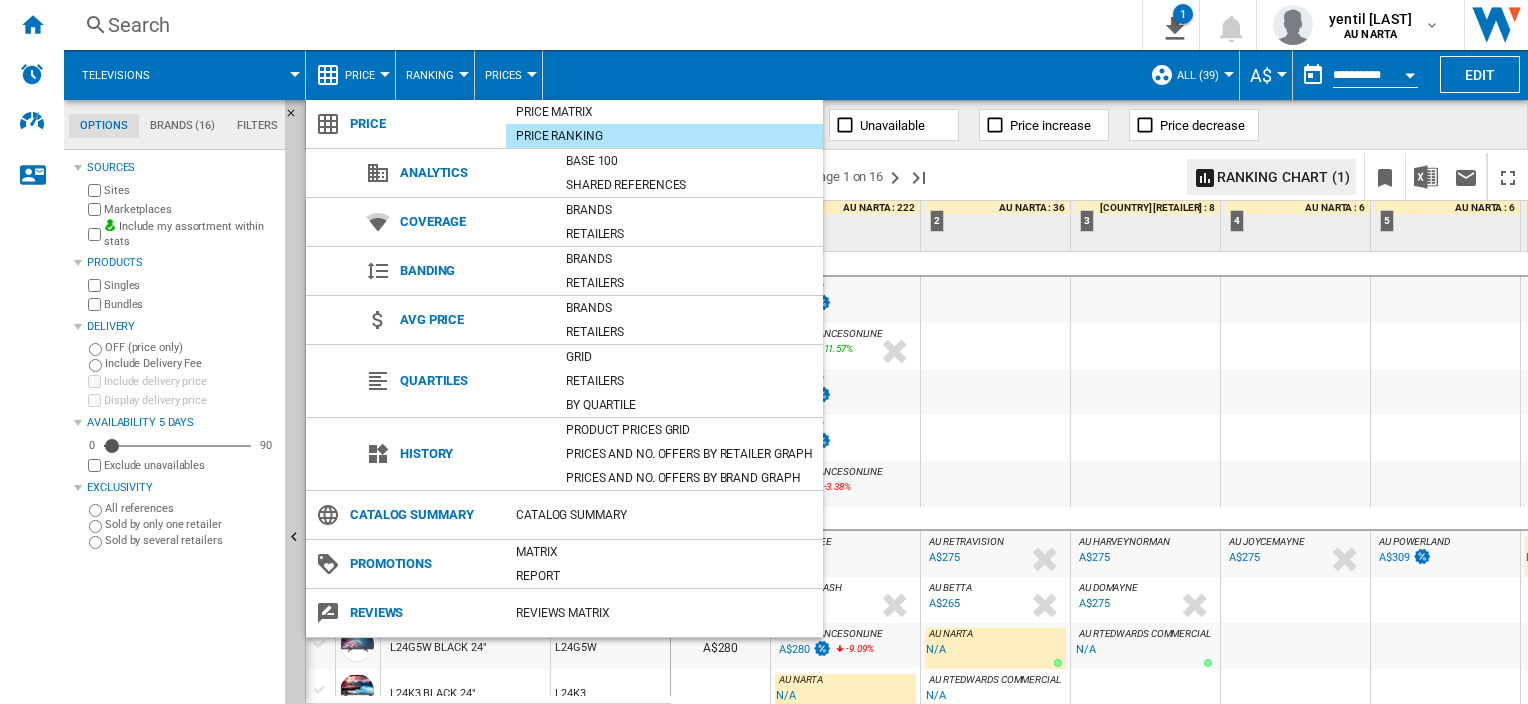 click at bounding box center [764, 352] 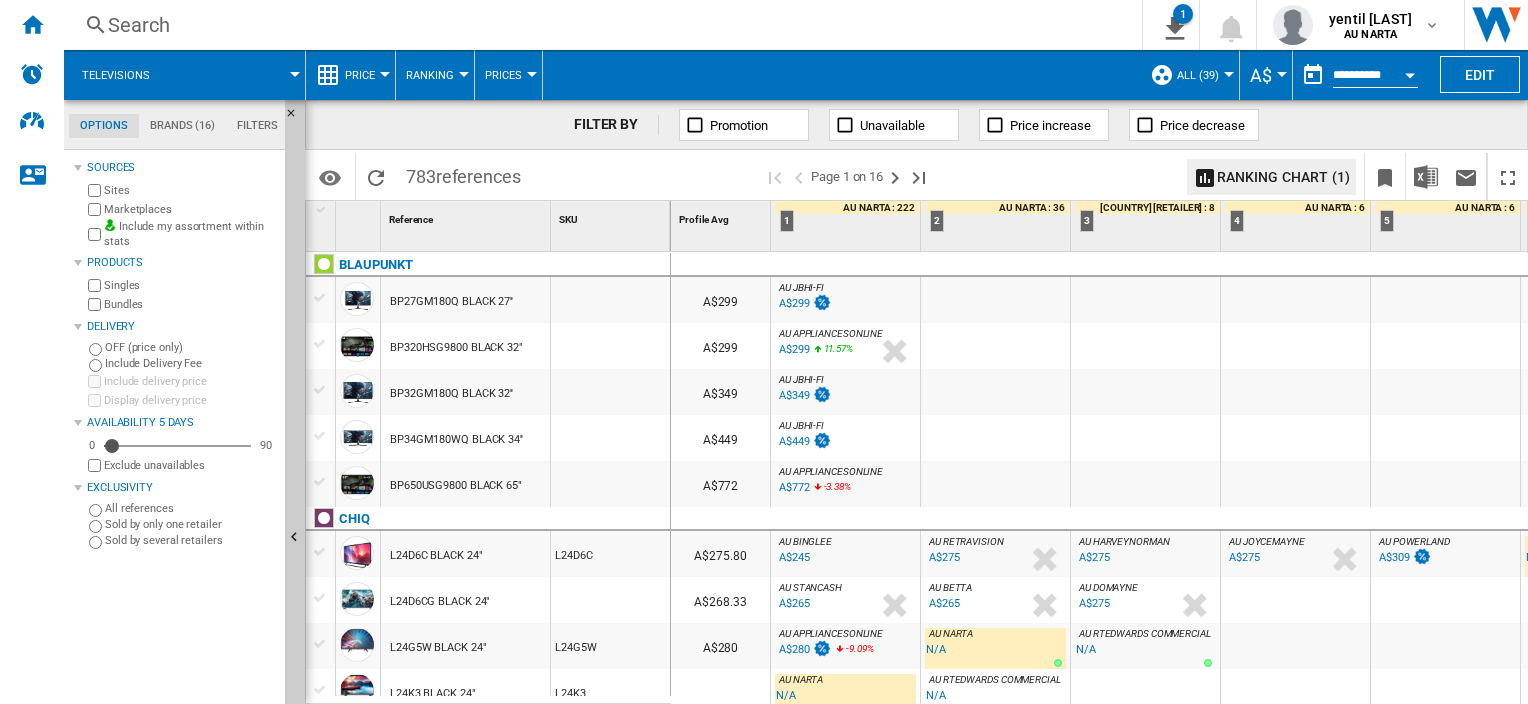 scroll, scrollTop: 572, scrollLeft: 63, axis: both 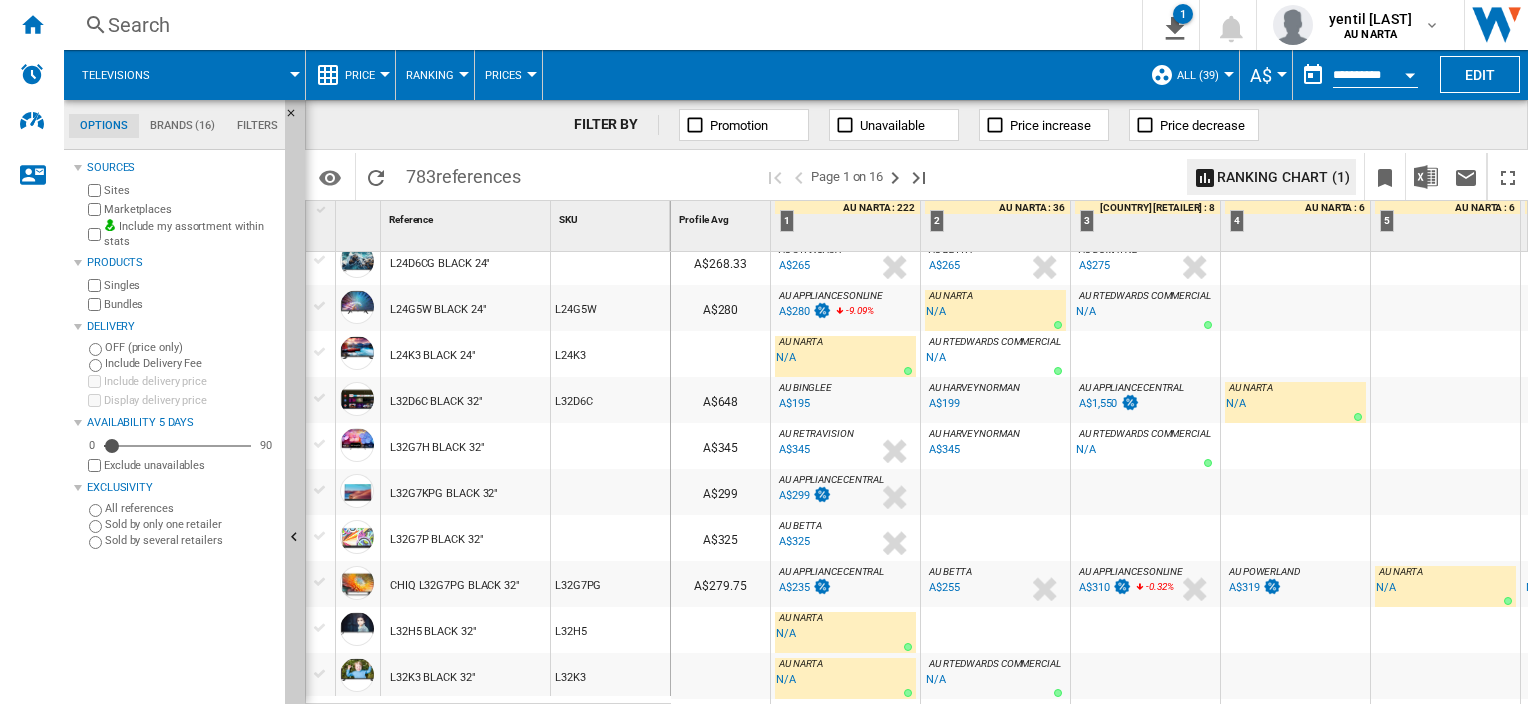 click on "Price" at bounding box center (360, 75) 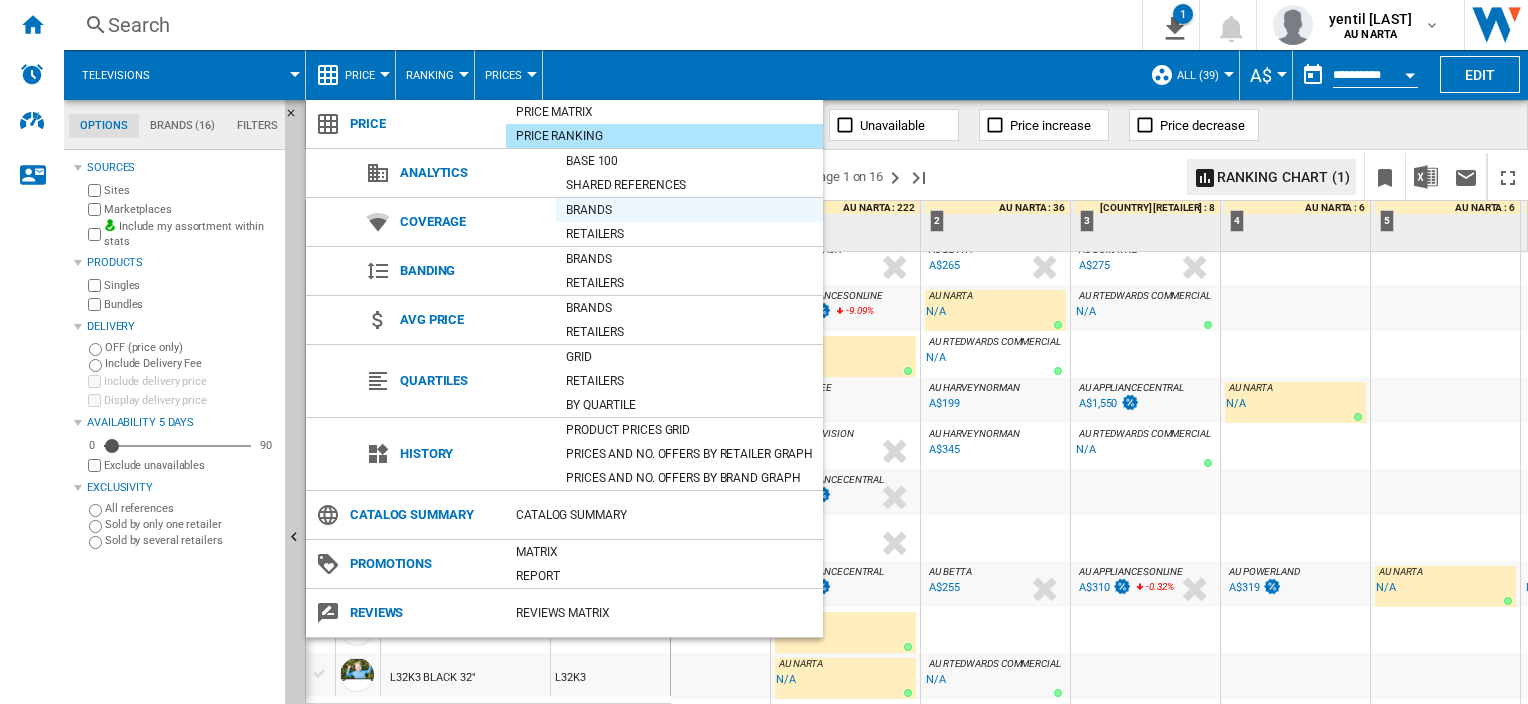 click on "Brands" at bounding box center (689, 210) 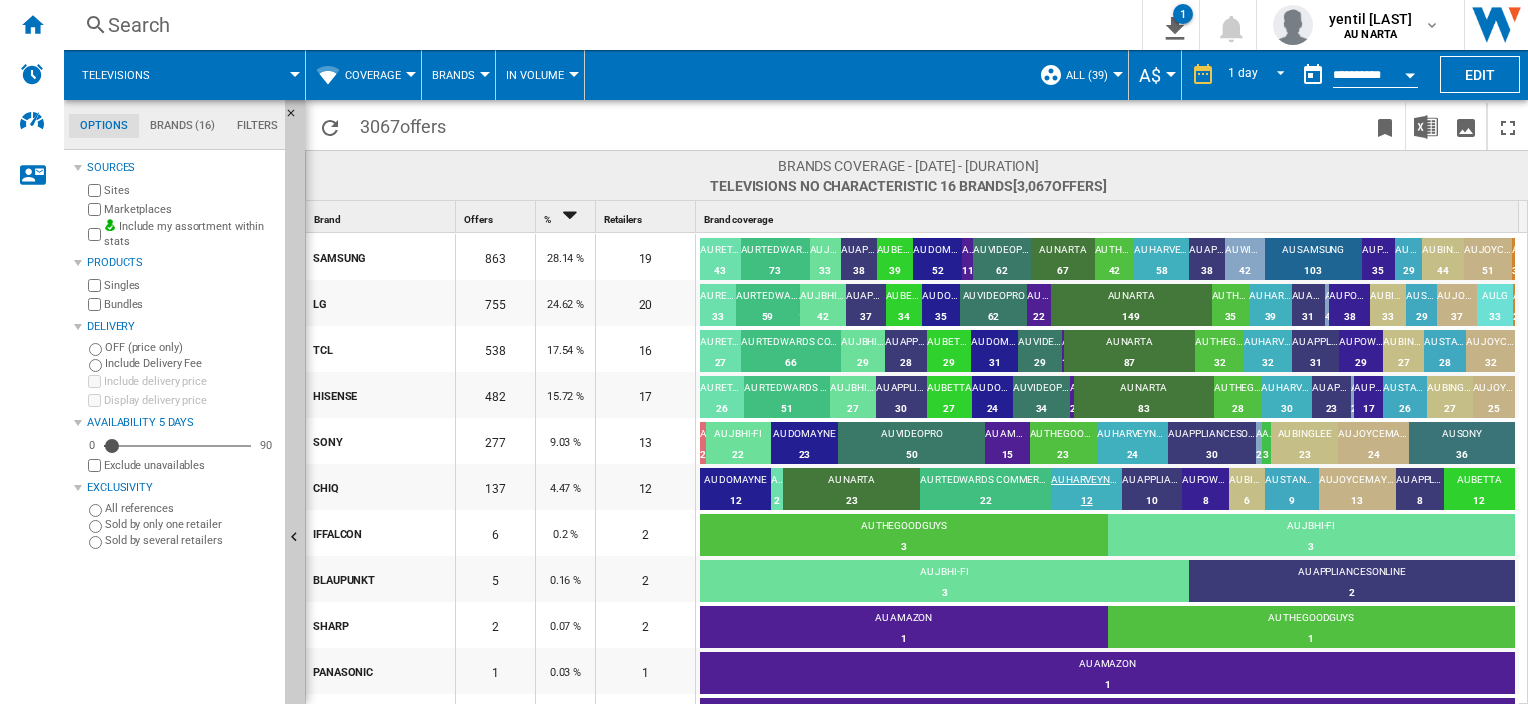 scroll, scrollTop: 34, scrollLeft: 0, axis: vertical 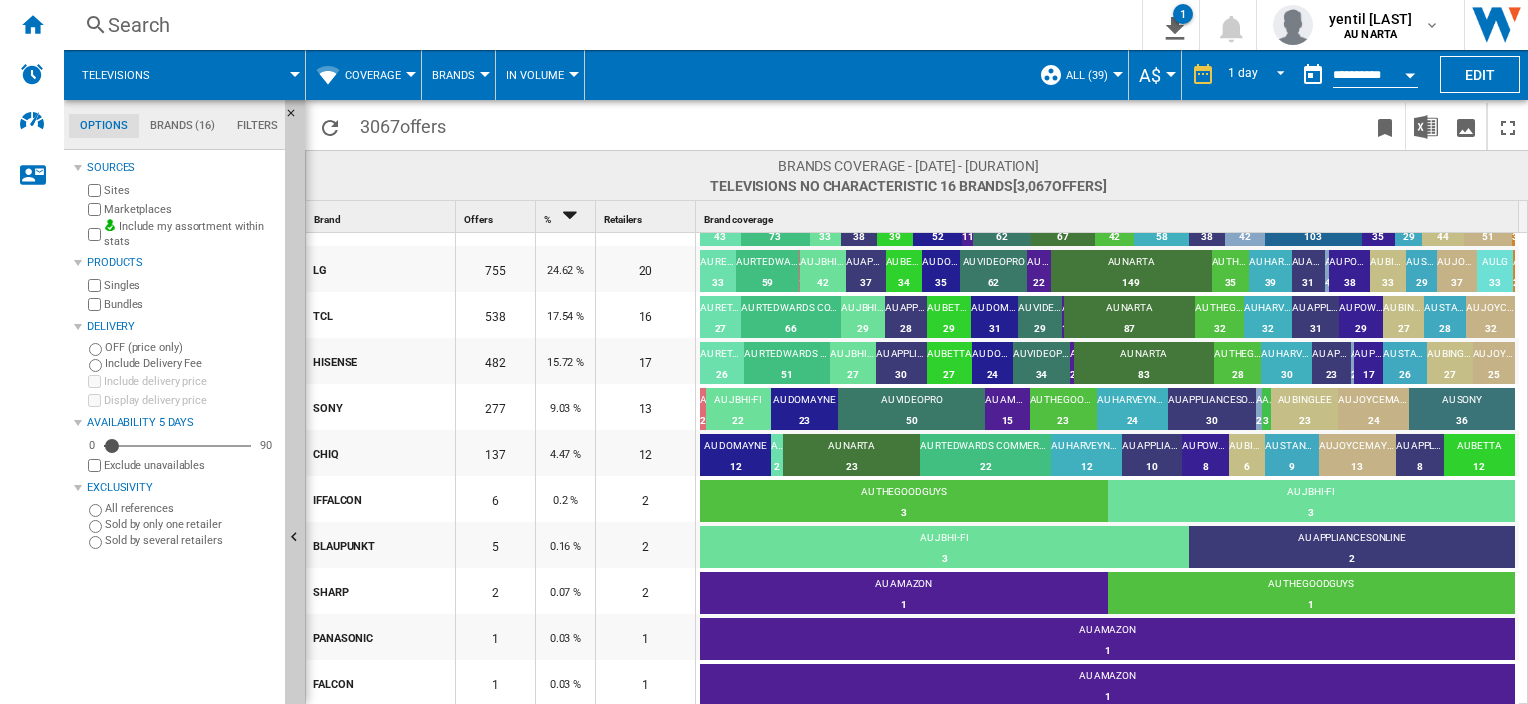 click on "Coverage" at bounding box center (378, 75) 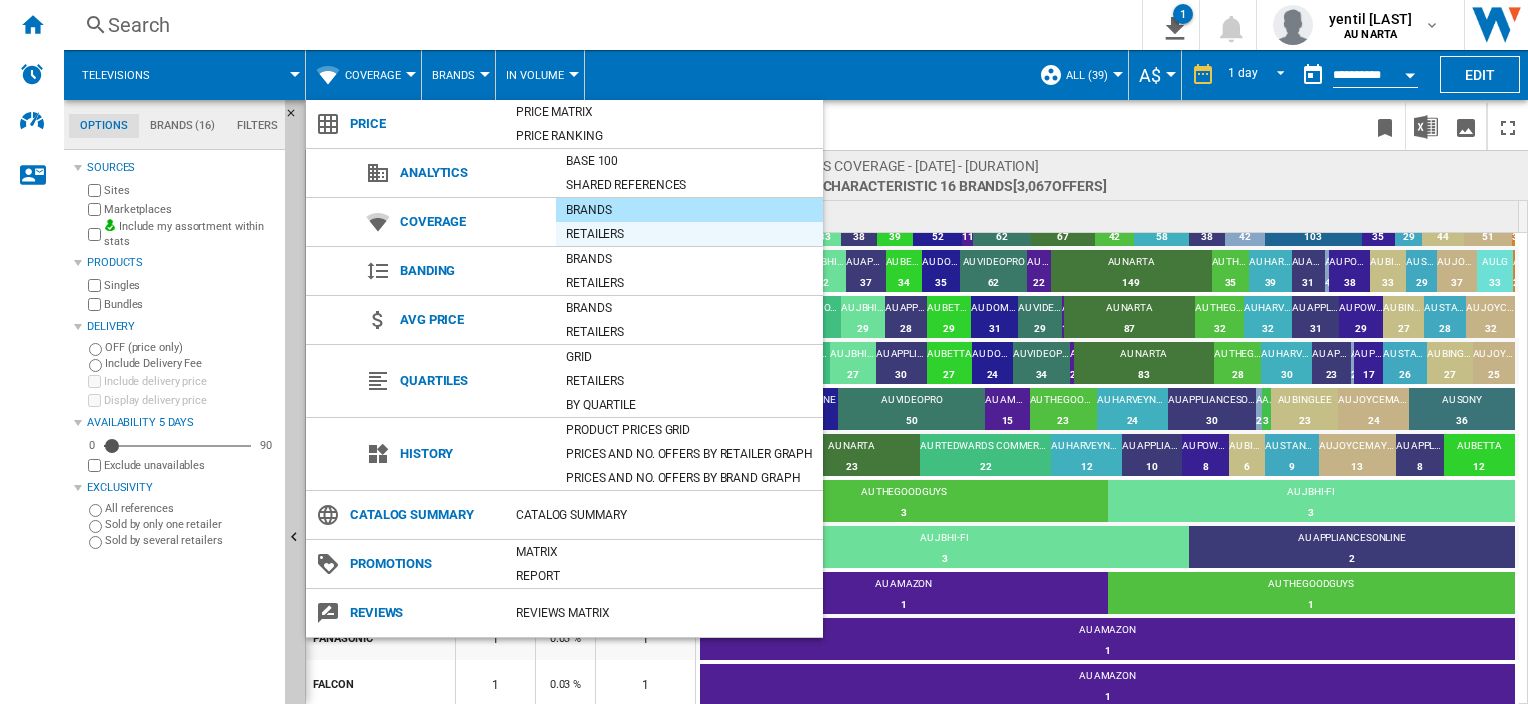 click on "Retailers" at bounding box center [689, 234] 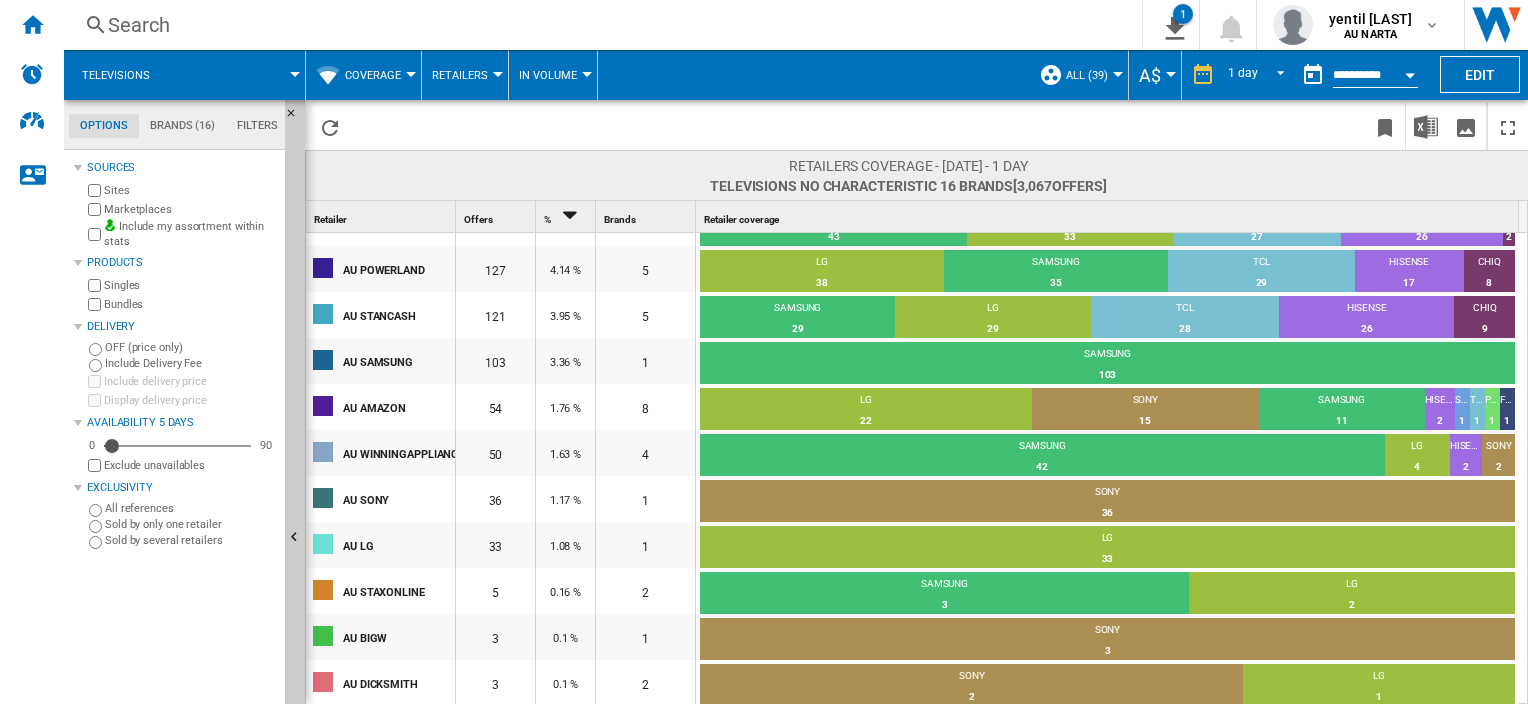 scroll, scrollTop: 0, scrollLeft: 0, axis: both 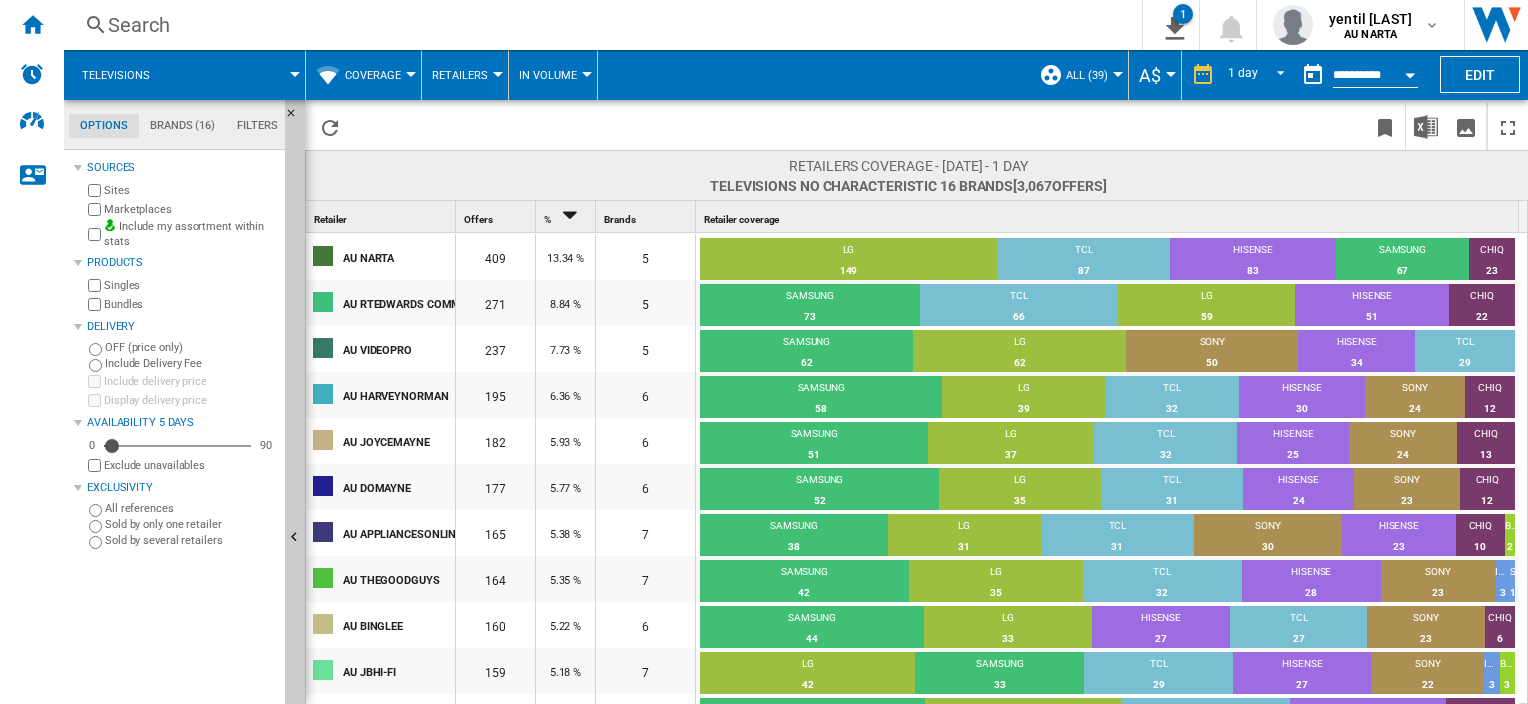 click on "Coverage" at bounding box center [378, 75] 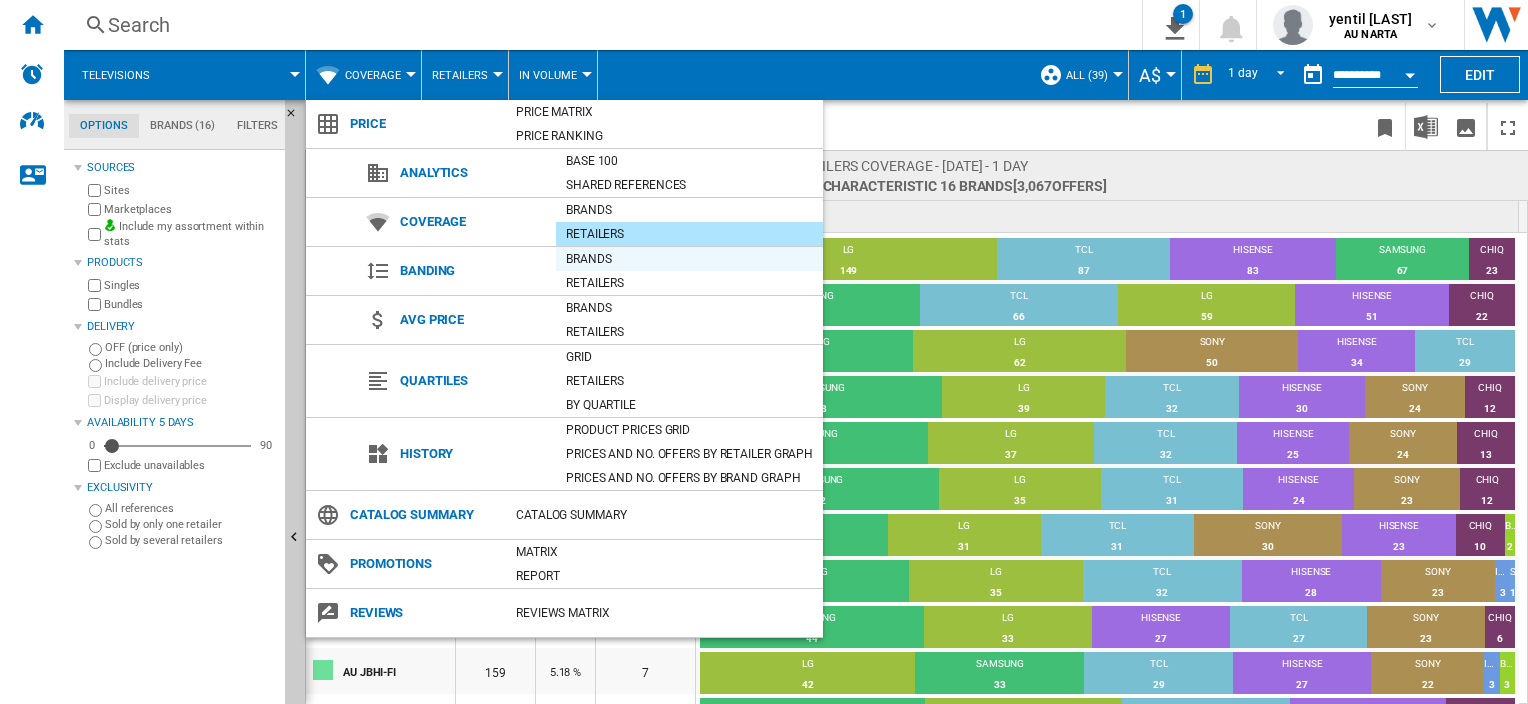 click on "Brands" at bounding box center (689, 259) 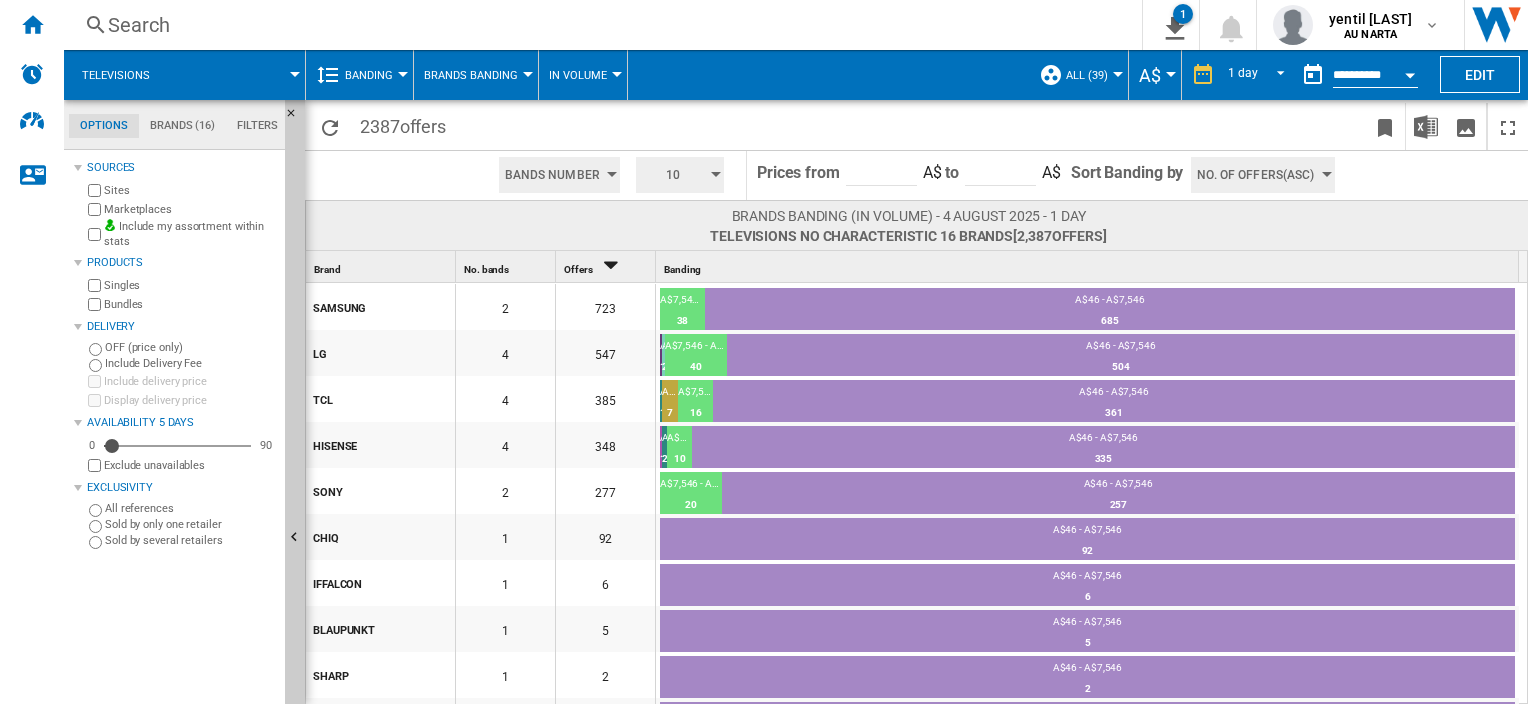 click on "Banding" at bounding box center (369, 75) 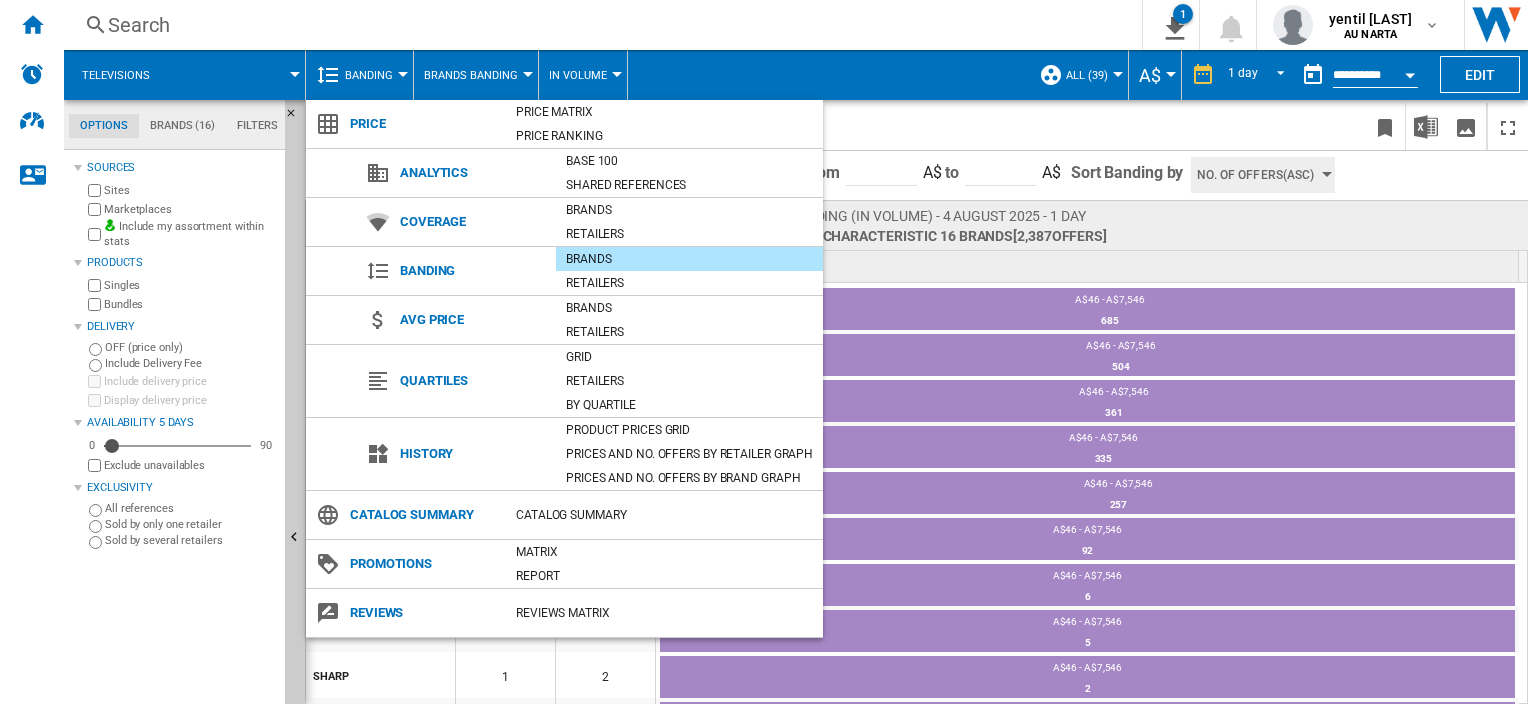 click at bounding box center [764, 352] 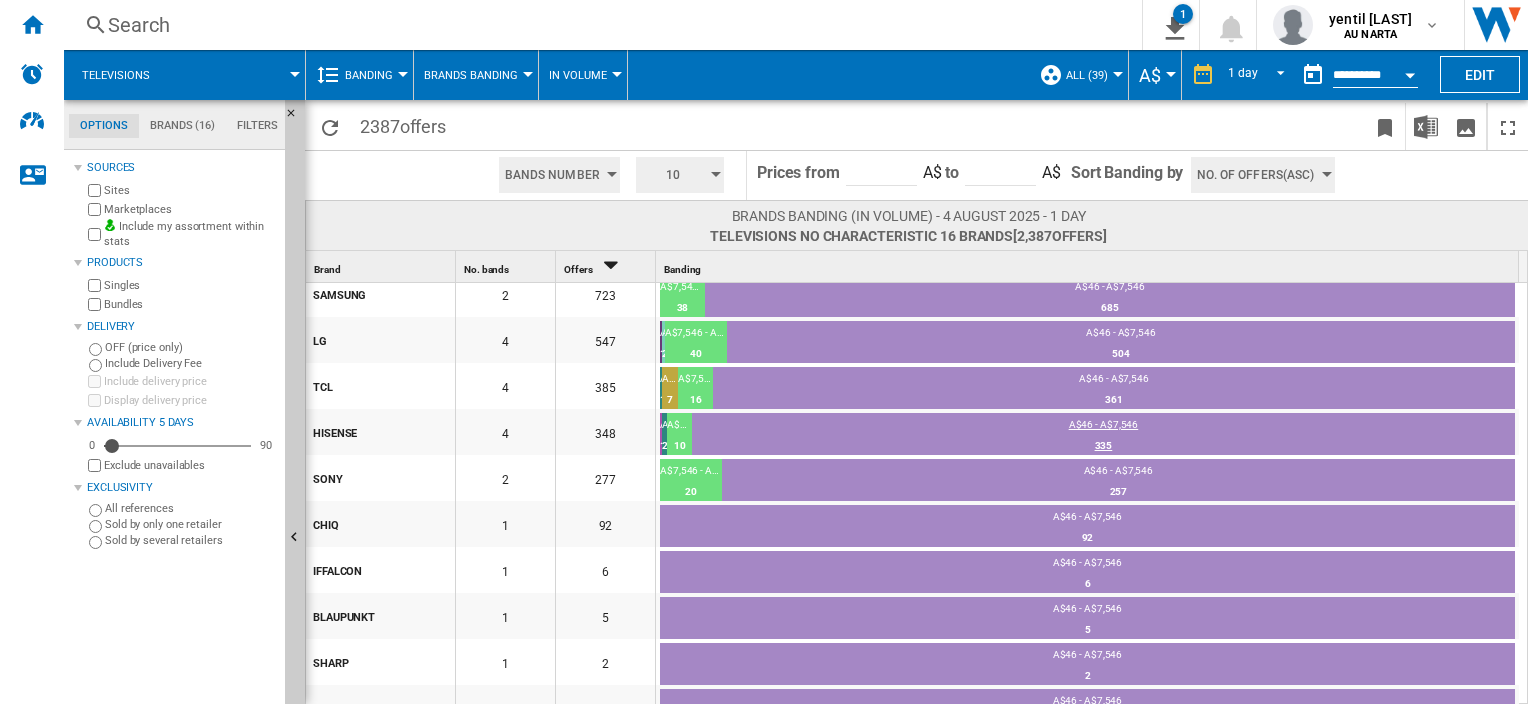 scroll, scrollTop: 0, scrollLeft: 0, axis: both 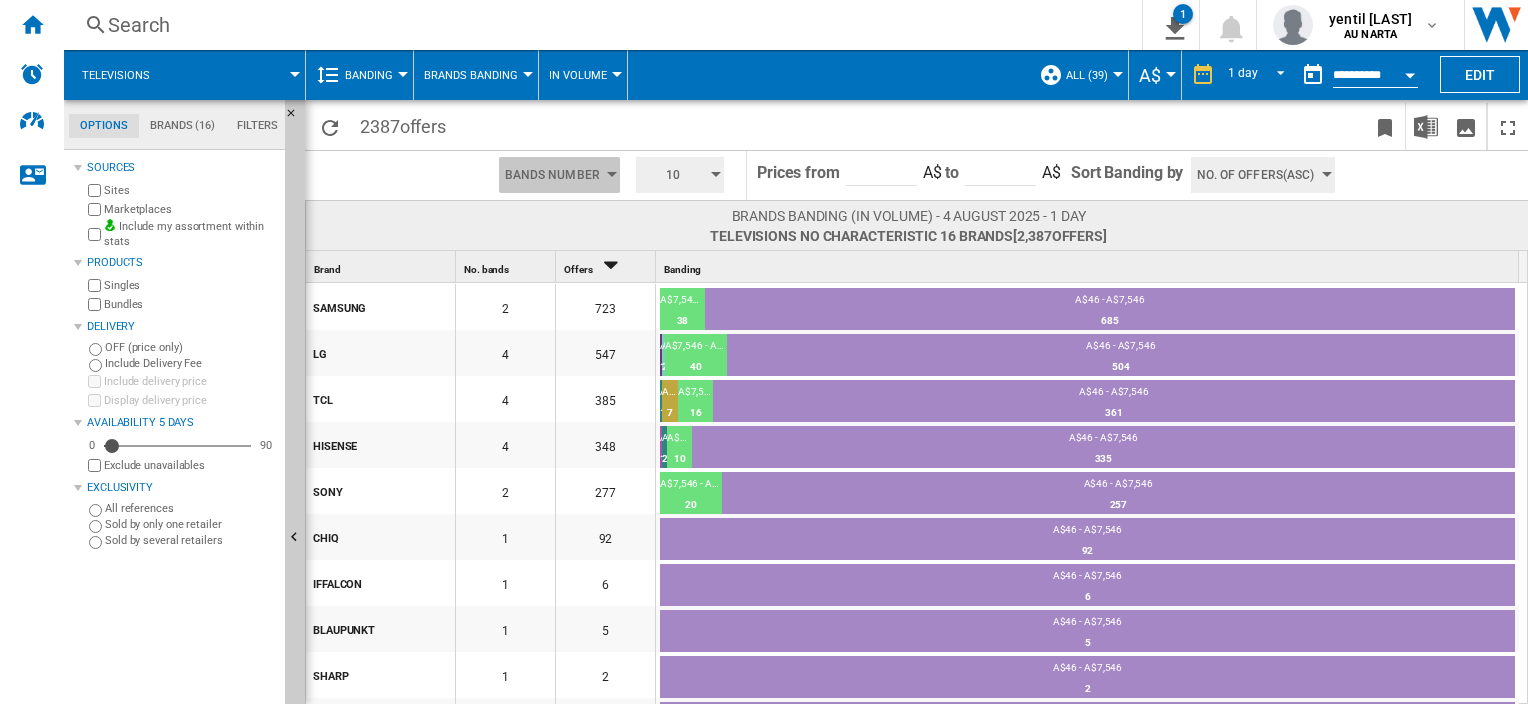 click on "Bands Number" at bounding box center (552, 175) 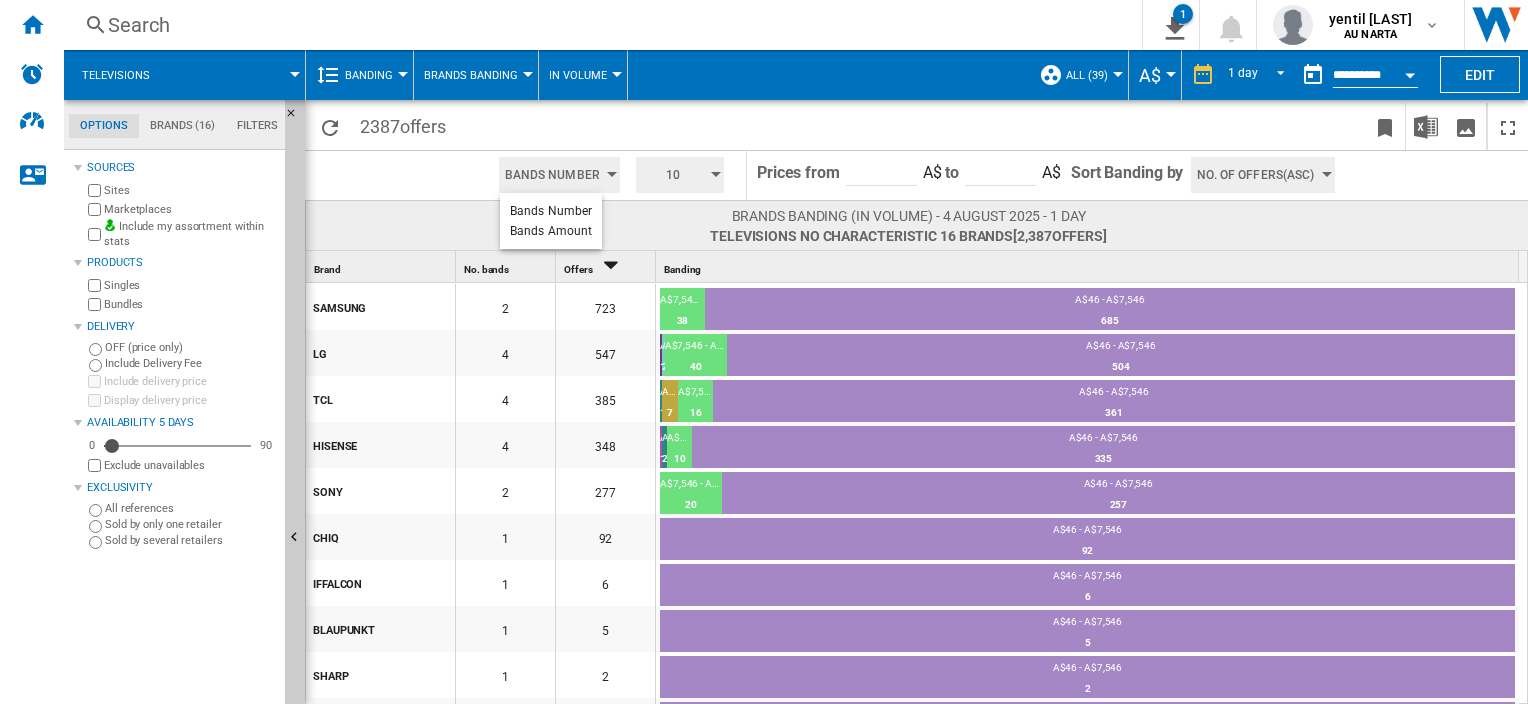 drag, startPoint x: 436, startPoint y: 176, endPoint x: 384, endPoint y: 67, distance: 120.76837 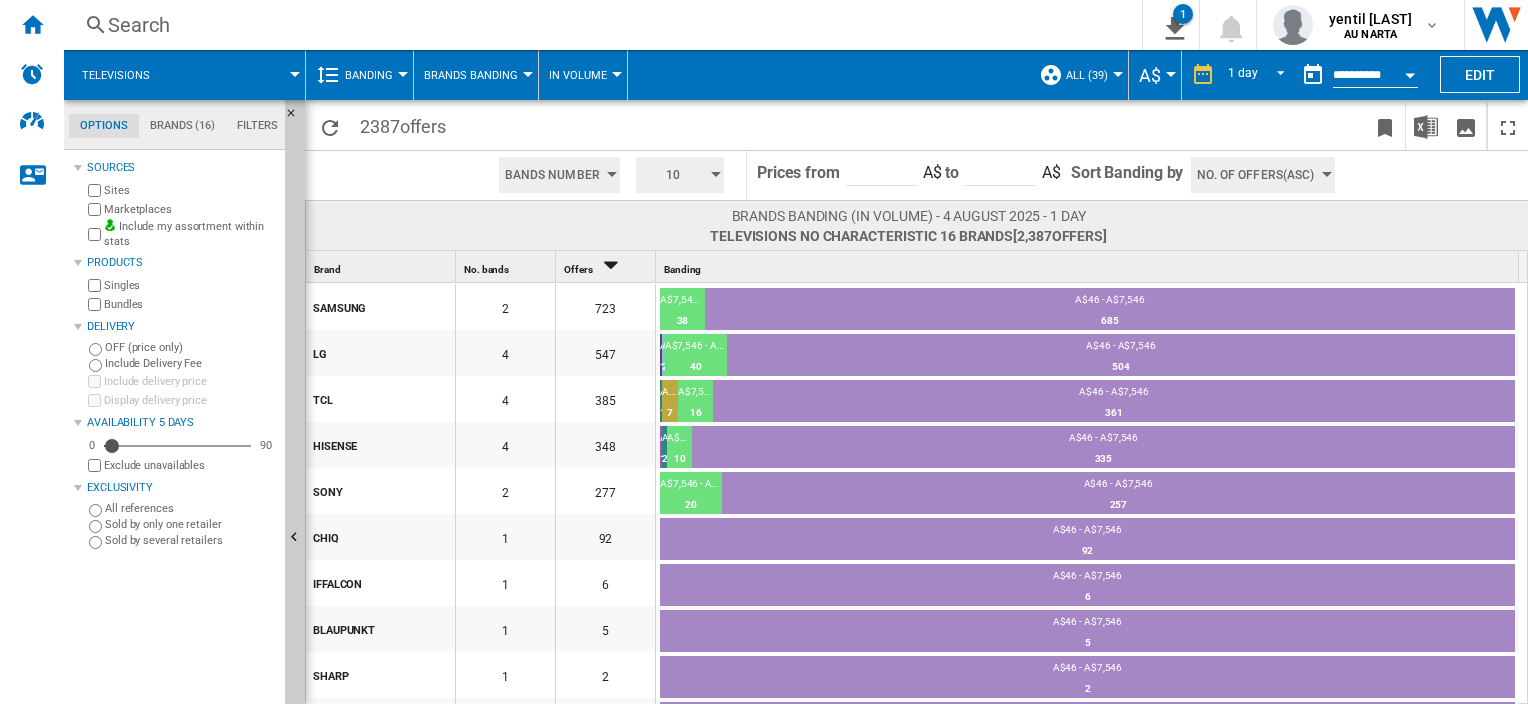 click on "Banding" at bounding box center (374, 75) 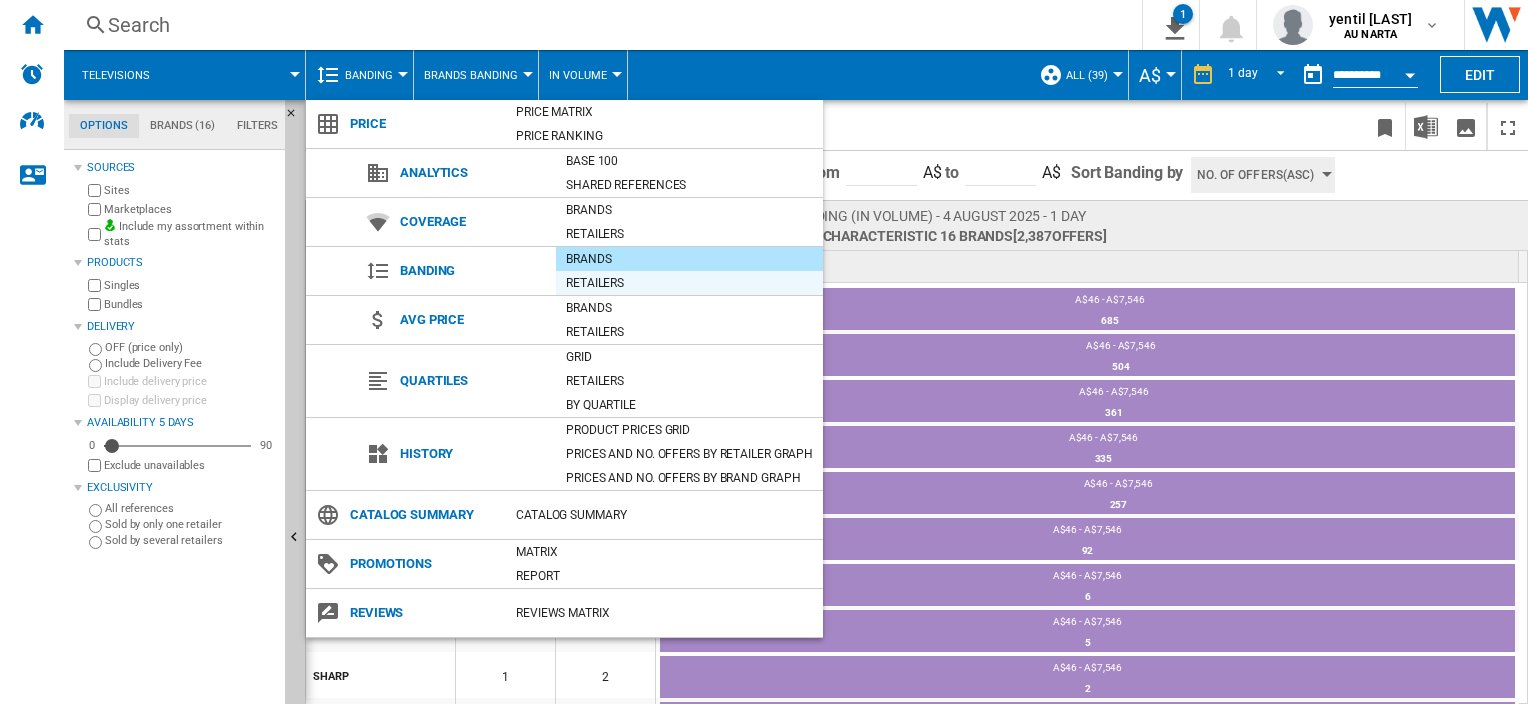 click on "Retailers" at bounding box center (689, 283) 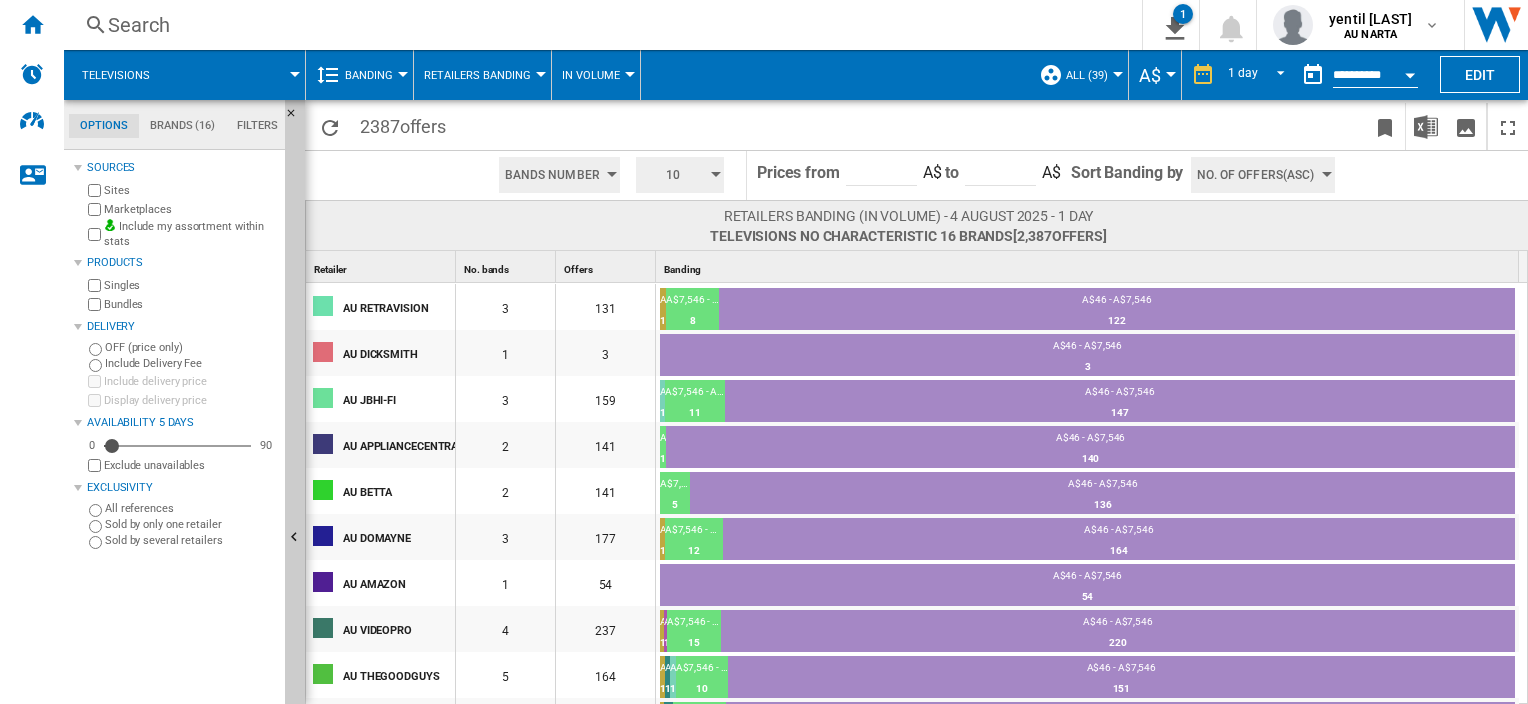 click on "Banding" at bounding box center (374, 75) 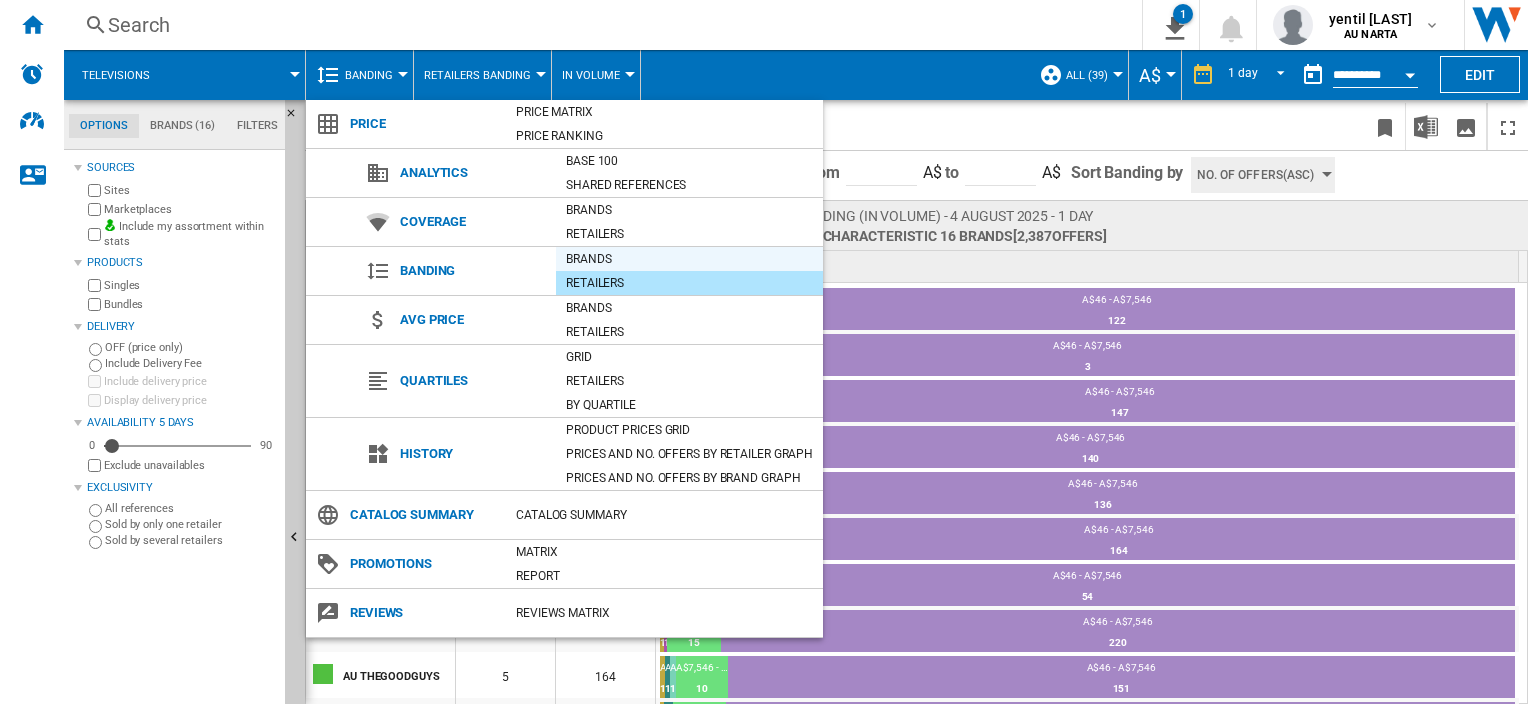 click on "Brands" at bounding box center [689, 259] 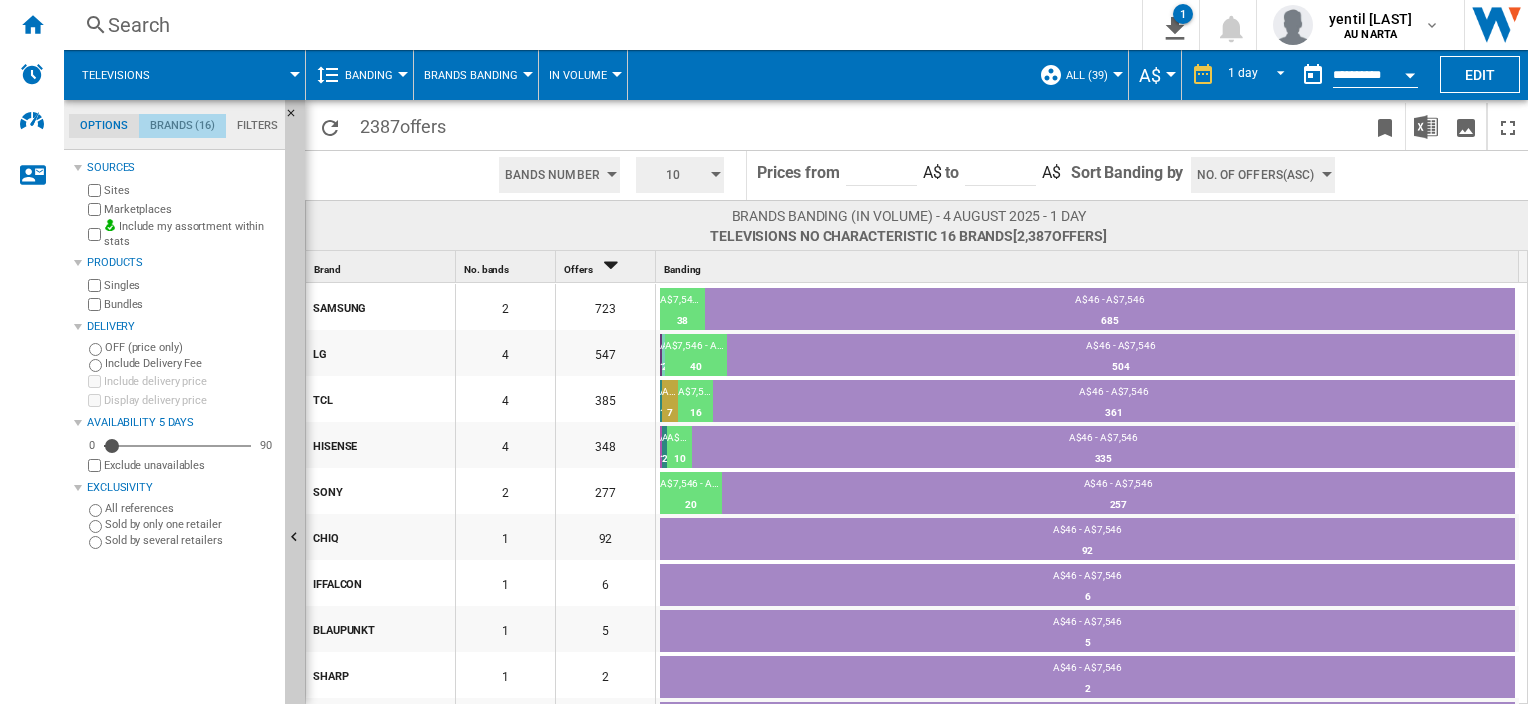click on "Brands (16)" 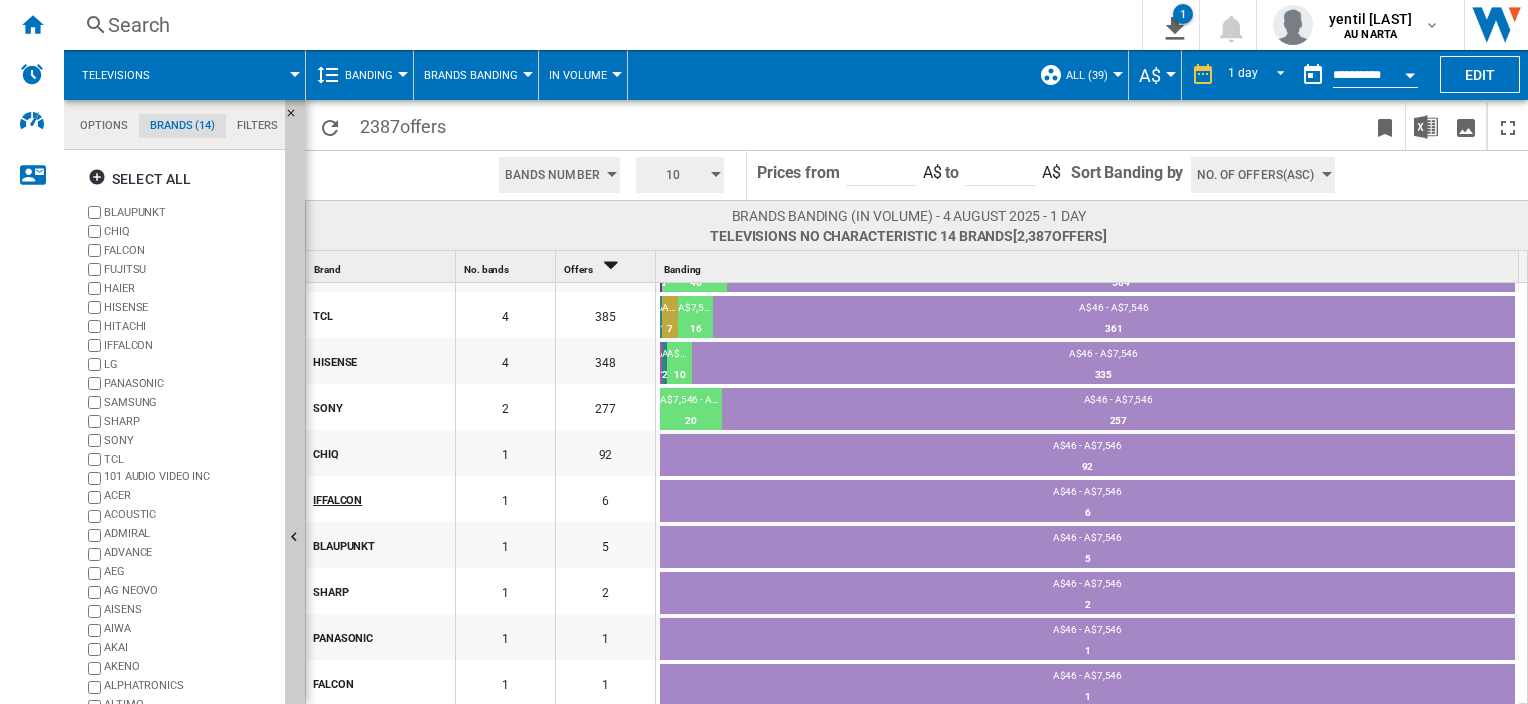 scroll, scrollTop: 0, scrollLeft: 0, axis: both 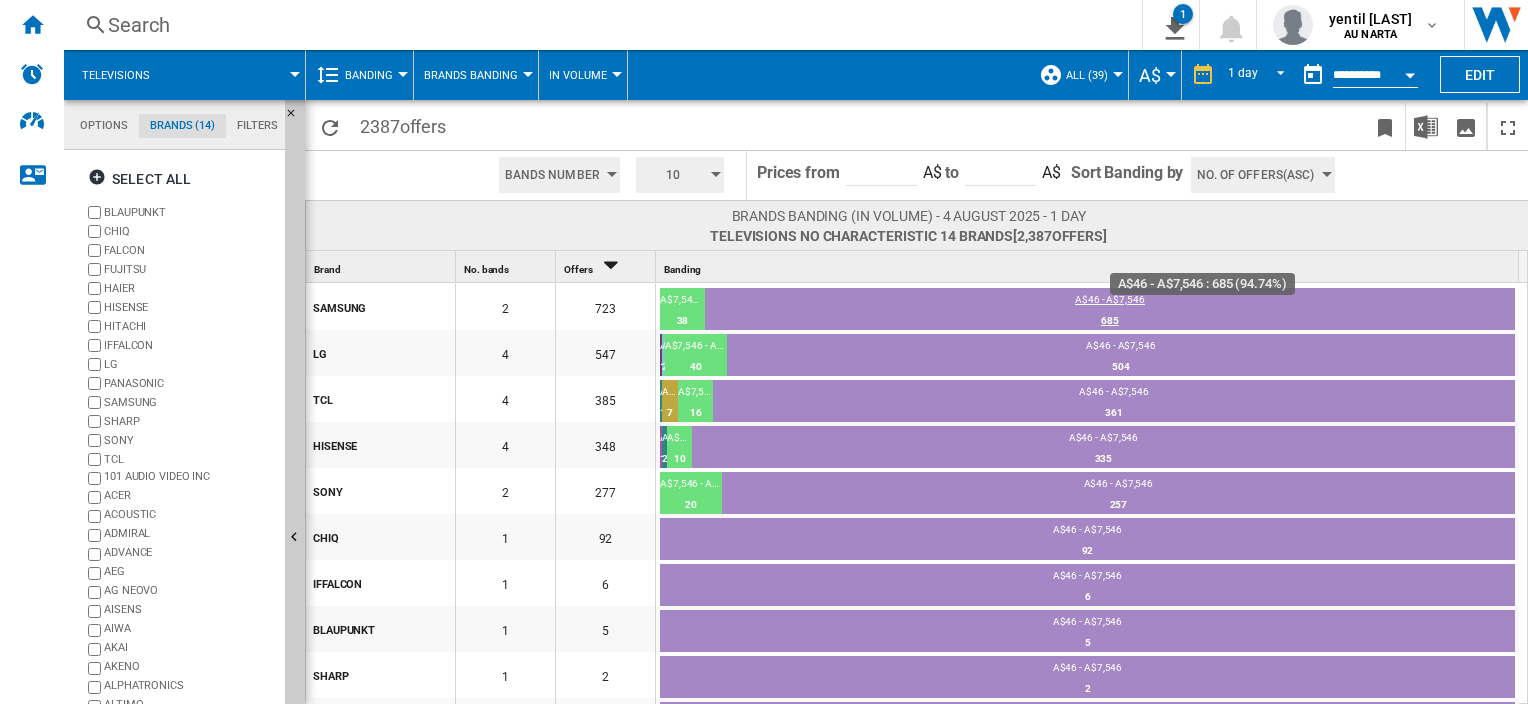 click on "A$46 - A$7,546" at bounding box center (1110, 302) 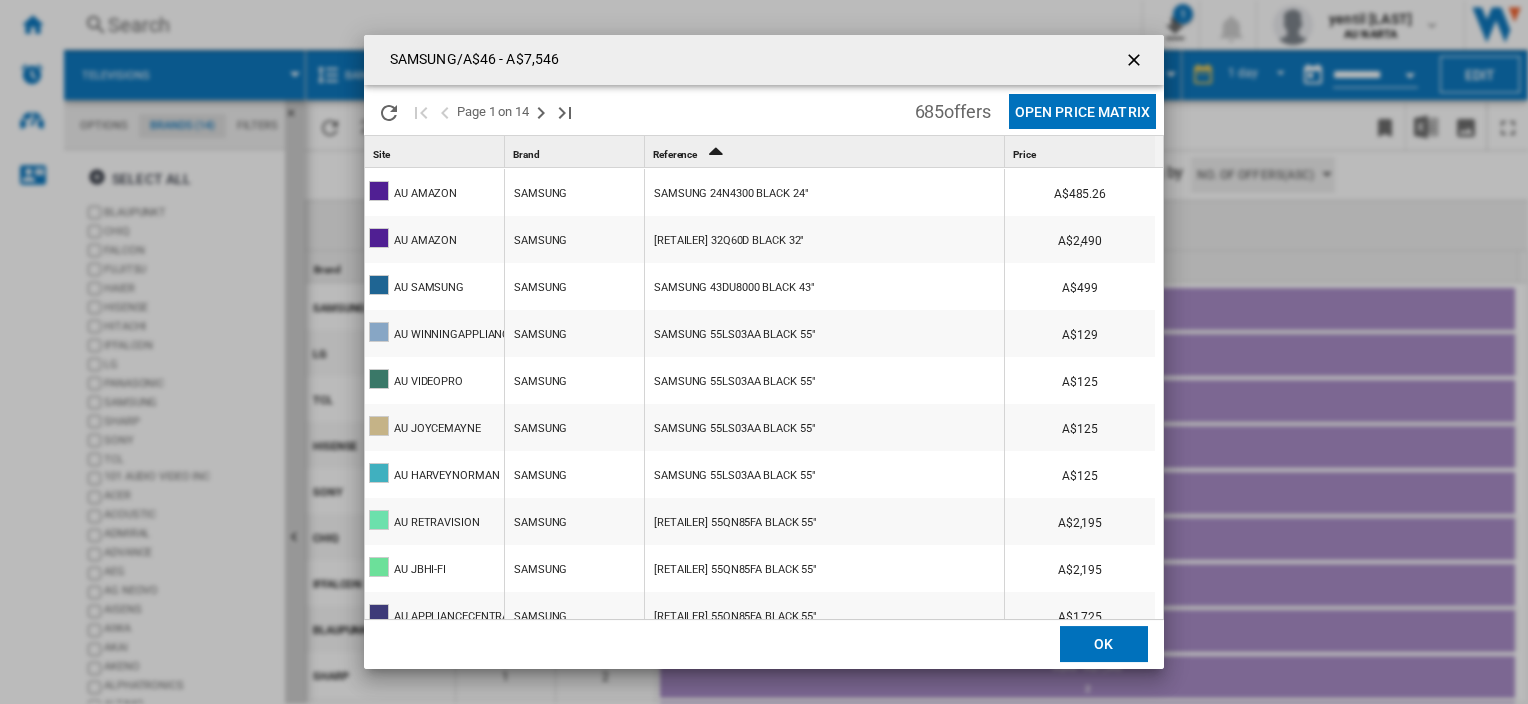 click at bounding box center [1136, 62] 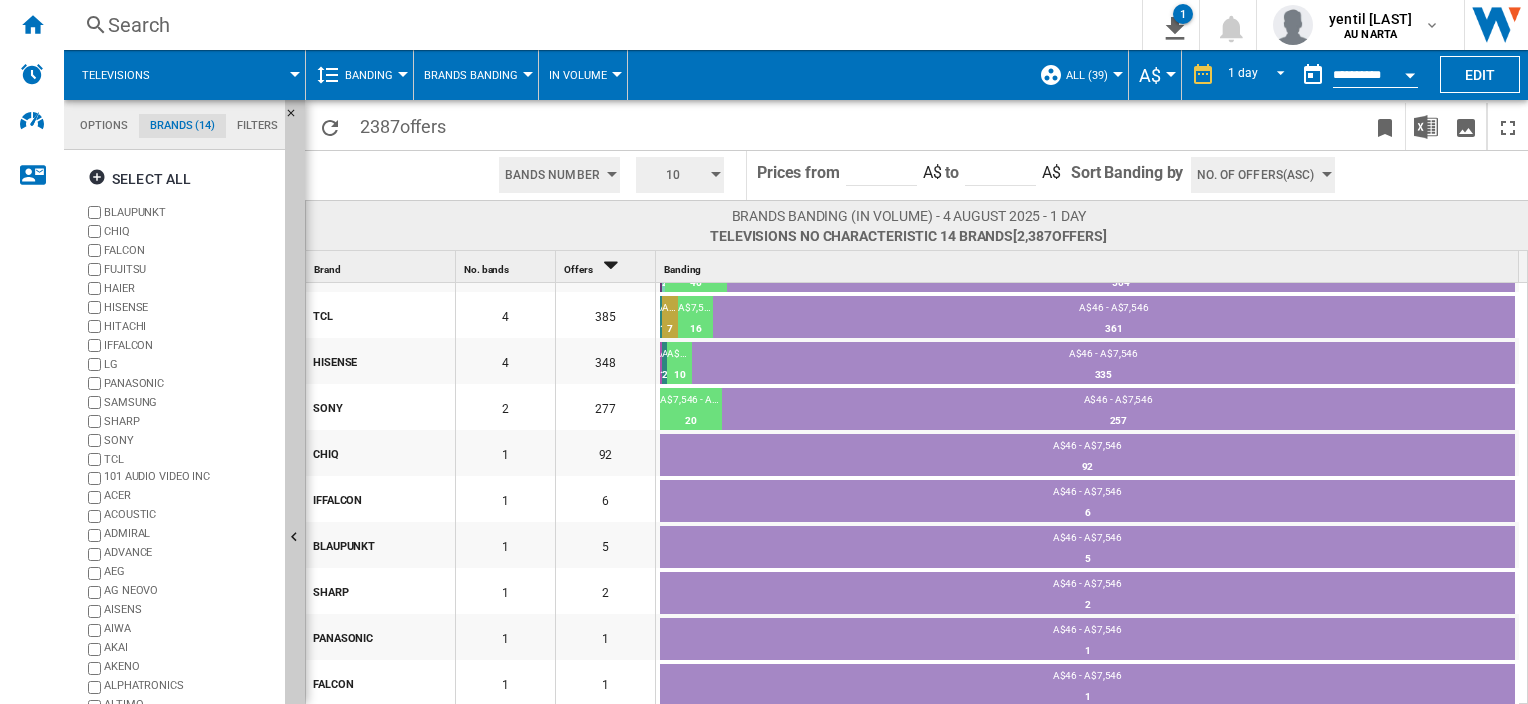 scroll, scrollTop: 0, scrollLeft: 0, axis: both 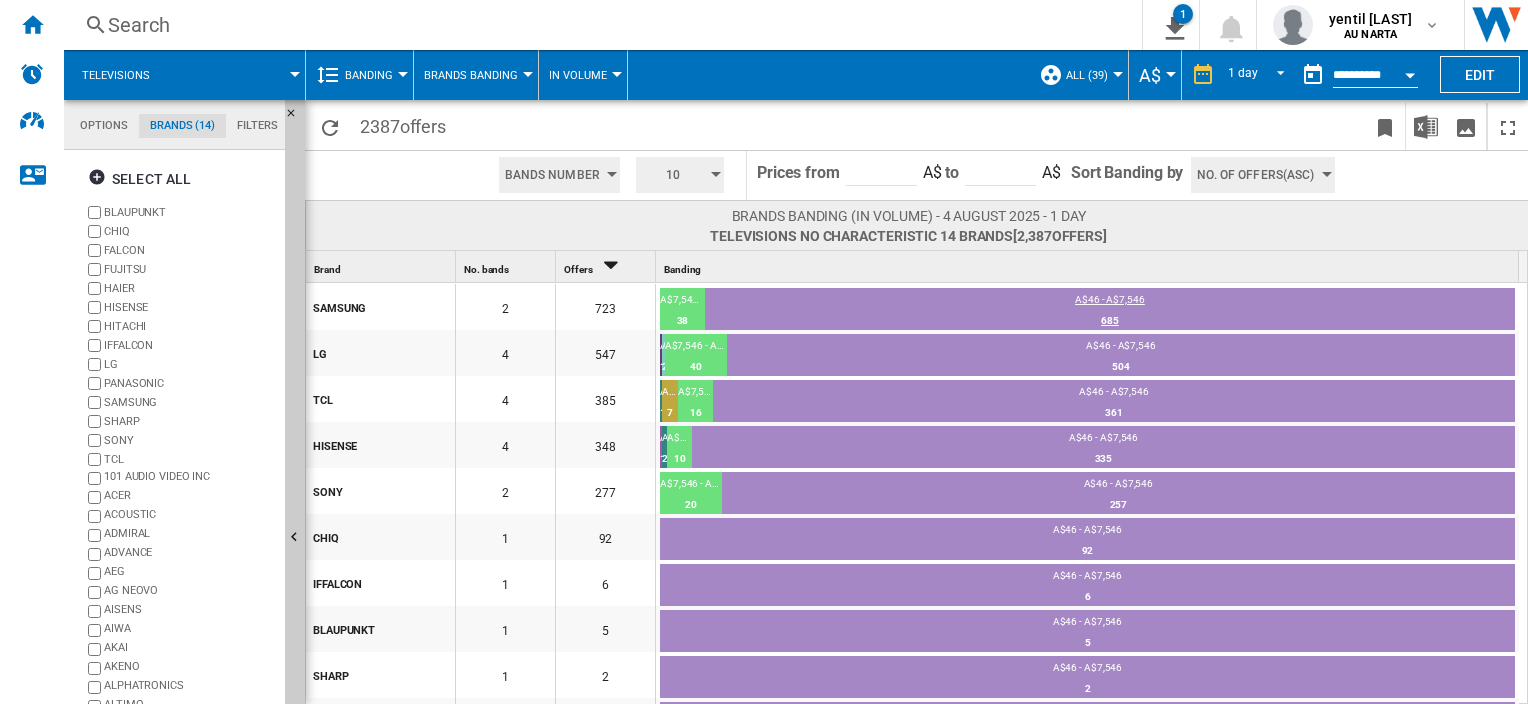 click on "685" at bounding box center [1110, 321] 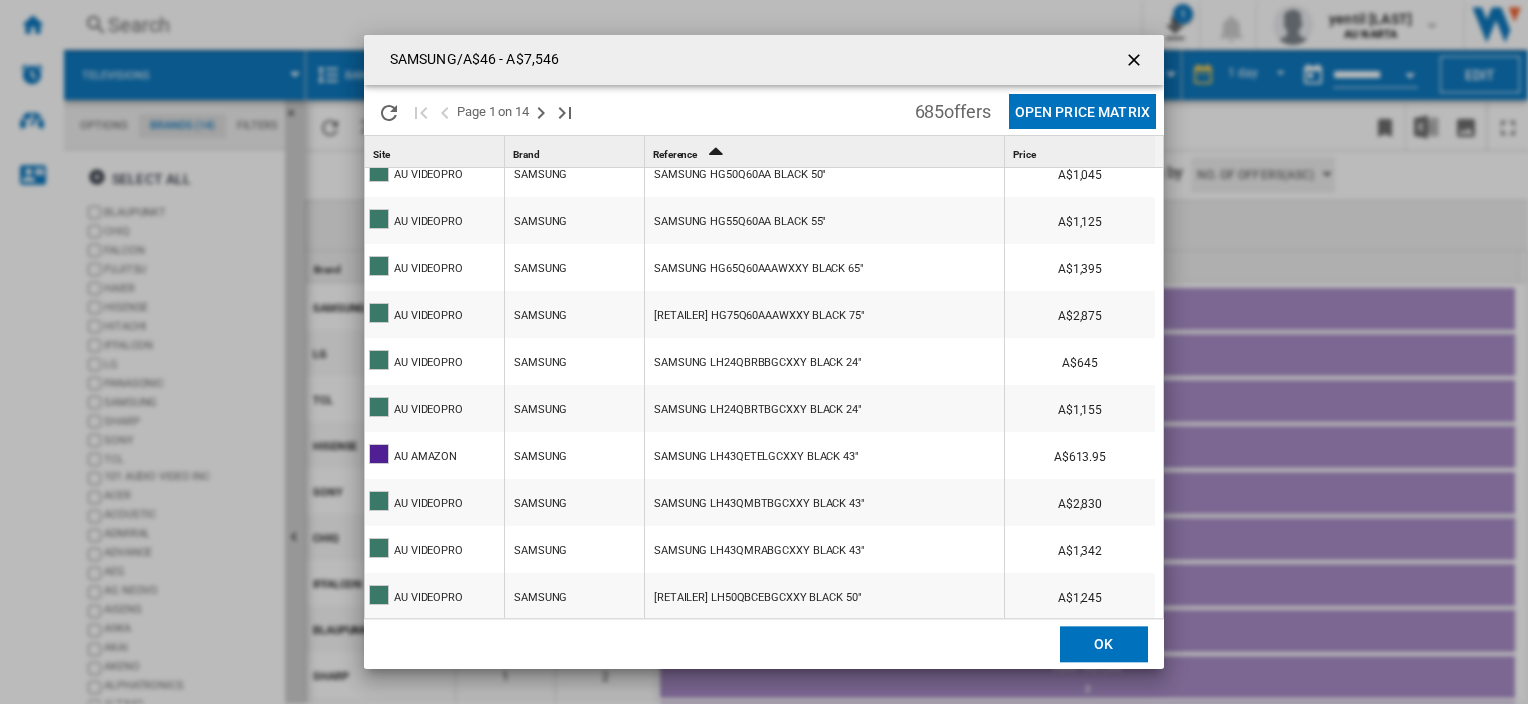 scroll, scrollTop: 1907, scrollLeft: 0, axis: vertical 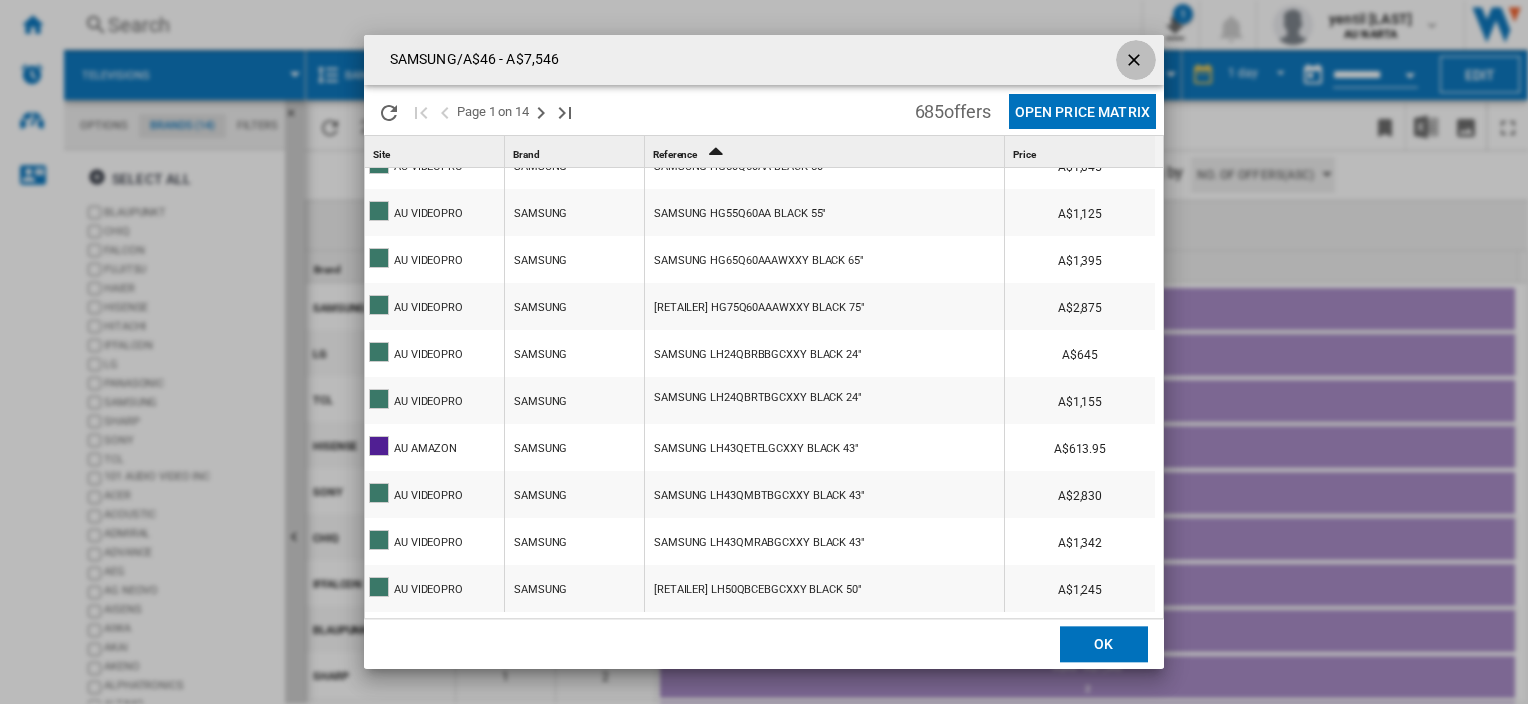 click at bounding box center (1136, 62) 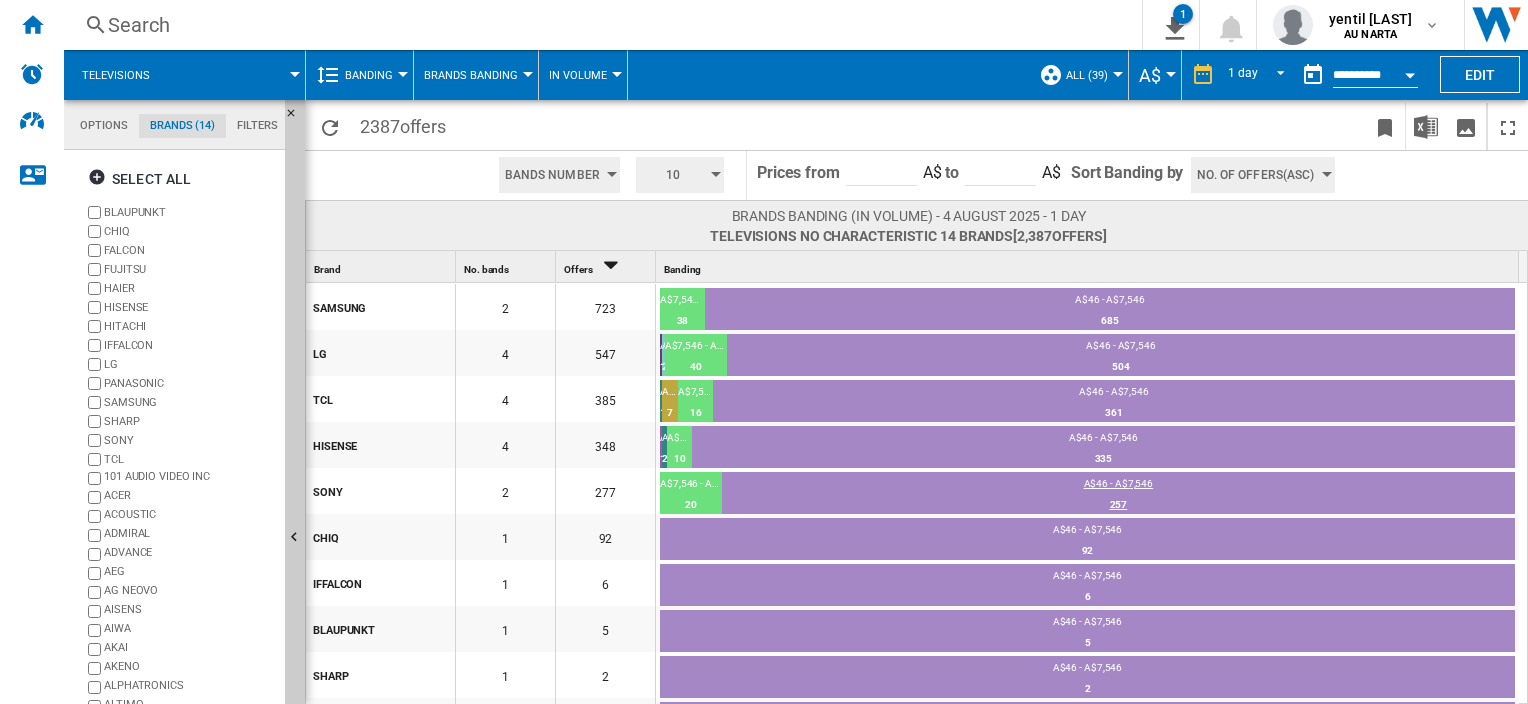 scroll, scrollTop: 0, scrollLeft: 0, axis: both 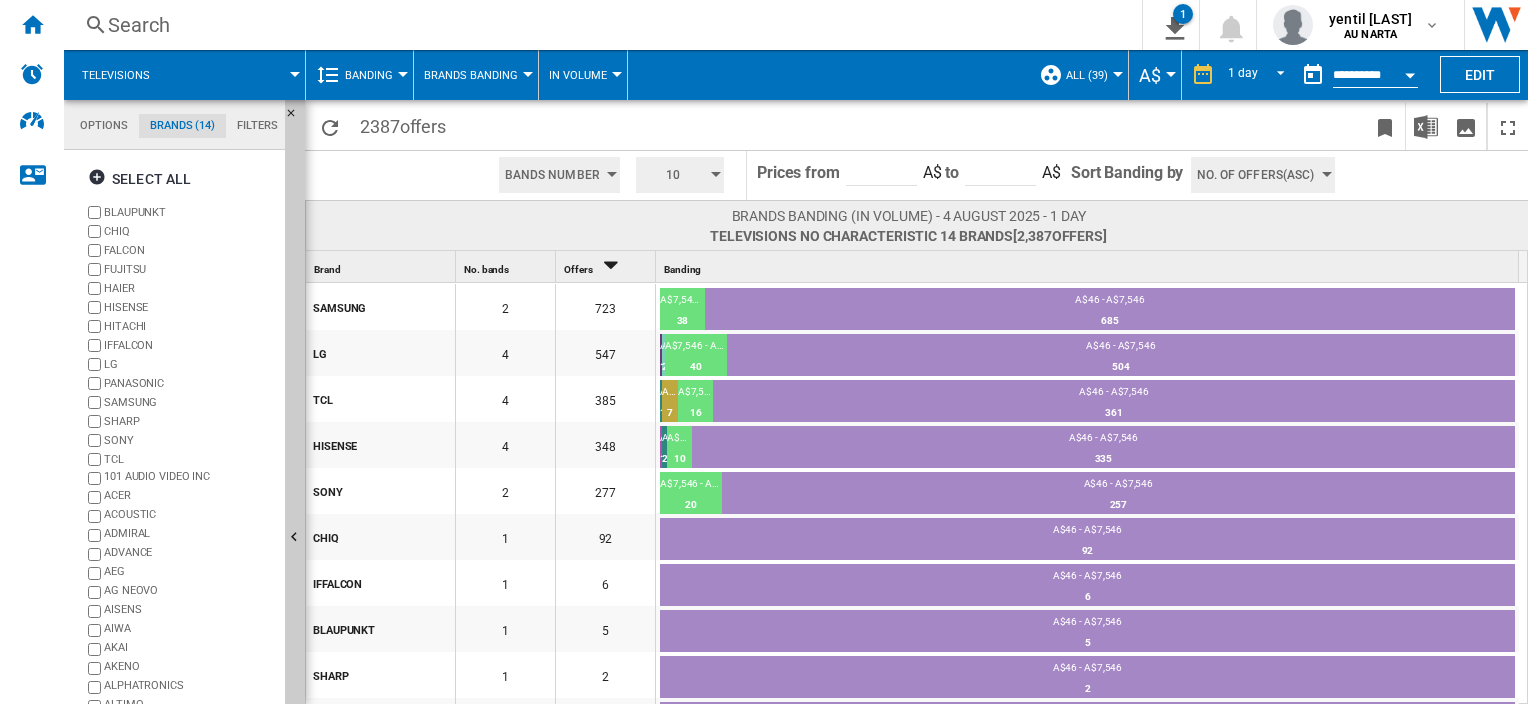 click on "Banding" at bounding box center [374, 75] 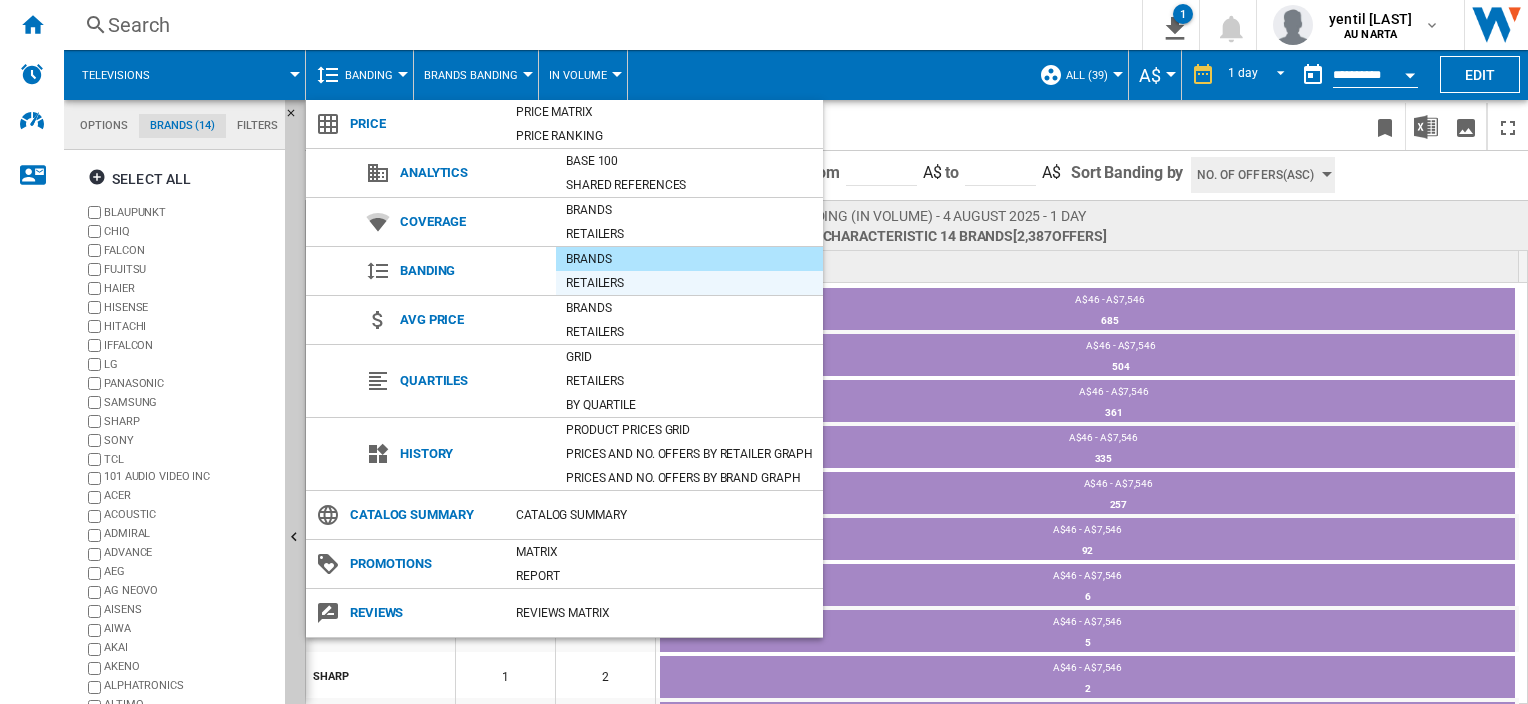 click on "Retailers" at bounding box center (689, 283) 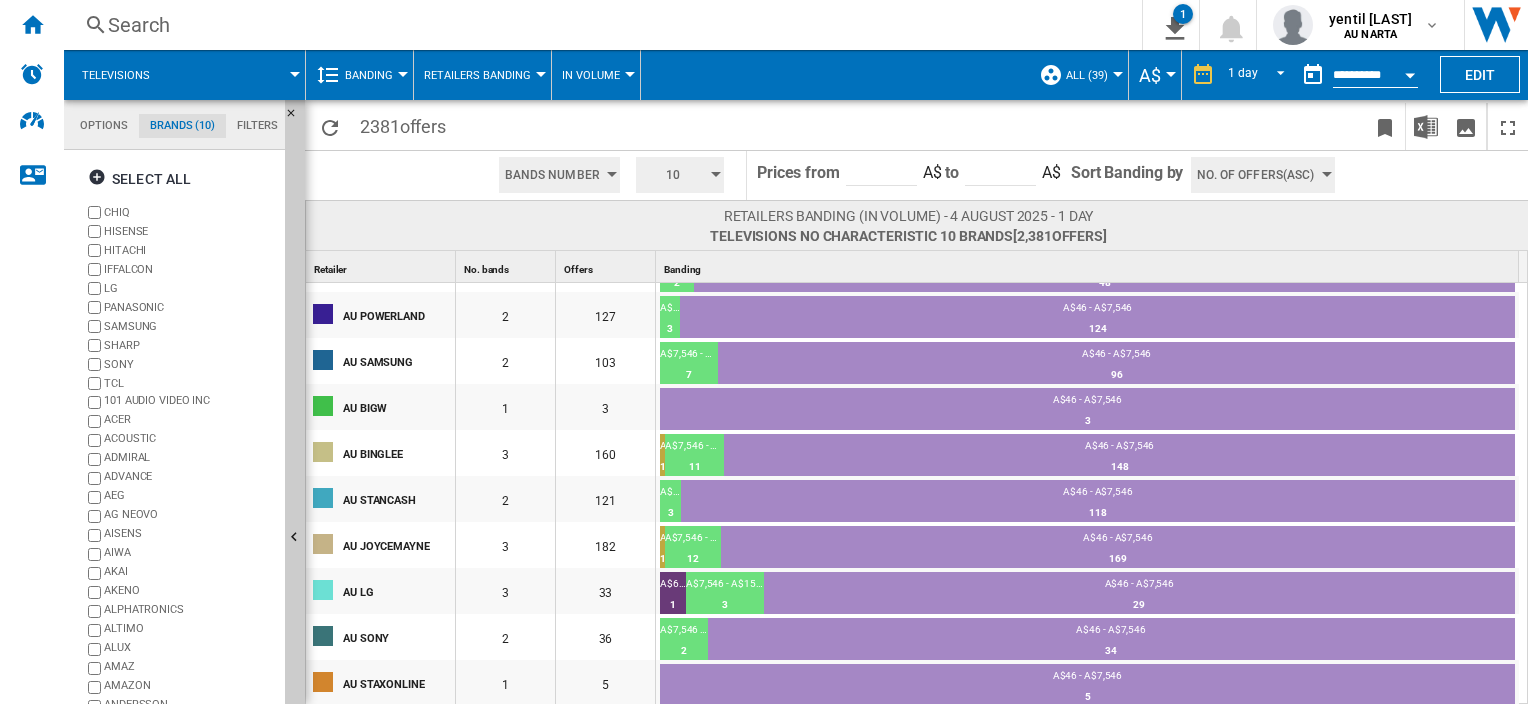 scroll, scrollTop: 0, scrollLeft: 0, axis: both 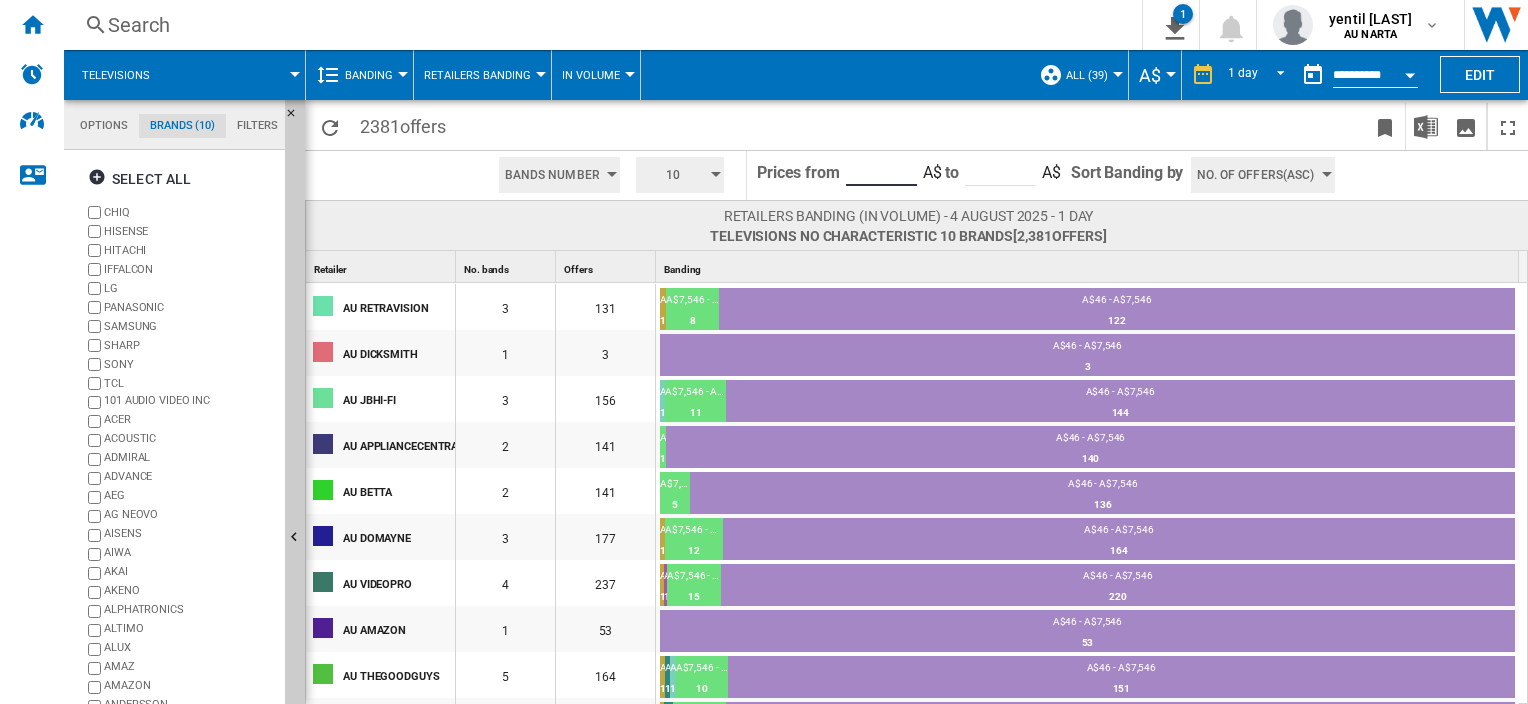 click on "*****" at bounding box center [881, 171] 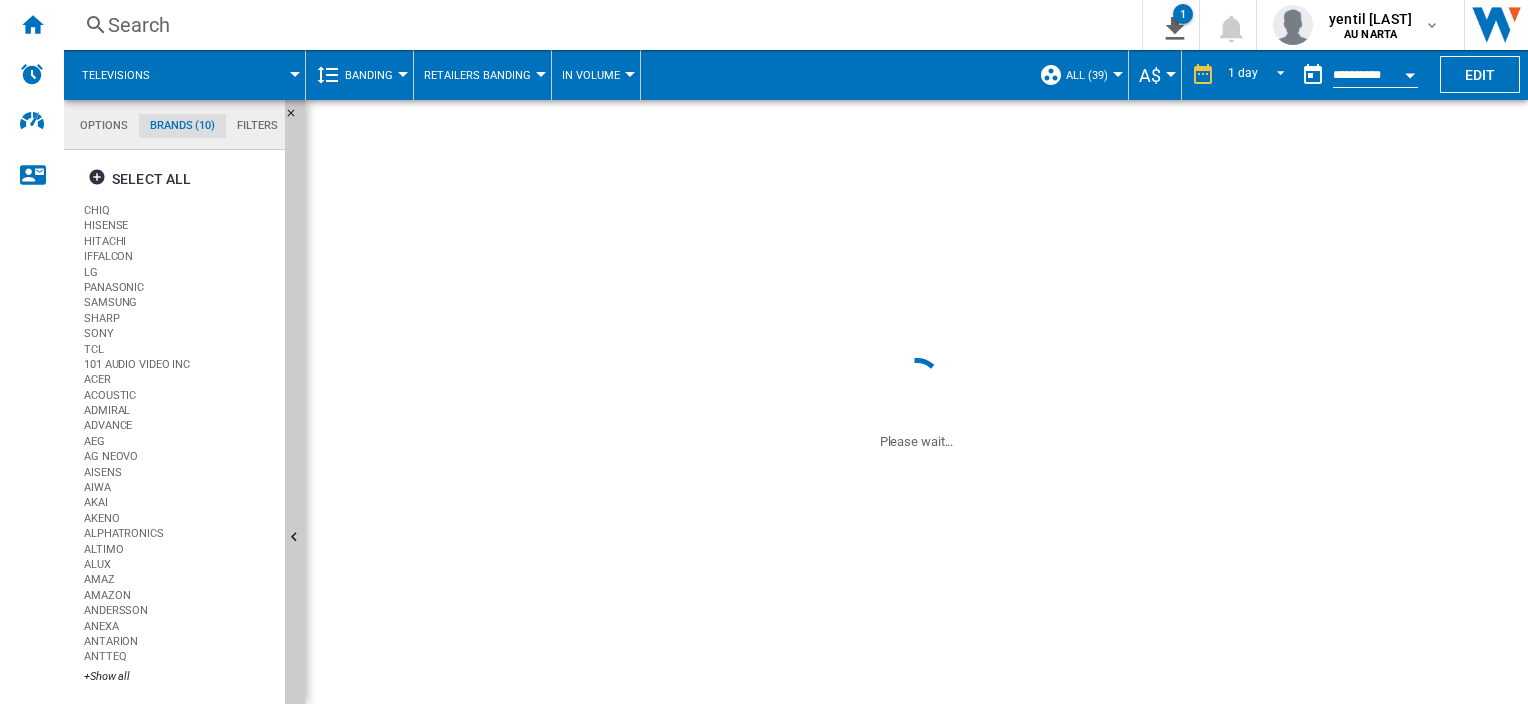 click on "Prices from
*****
A$
to
*****
A$" at bounding box center [909, 175] 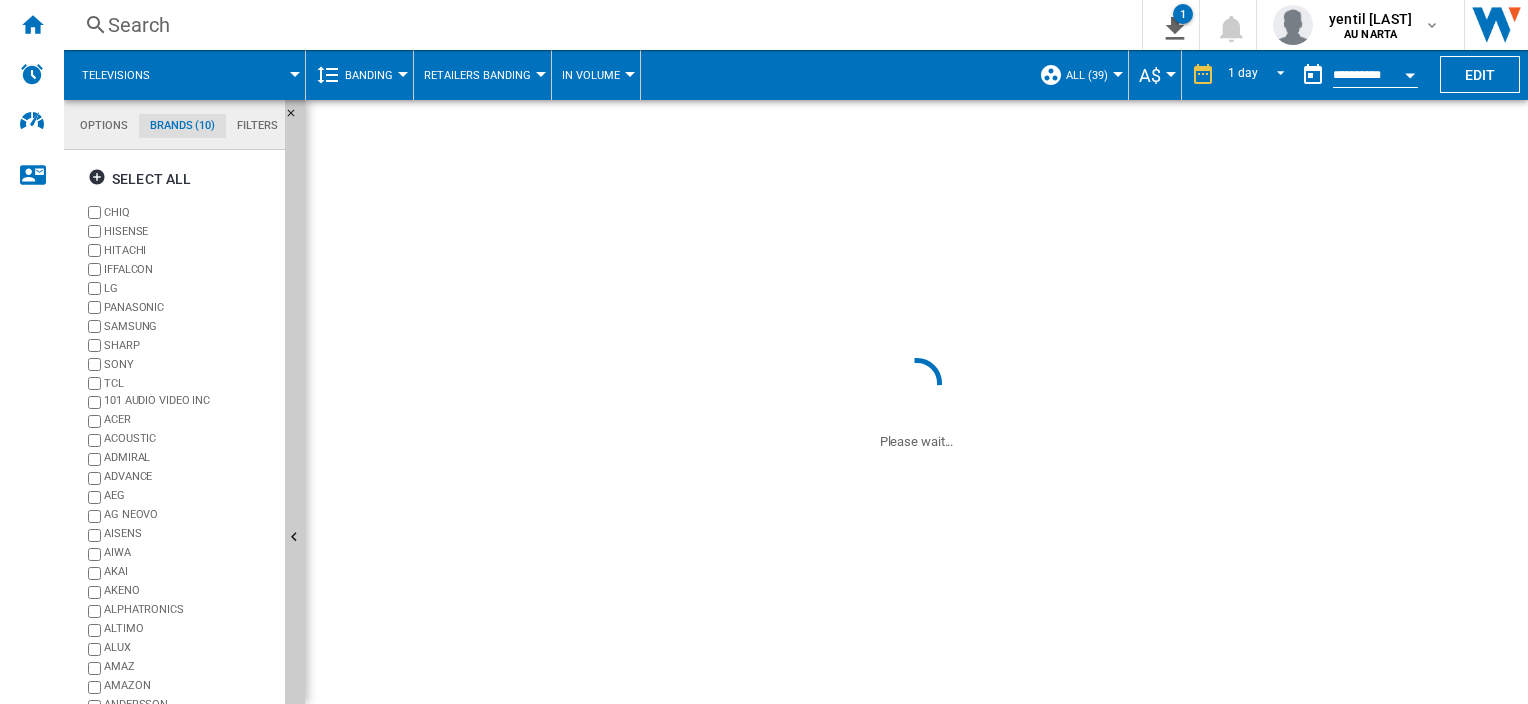 click on "Prices from
*****
A$
to
*****
A$" at bounding box center (909, 175) 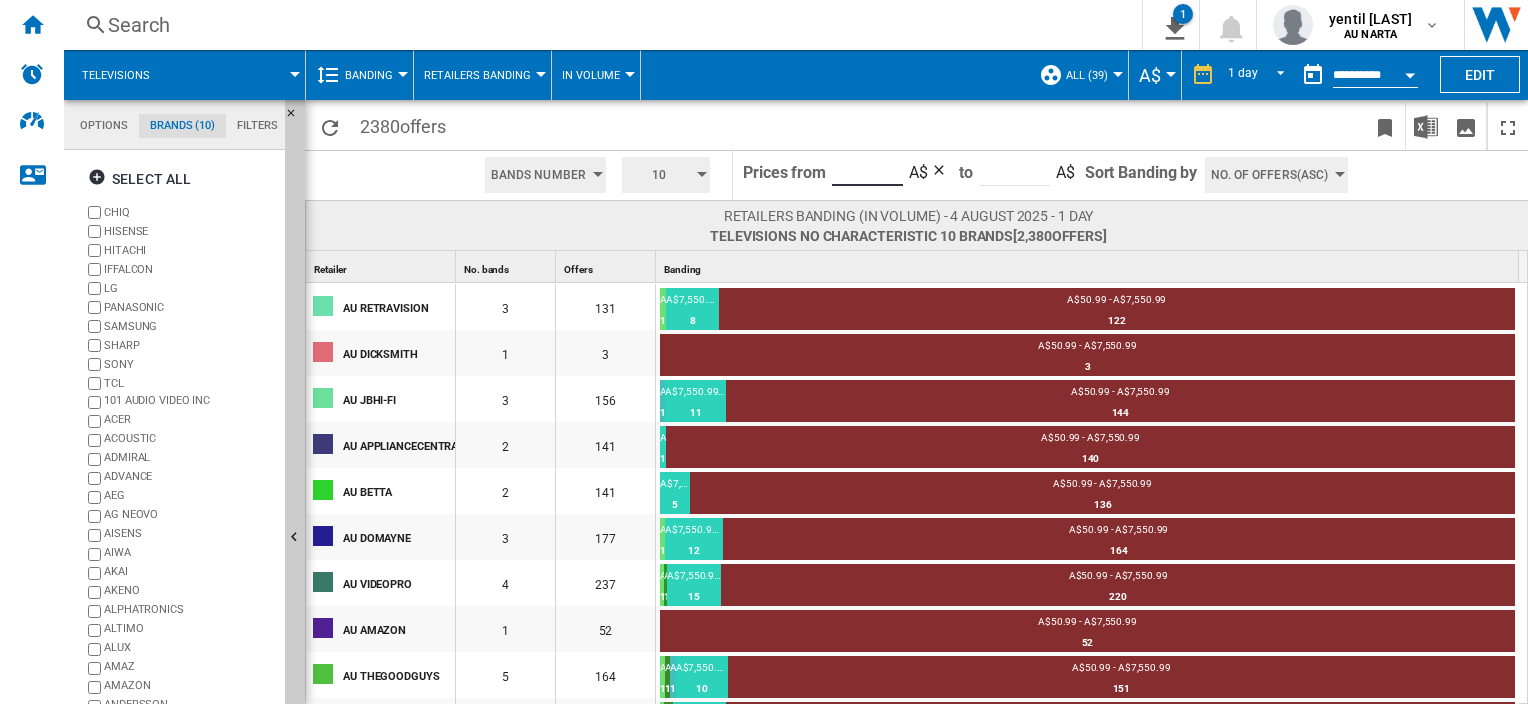 click on "*****" at bounding box center (867, 171) 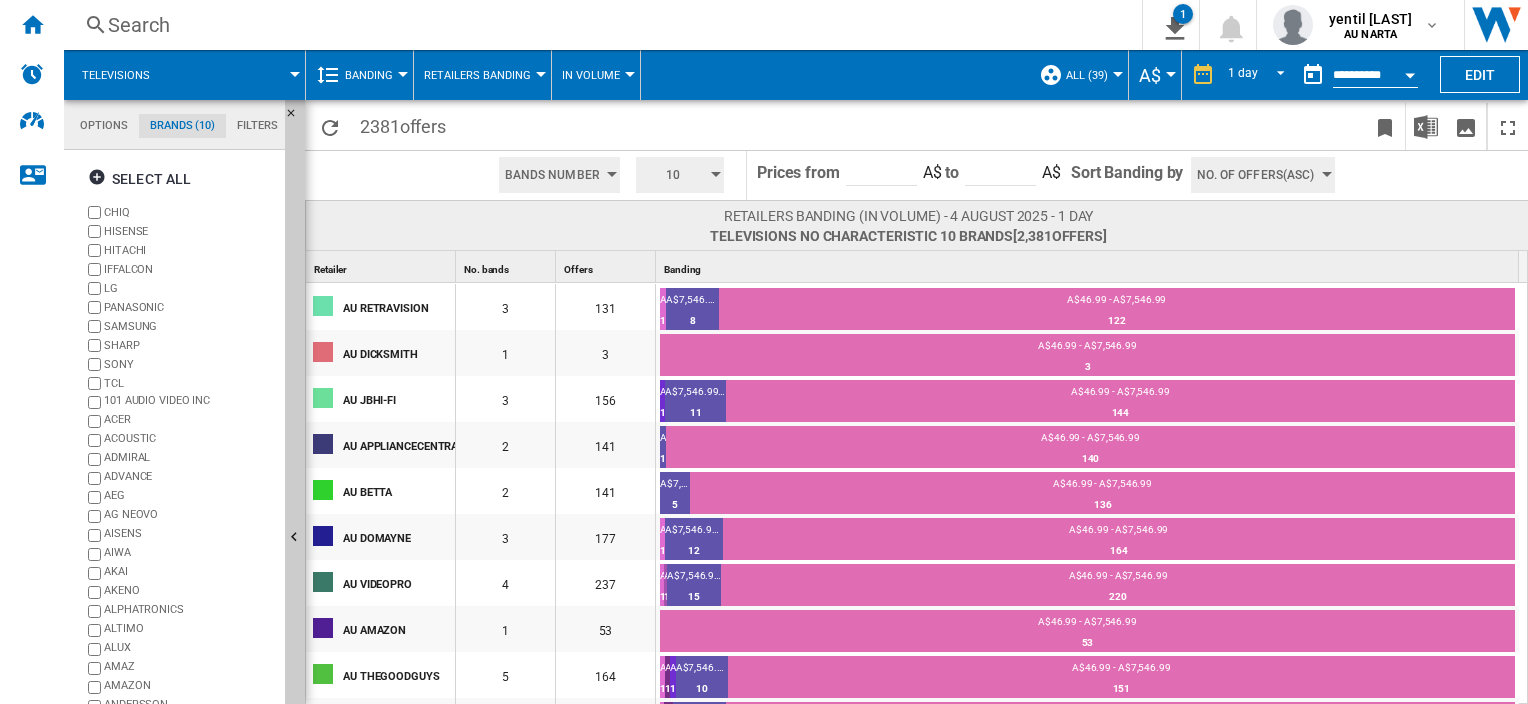 click on "Banding
Price
Price Matrix
Price Ranking
Analytics
Base 100
Shared references
Coverage
Brands
Retailers
Banding" at bounding box center [360, 75] 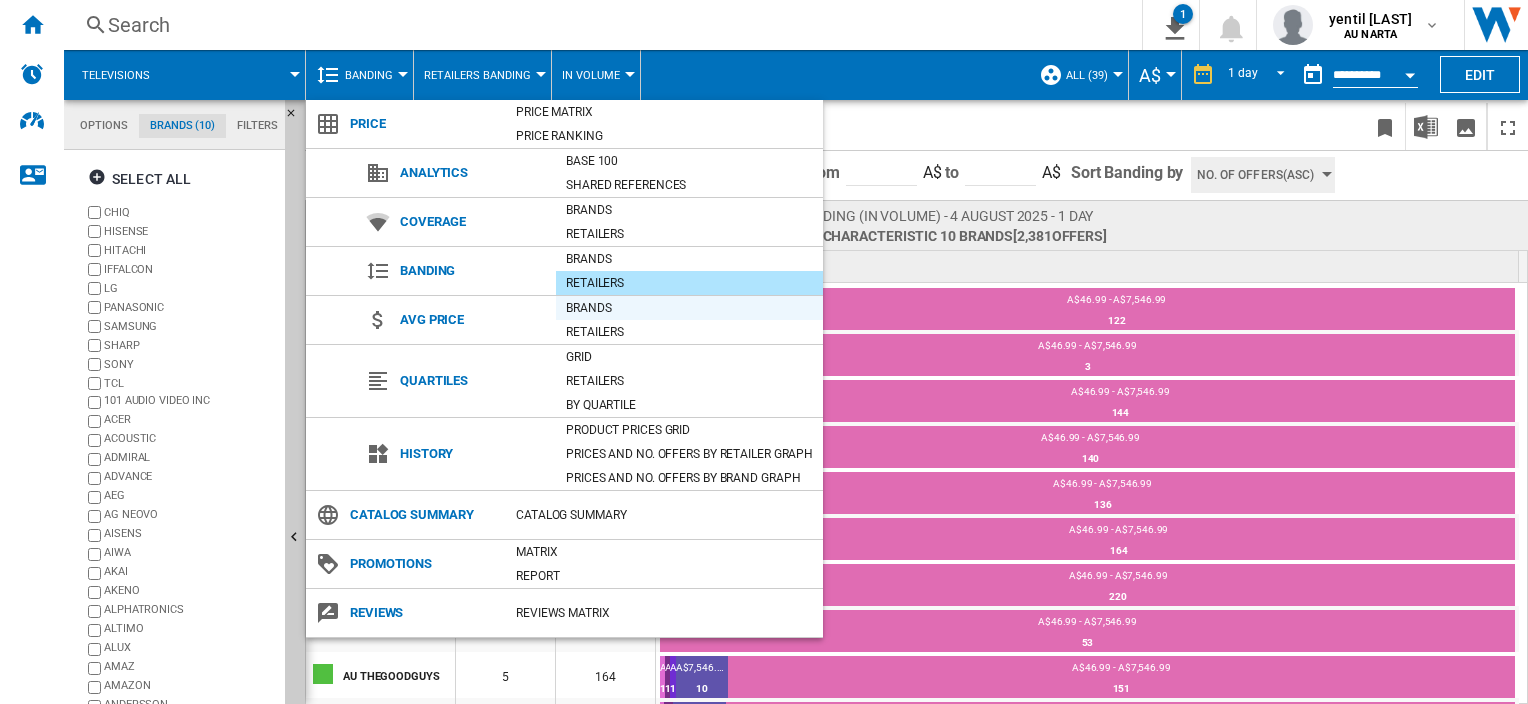 click on "Brands" at bounding box center [689, 308] 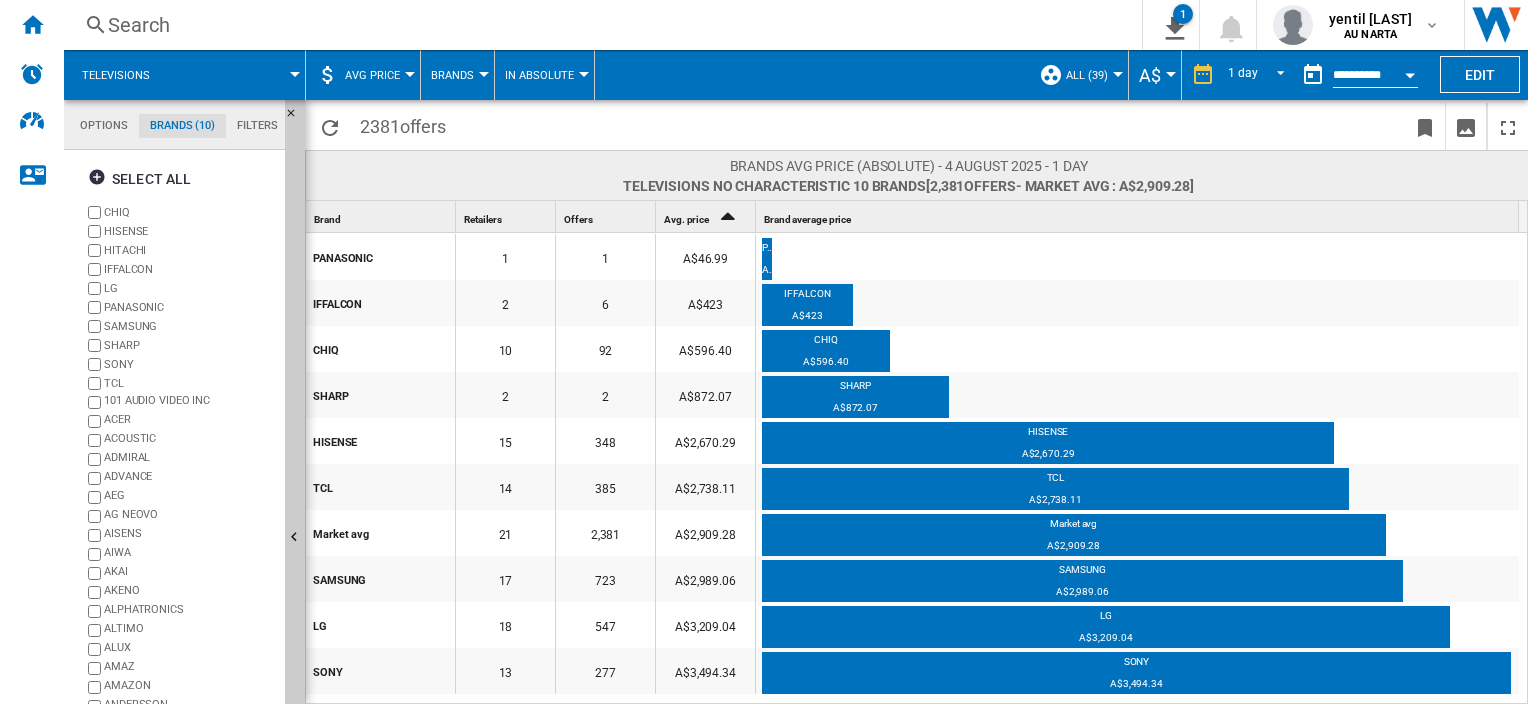 click on "AVG Price" at bounding box center [372, 75] 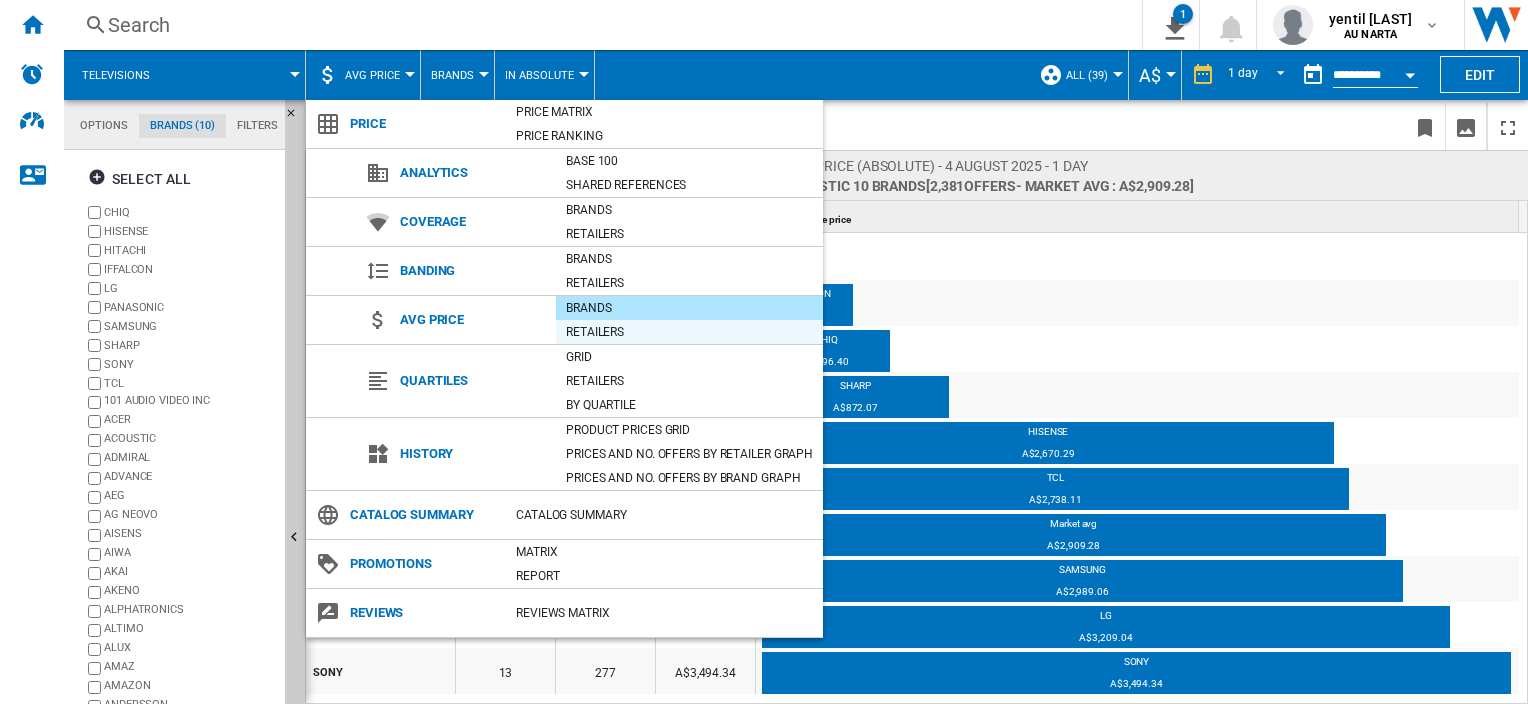 click on "Retailers" at bounding box center (689, 332) 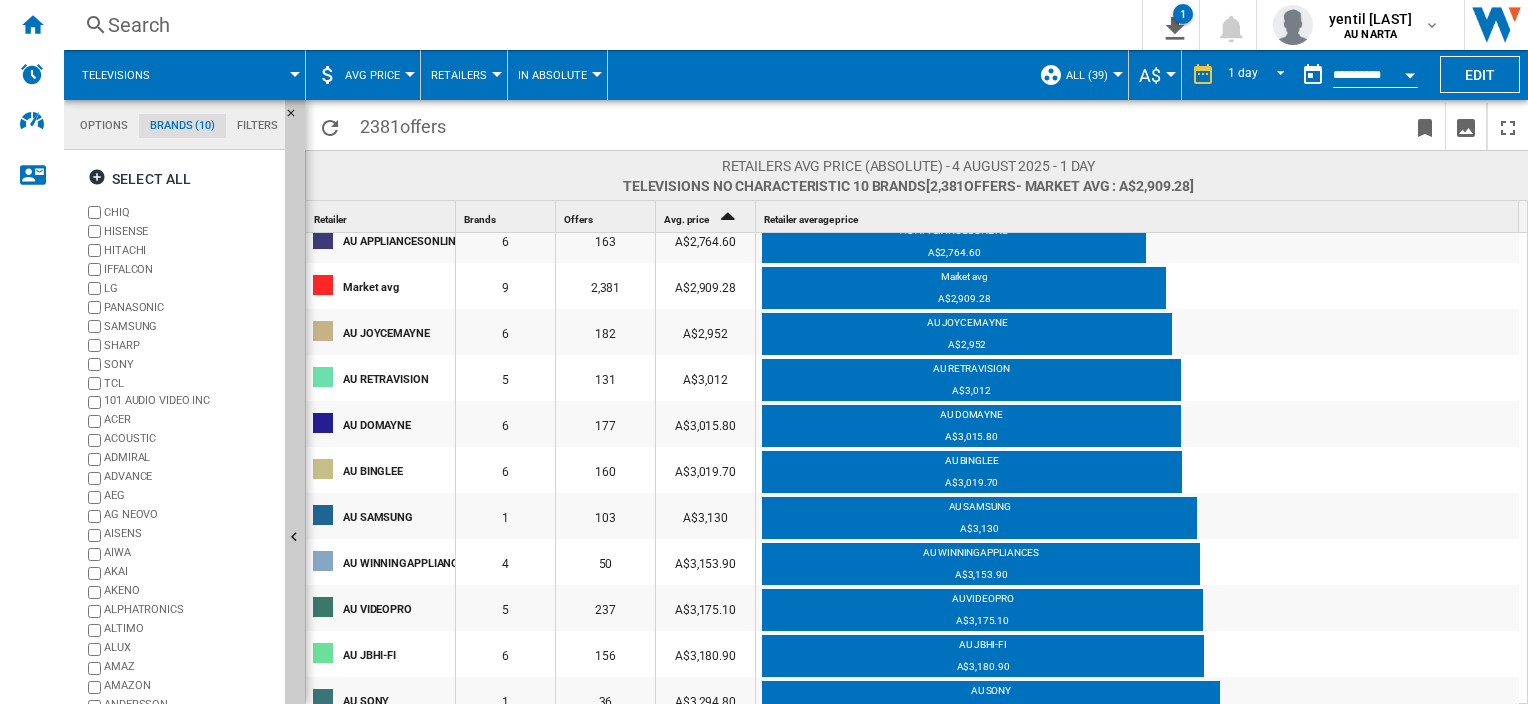 scroll, scrollTop: 540, scrollLeft: 0, axis: vertical 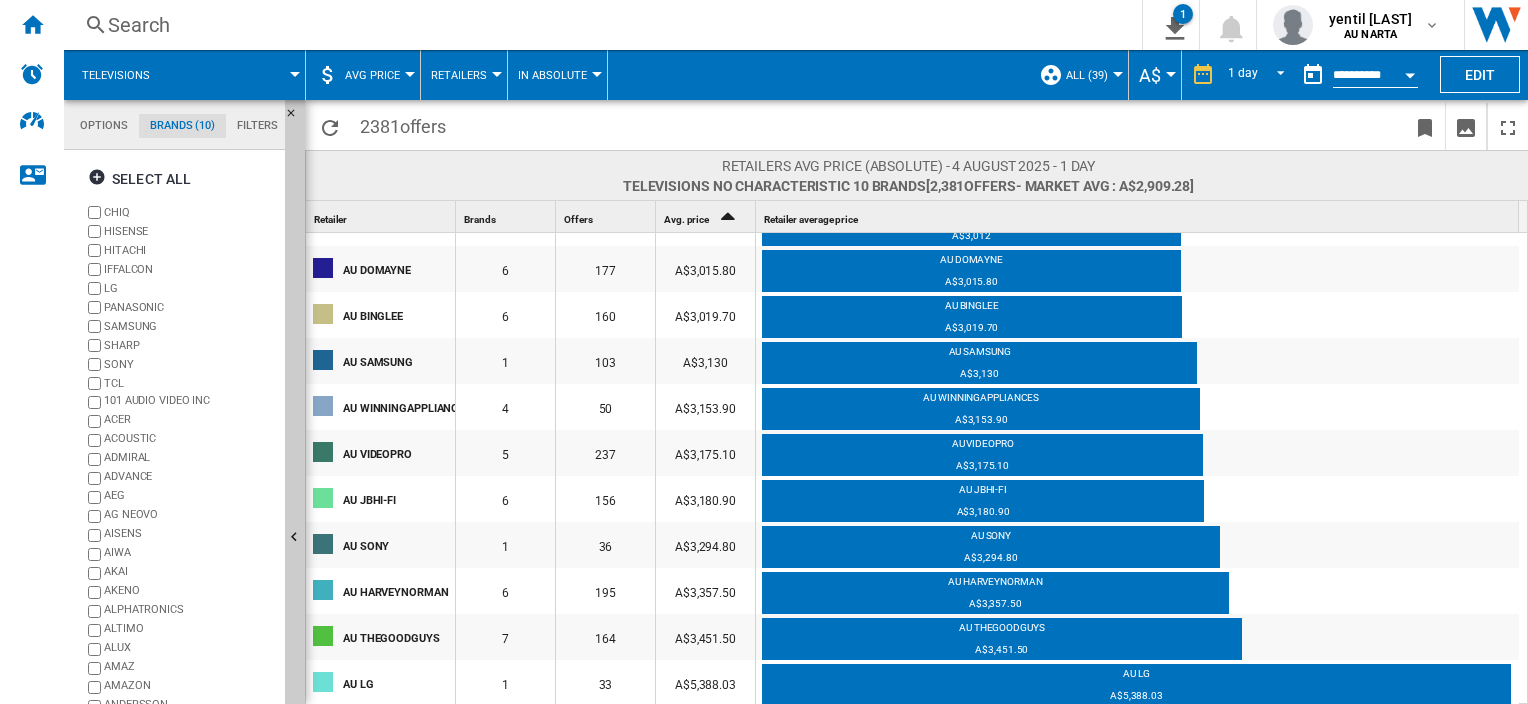 click on "AVG Price" at bounding box center [372, 75] 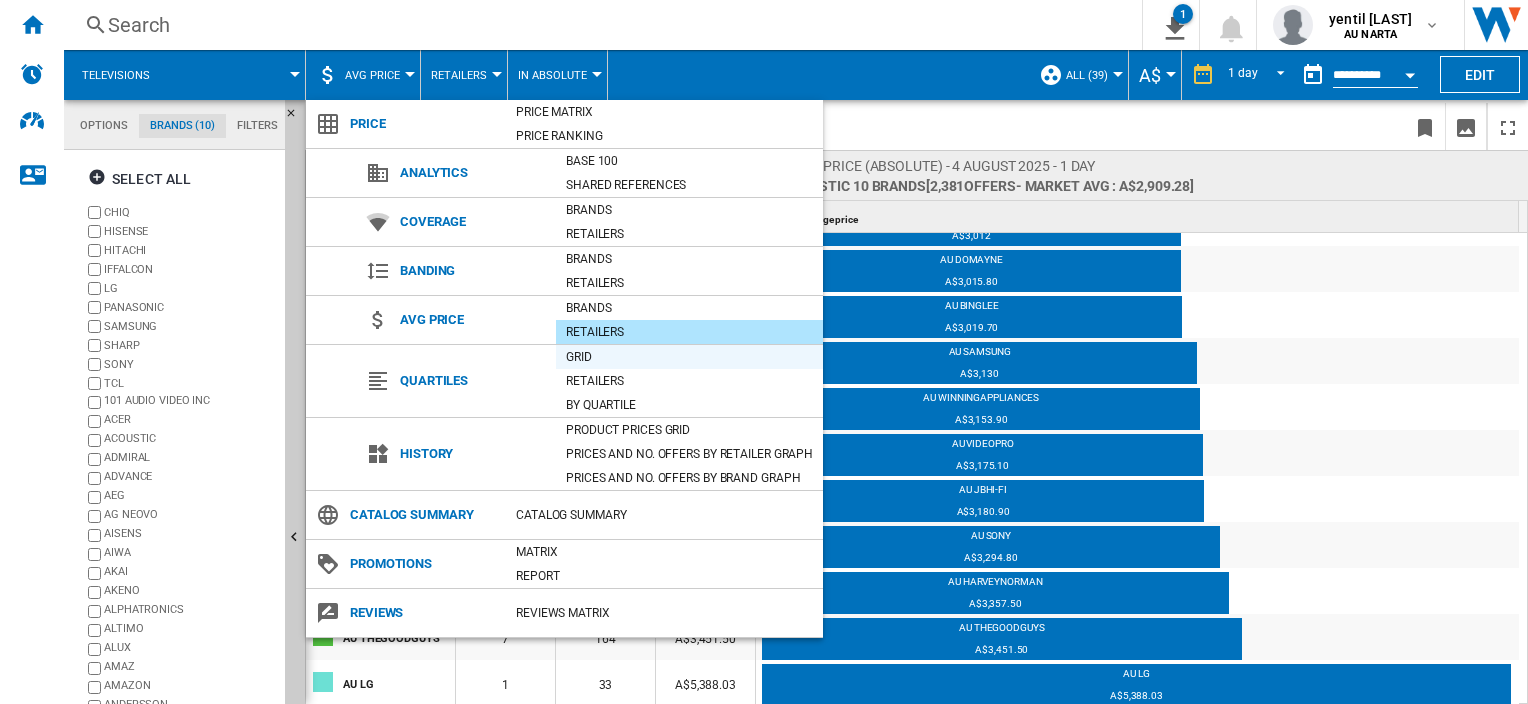 click on "Grid" at bounding box center [689, 357] 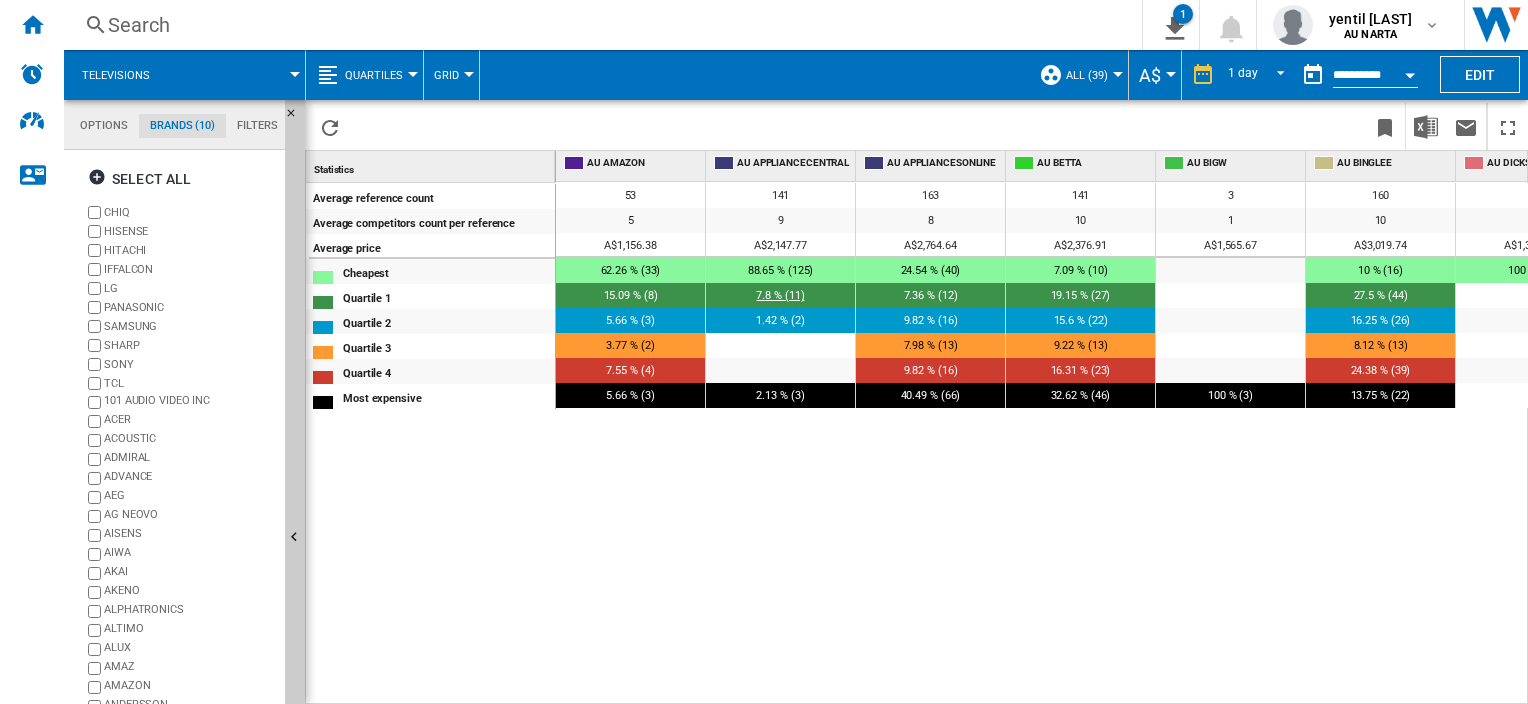 scroll, scrollTop: 0, scrollLeft: 125, axis: horizontal 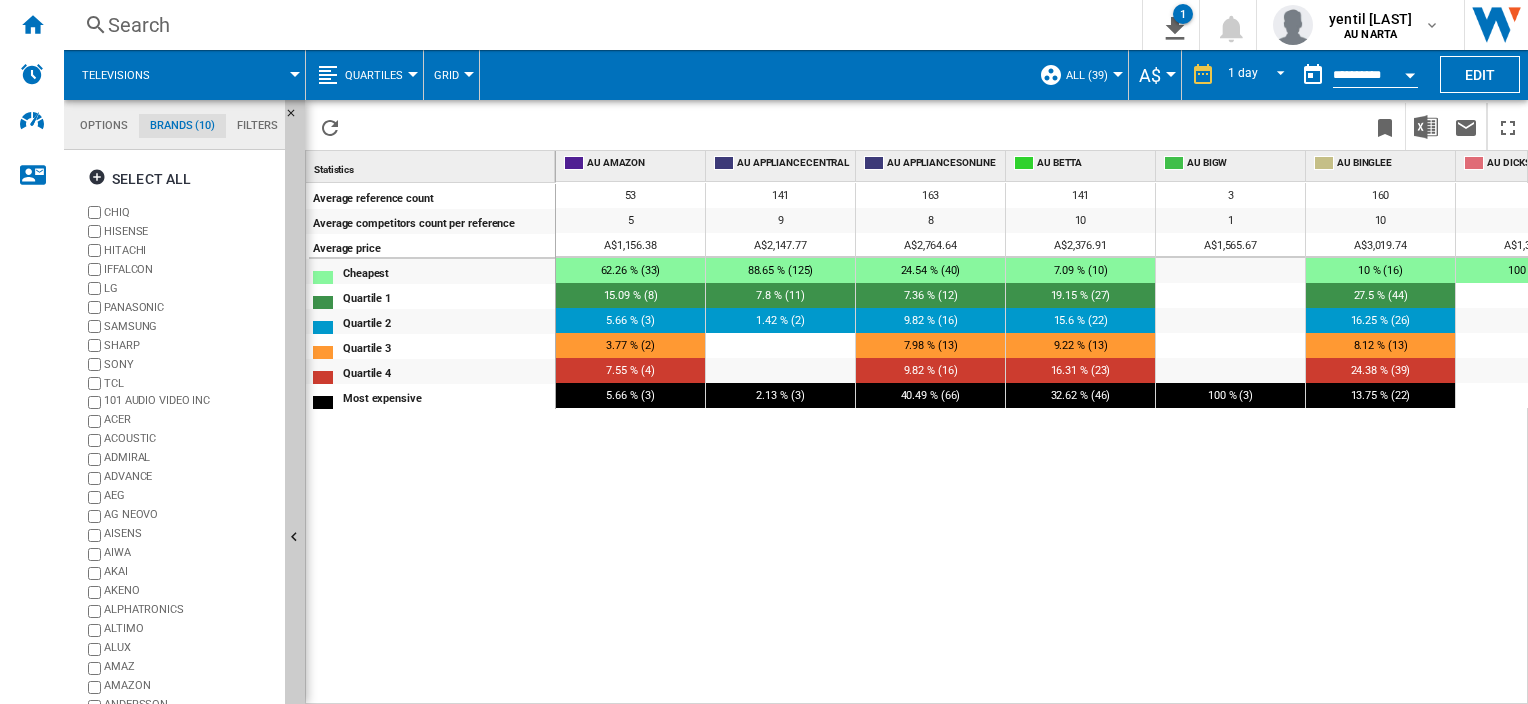 click on "Grid" at bounding box center [451, 75] 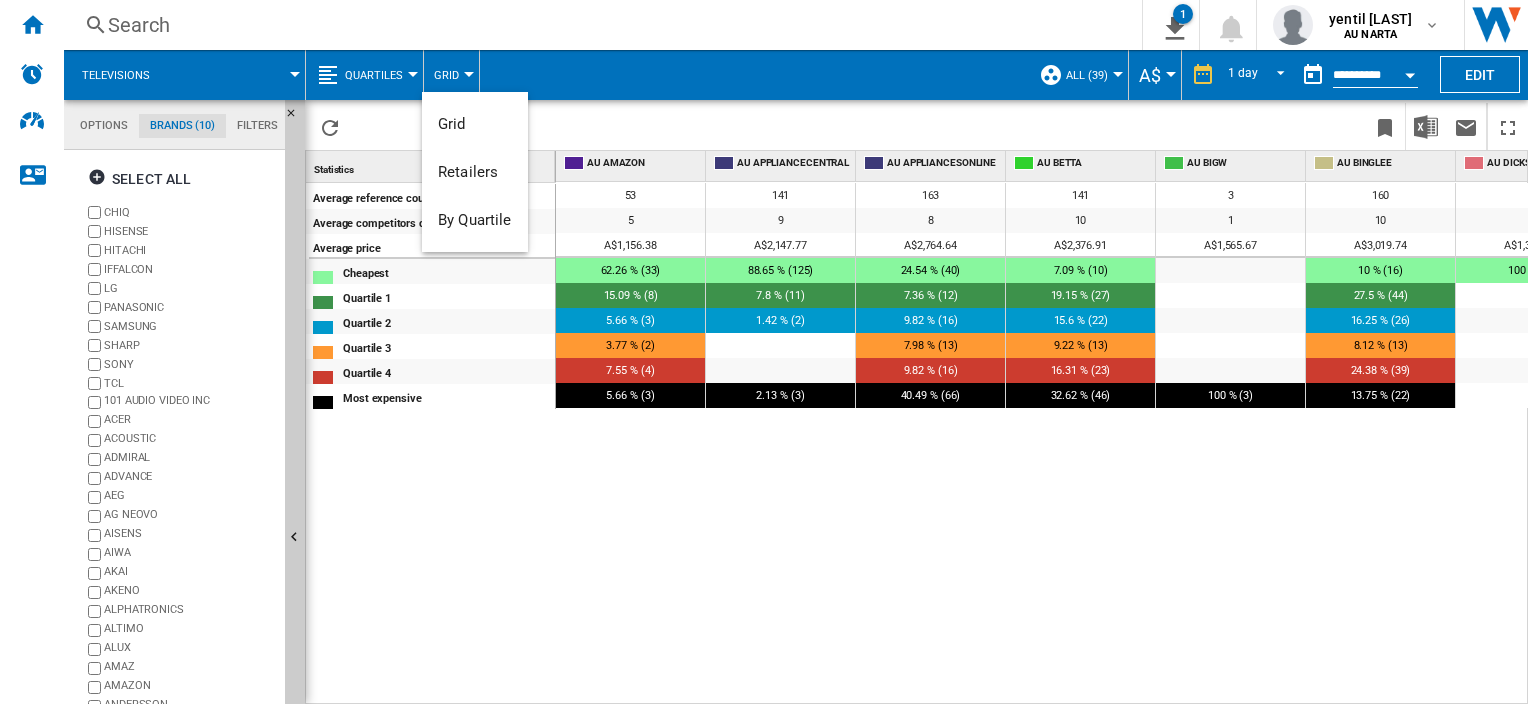 click at bounding box center [764, 352] 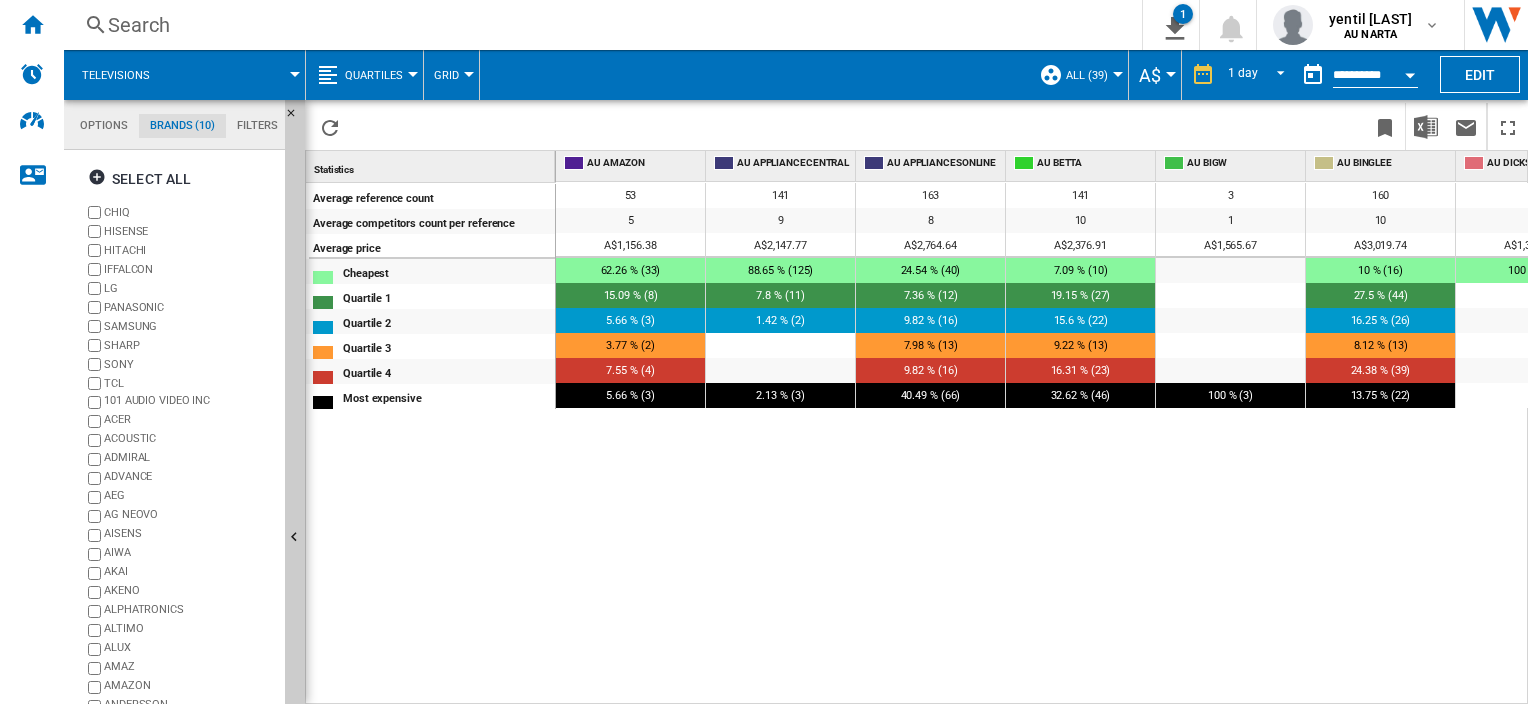 click on "Quartiles" at bounding box center [379, 75] 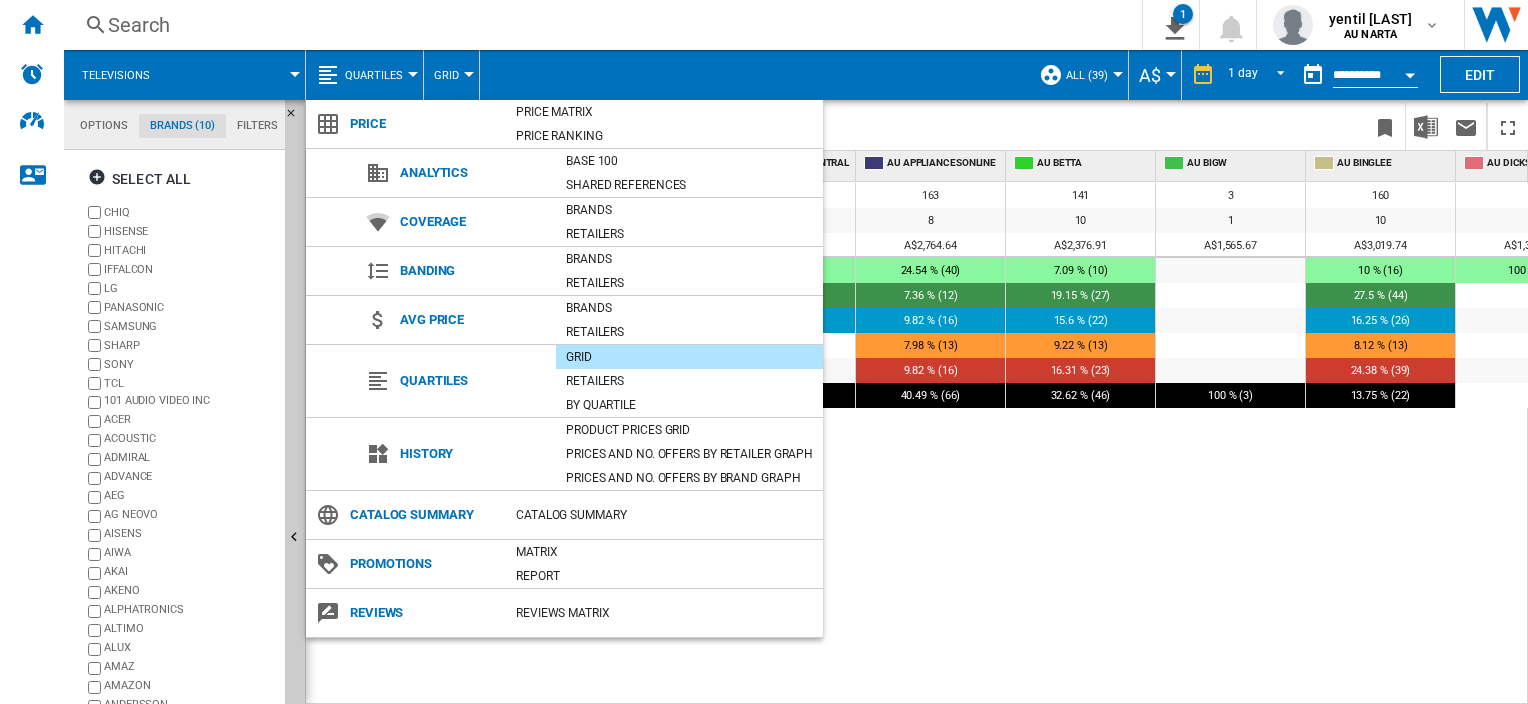 click at bounding box center (764, 352) 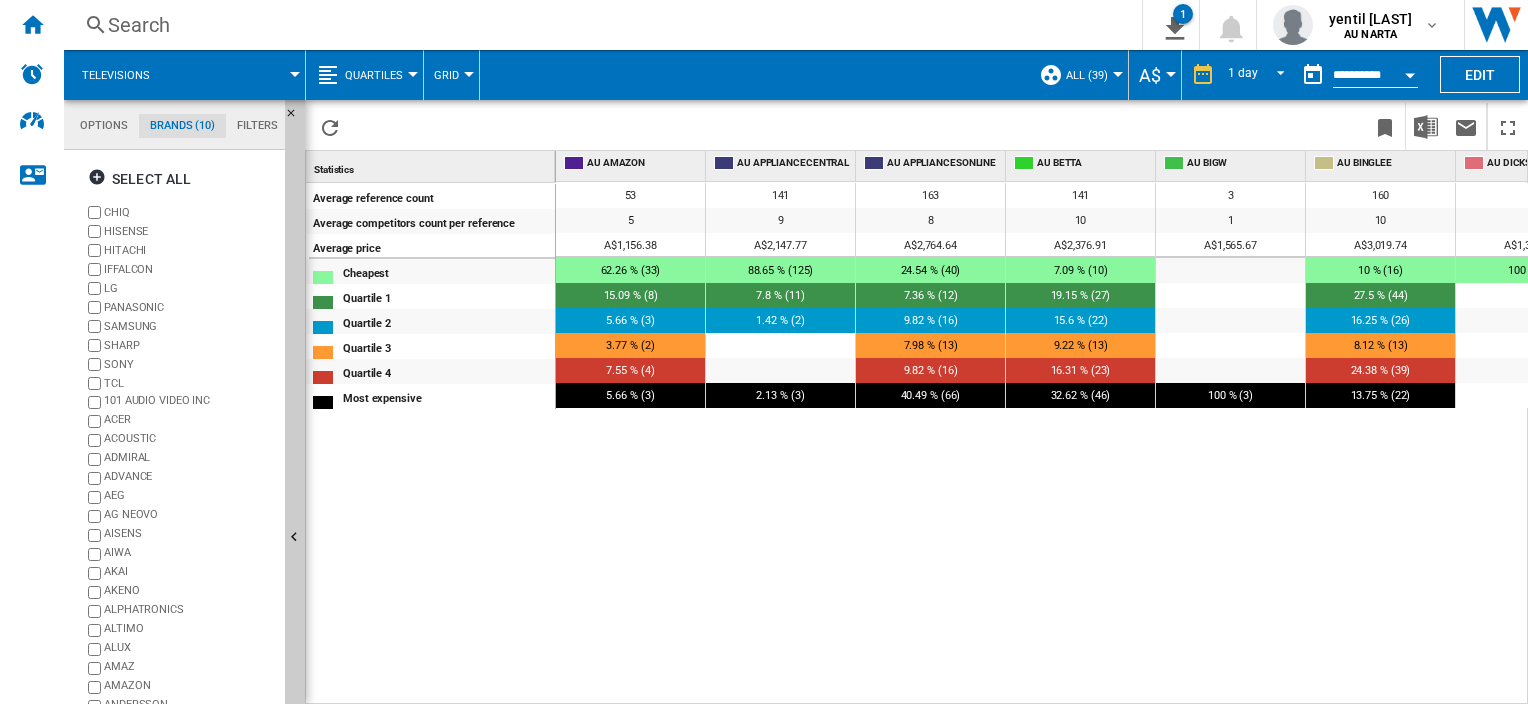click on "Grid" at bounding box center (446, 75) 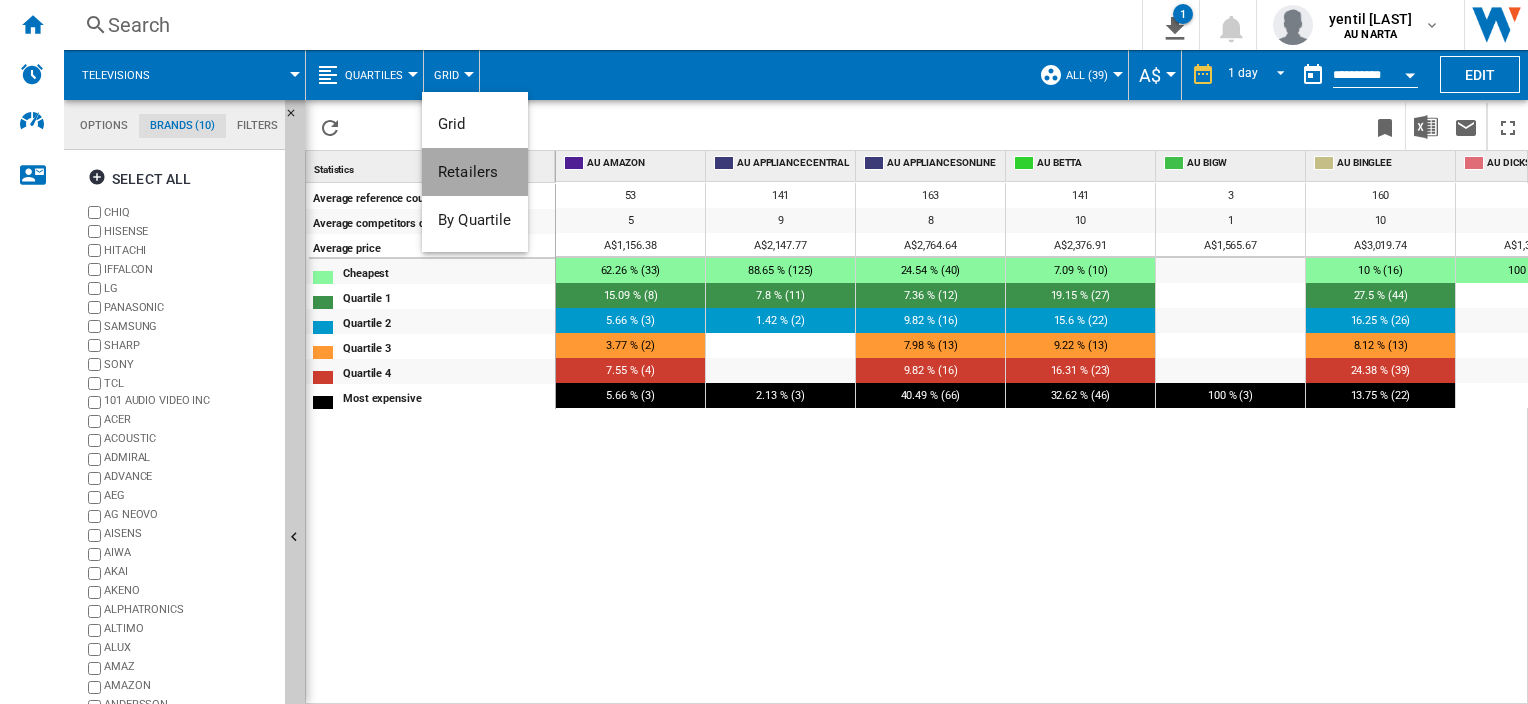 click on "Retailers" at bounding box center (475, 172) 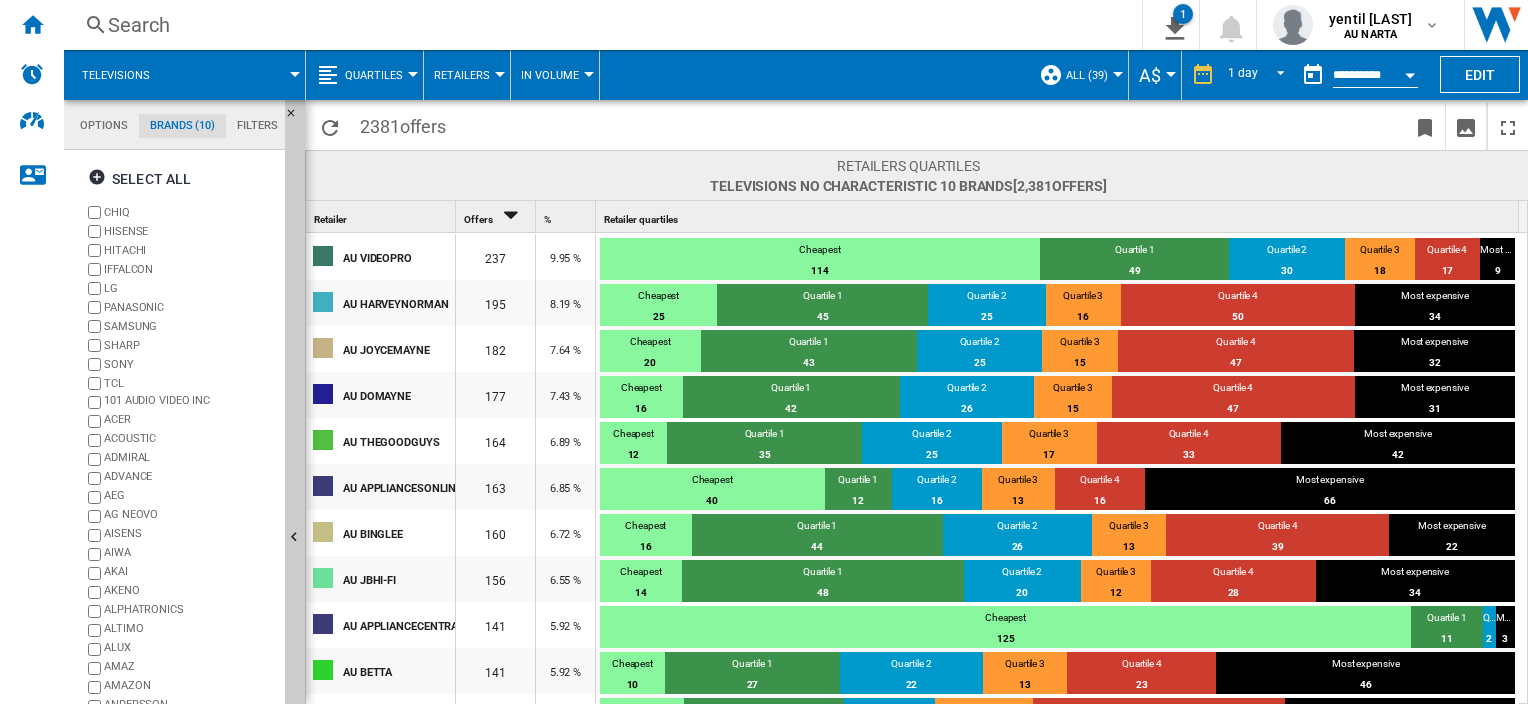 click on "Quartiles" at bounding box center (374, 75) 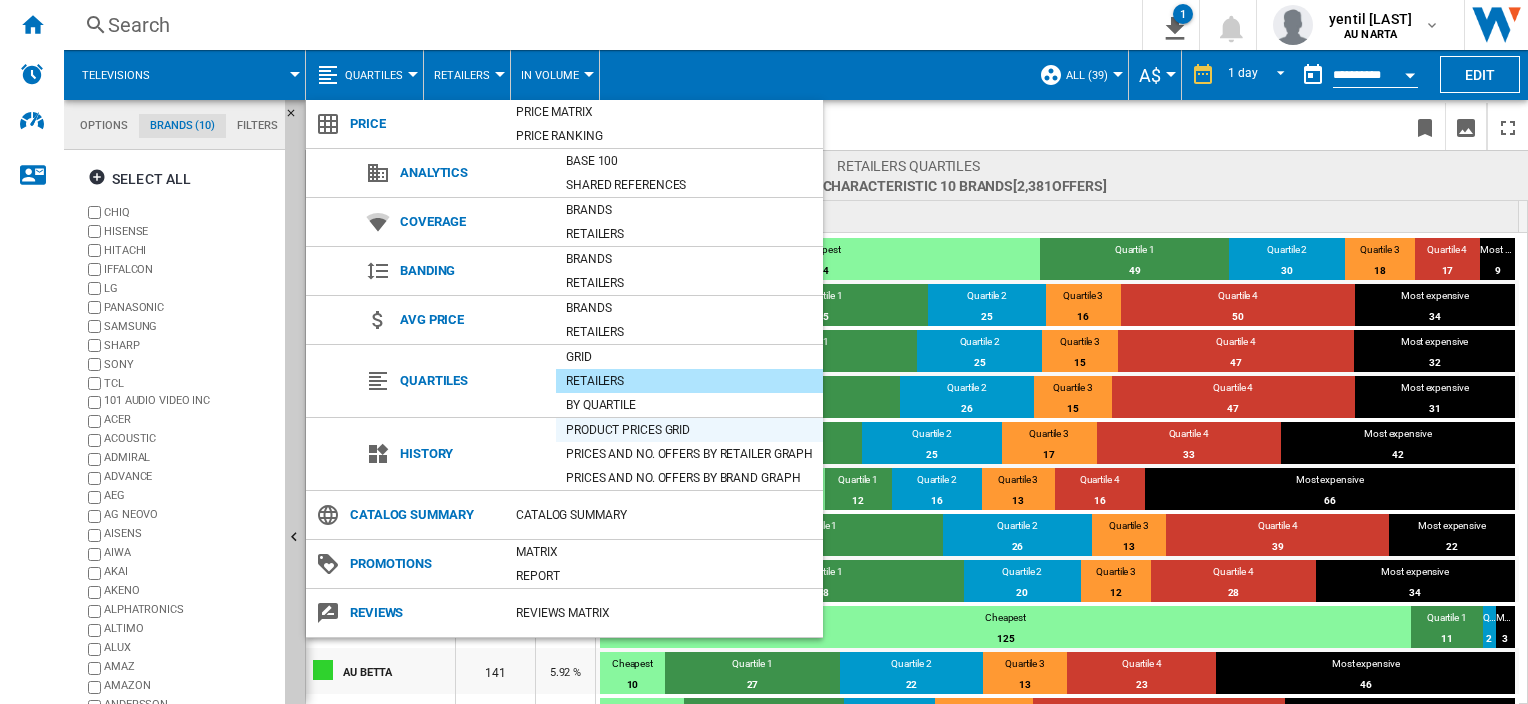 click on "Product prices grid" at bounding box center (689, 430) 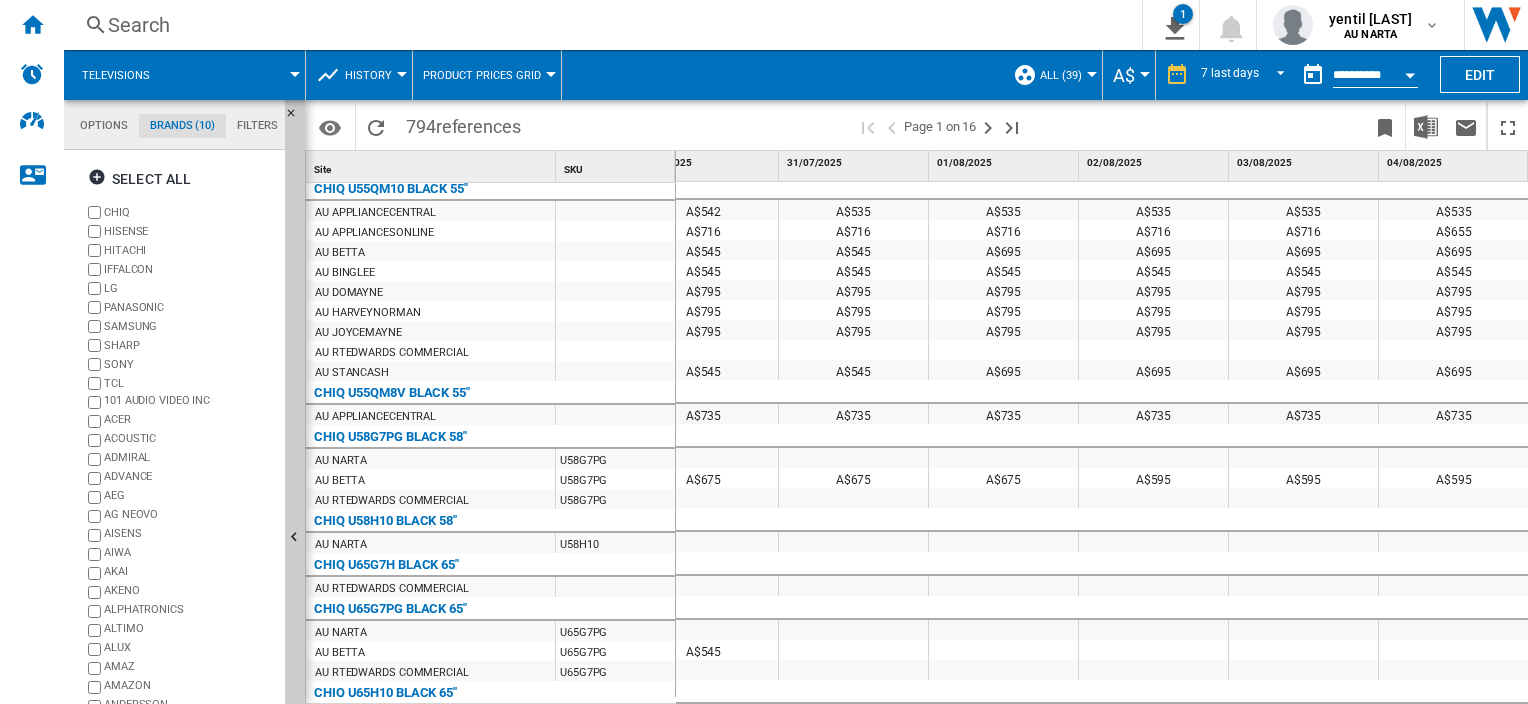 click on "History" at bounding box center [368, 75] 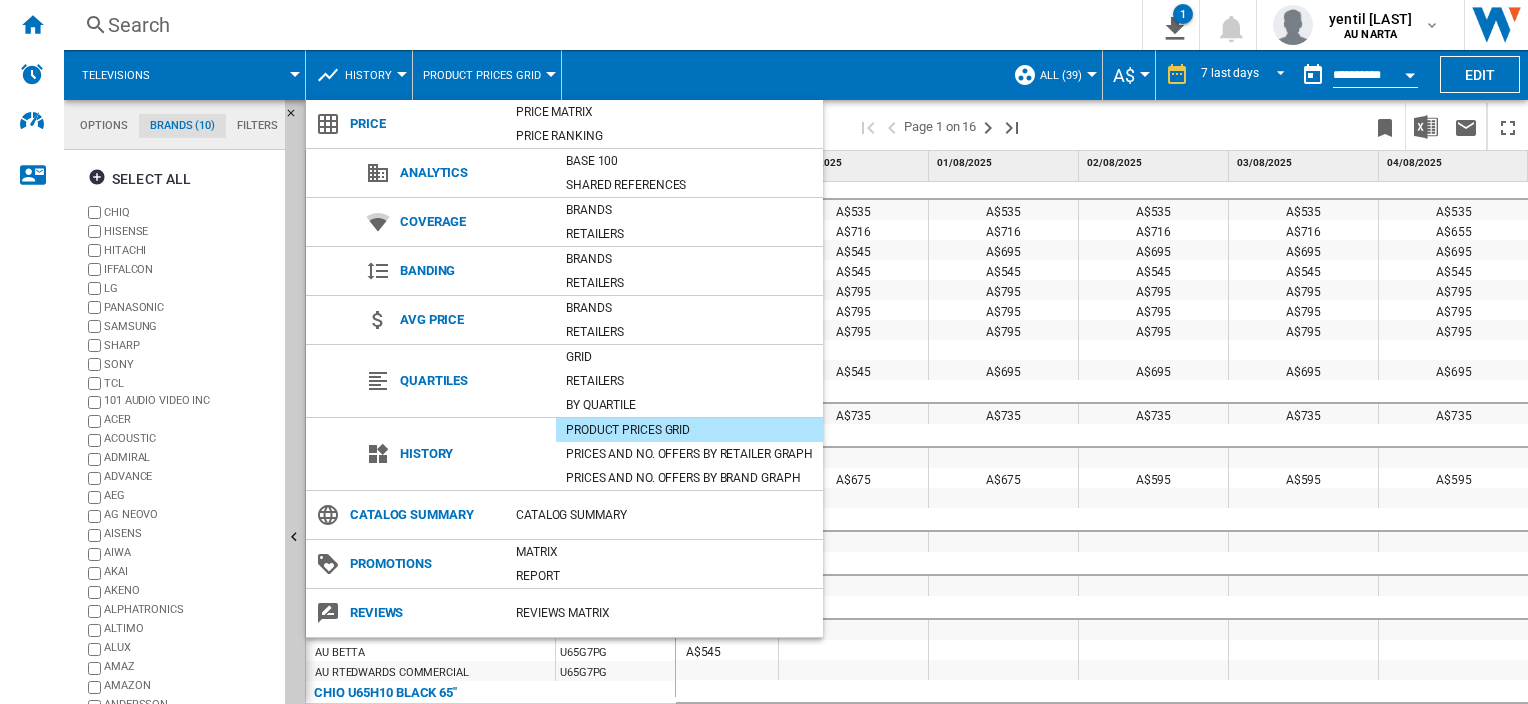 click at bounding box center (764, 352) 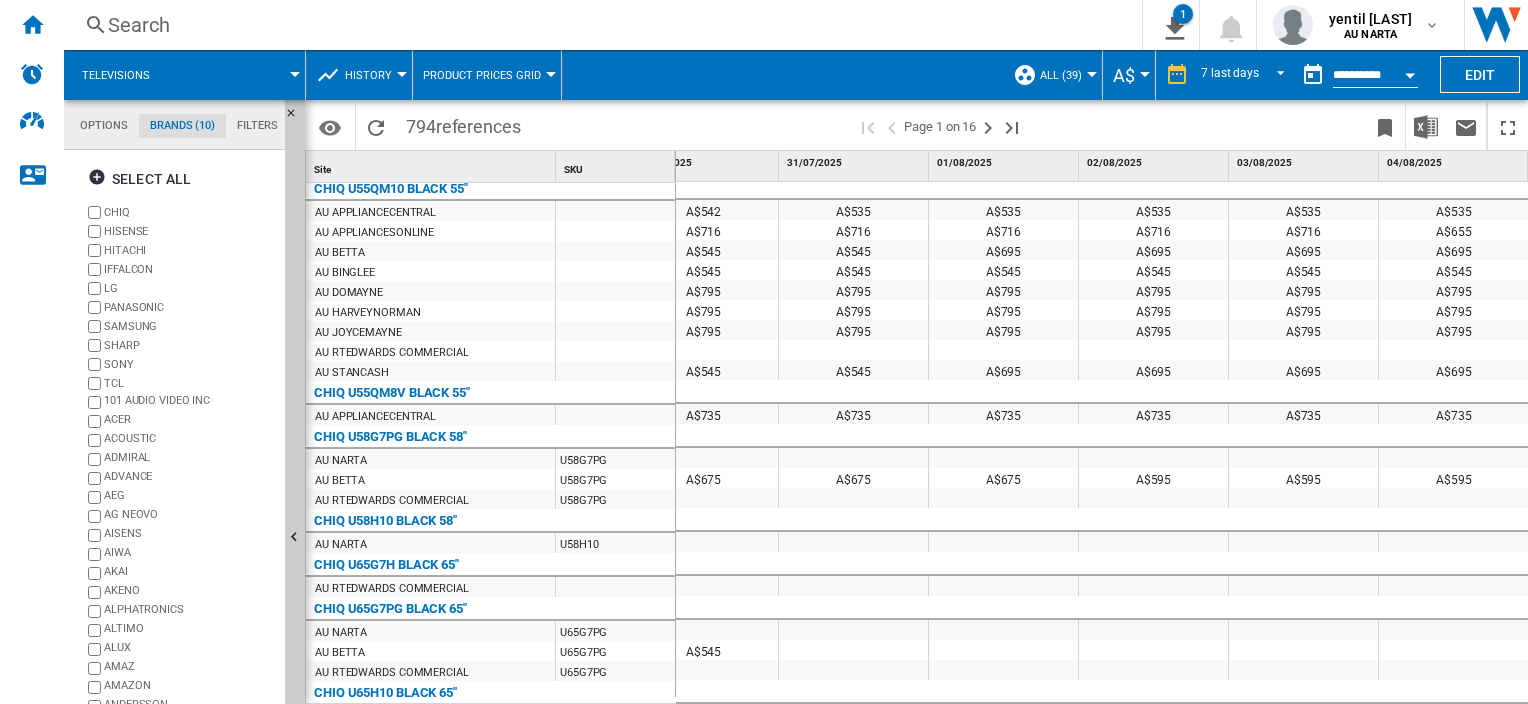 click on "History" at bounding box center (373, 75) 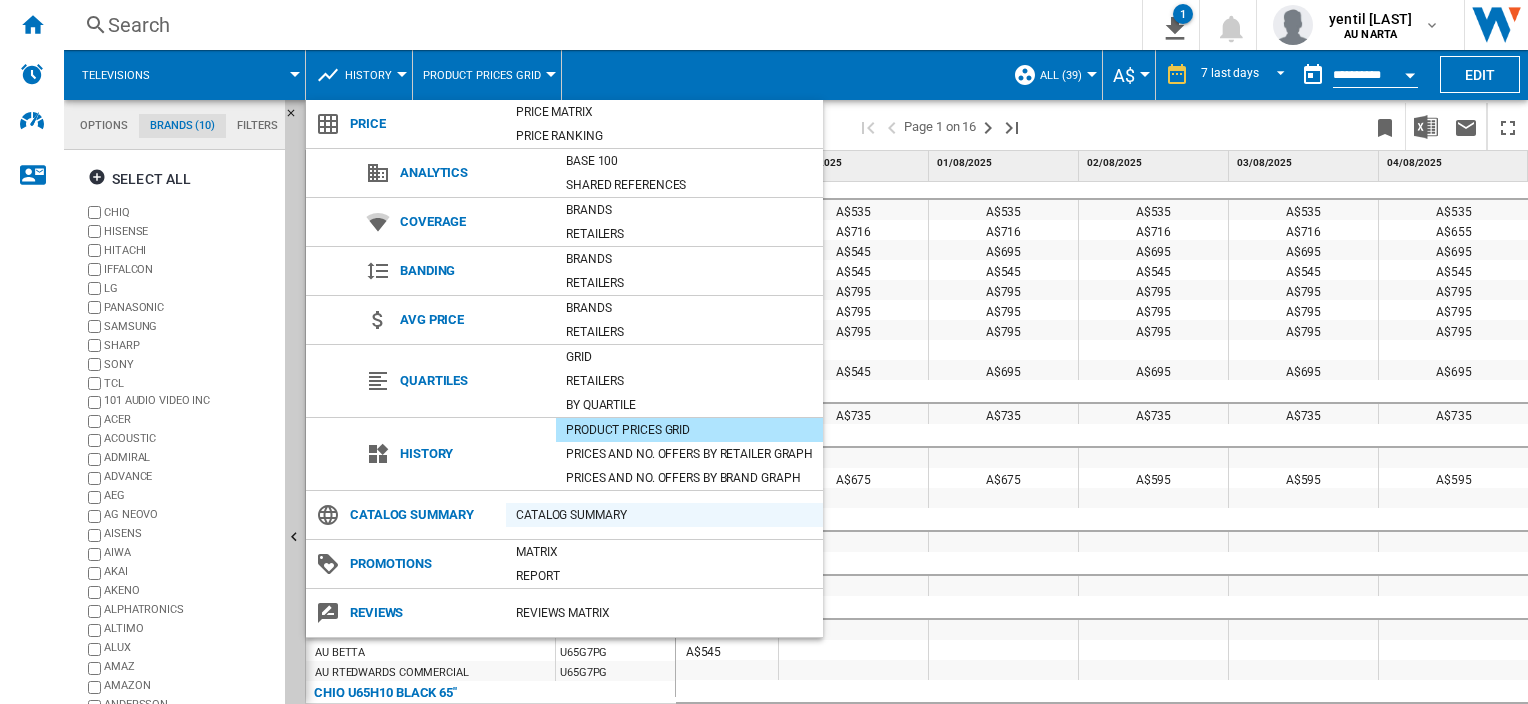 click on "Catalog Summary" at bounding box center [664, 515] 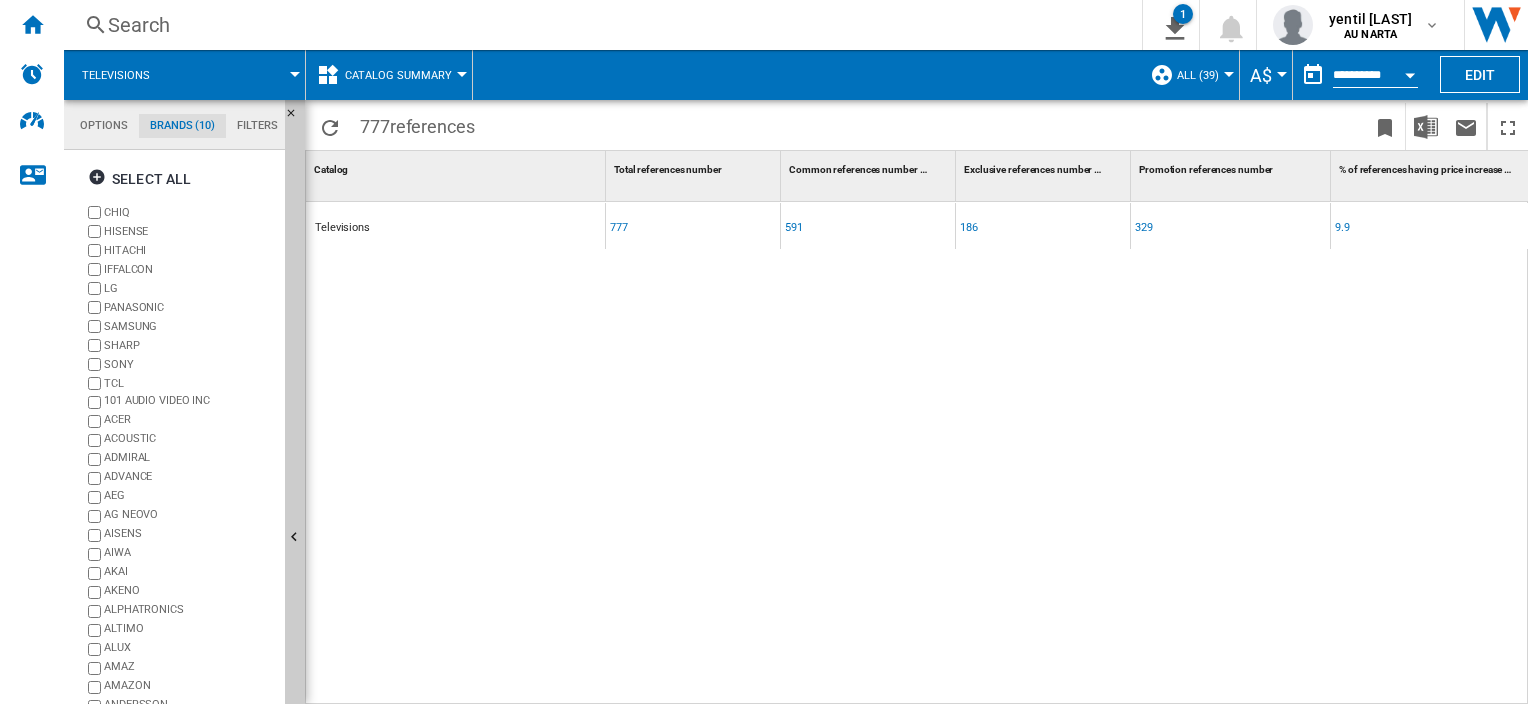 click on "777" at bounding box center (619, 228) 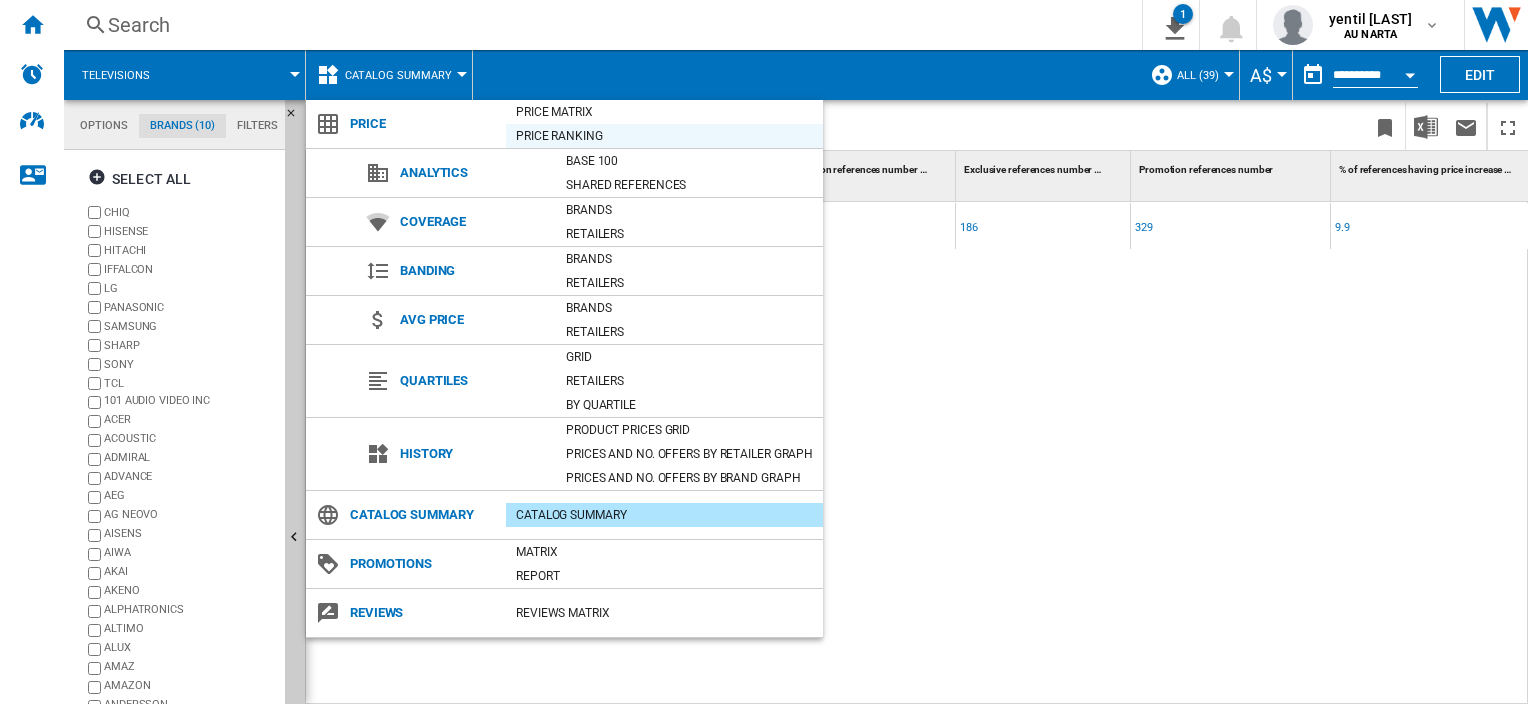 click on "Price Ranking" at bounding box center (664, 136) 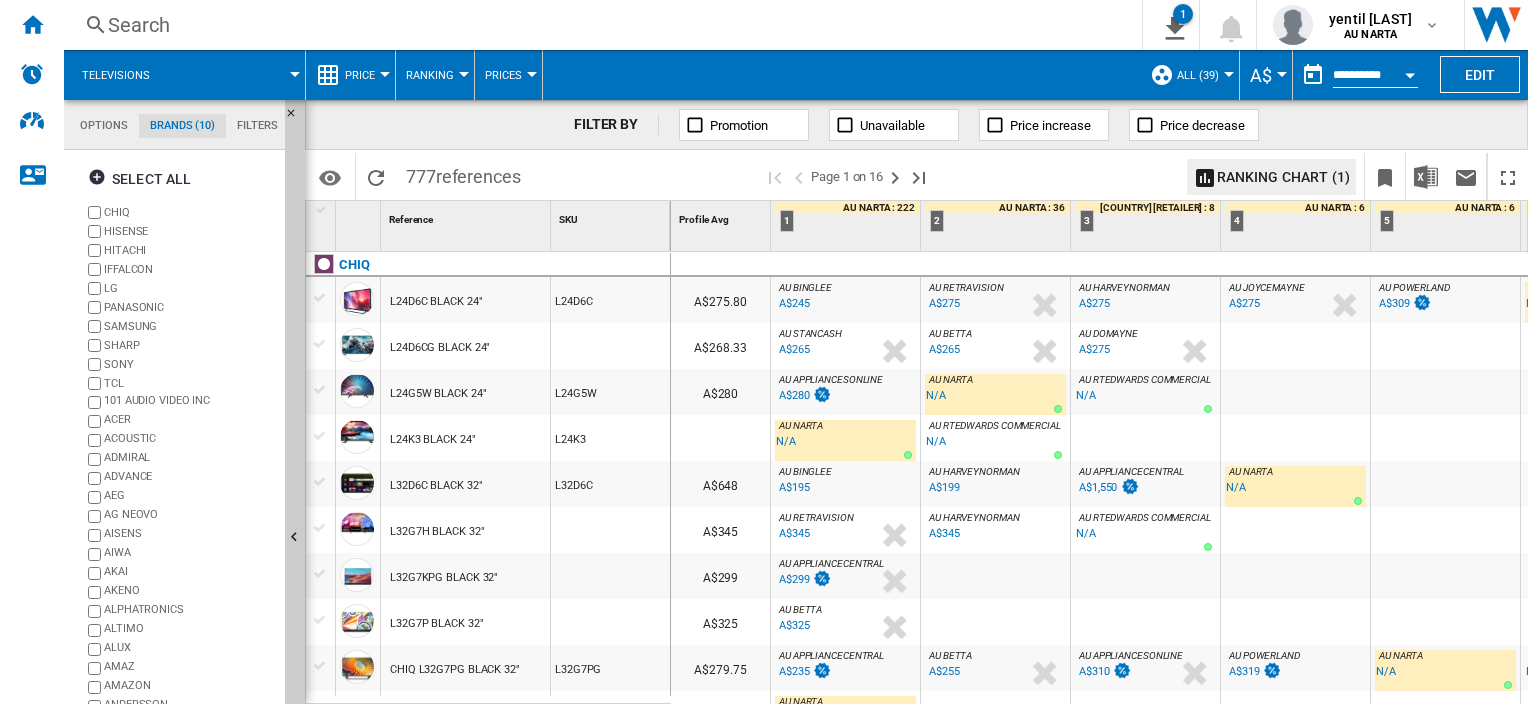 click on "Price" at bounding box center (365, 75) 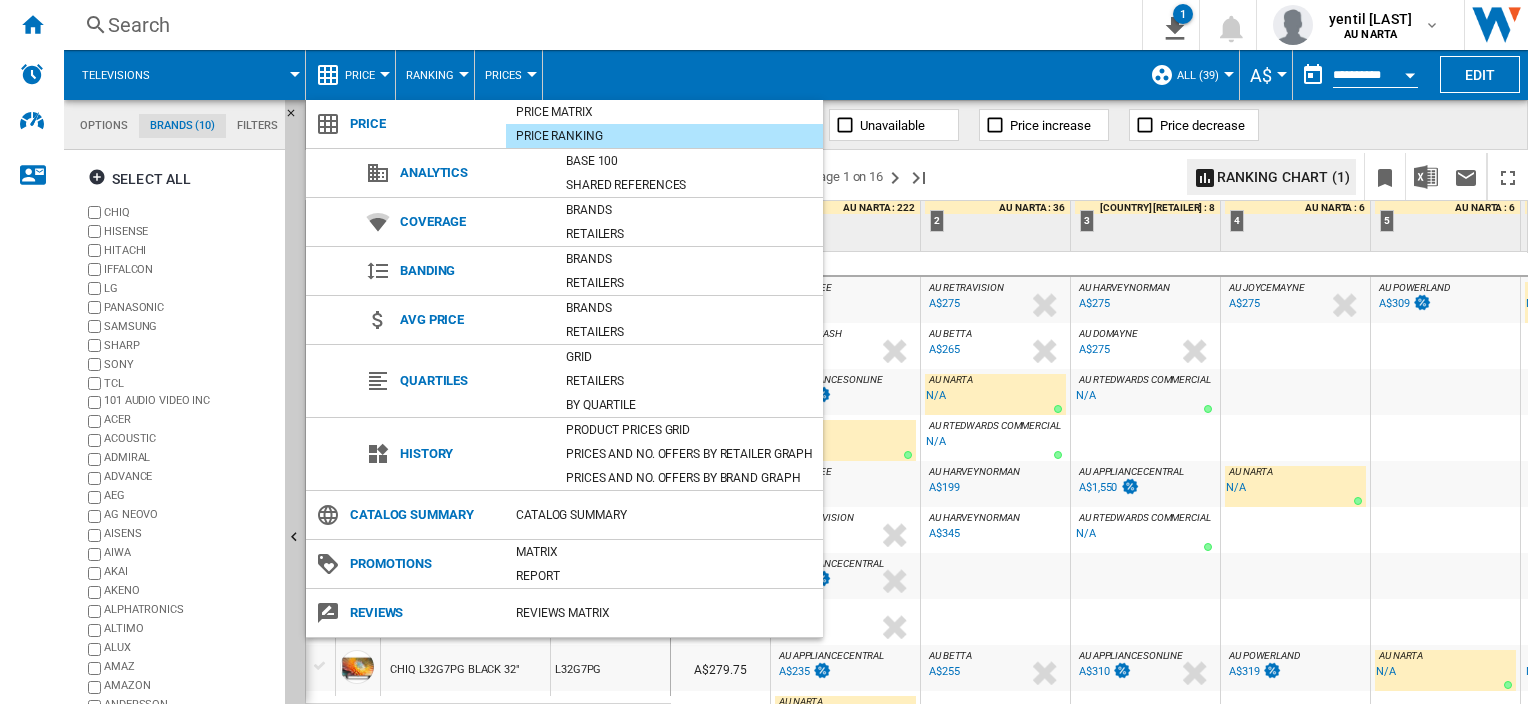 click at bounding box center [764, 352] 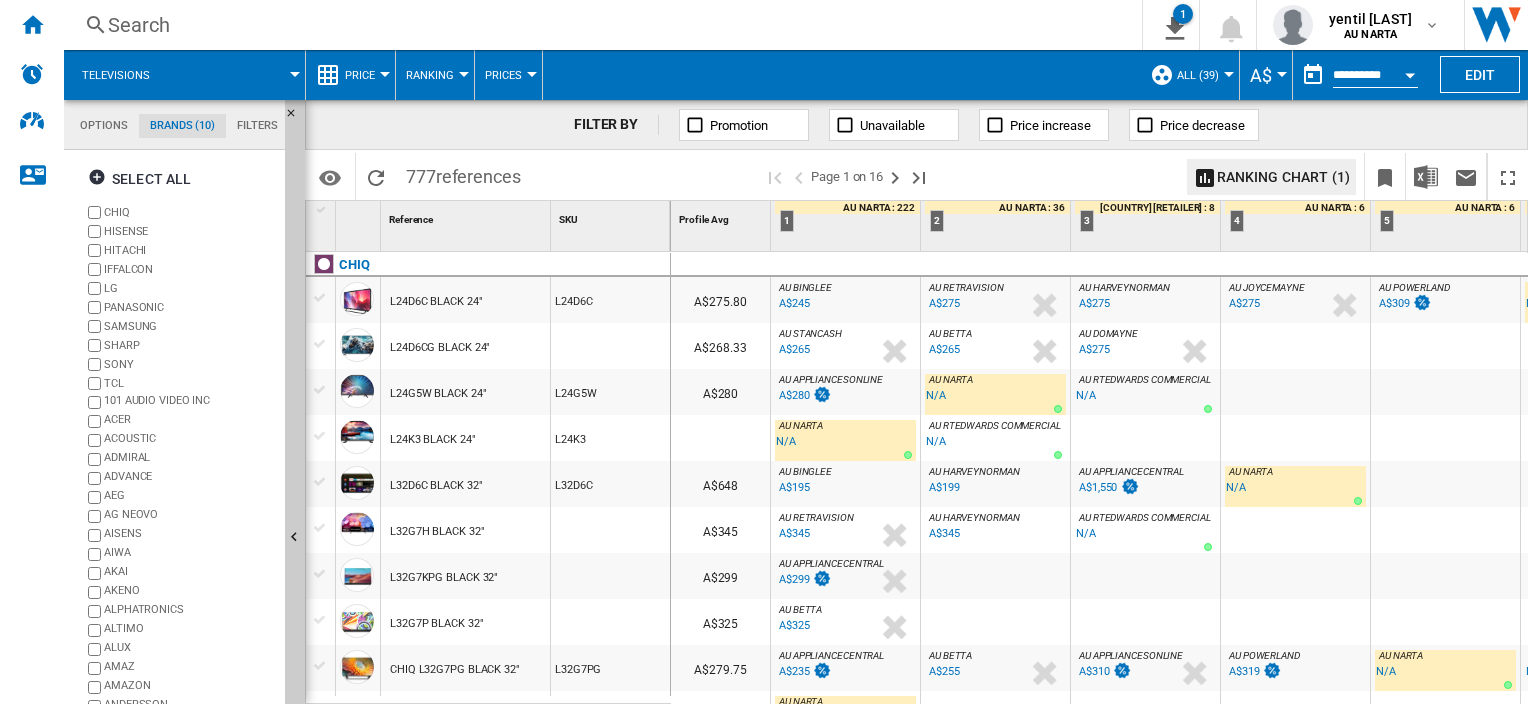 scroll, scrollTop: 0, scrollLeft: 205, axis: horizontal 